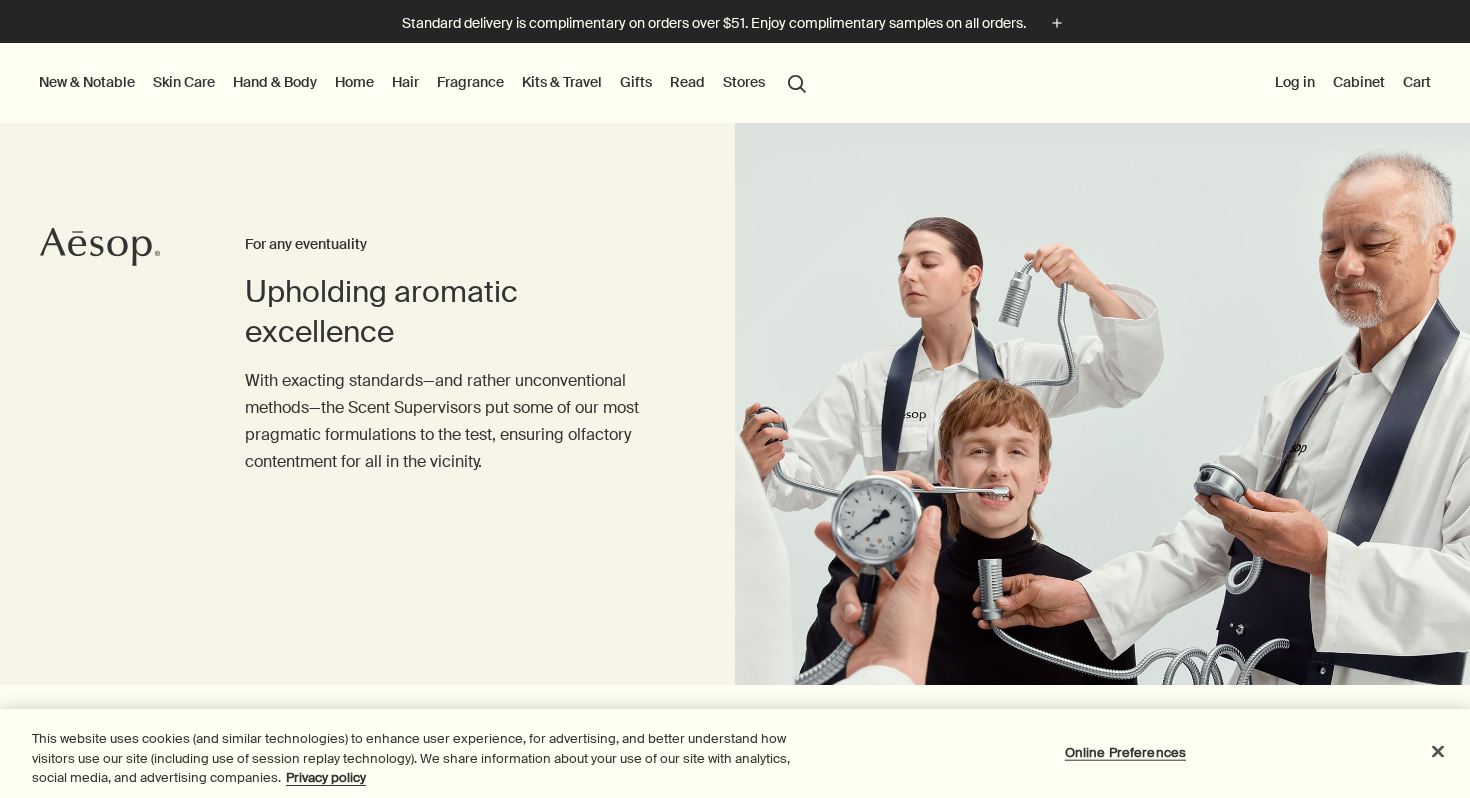 scroll, scrollTop: 0, scrollLeft: 0, axis: both 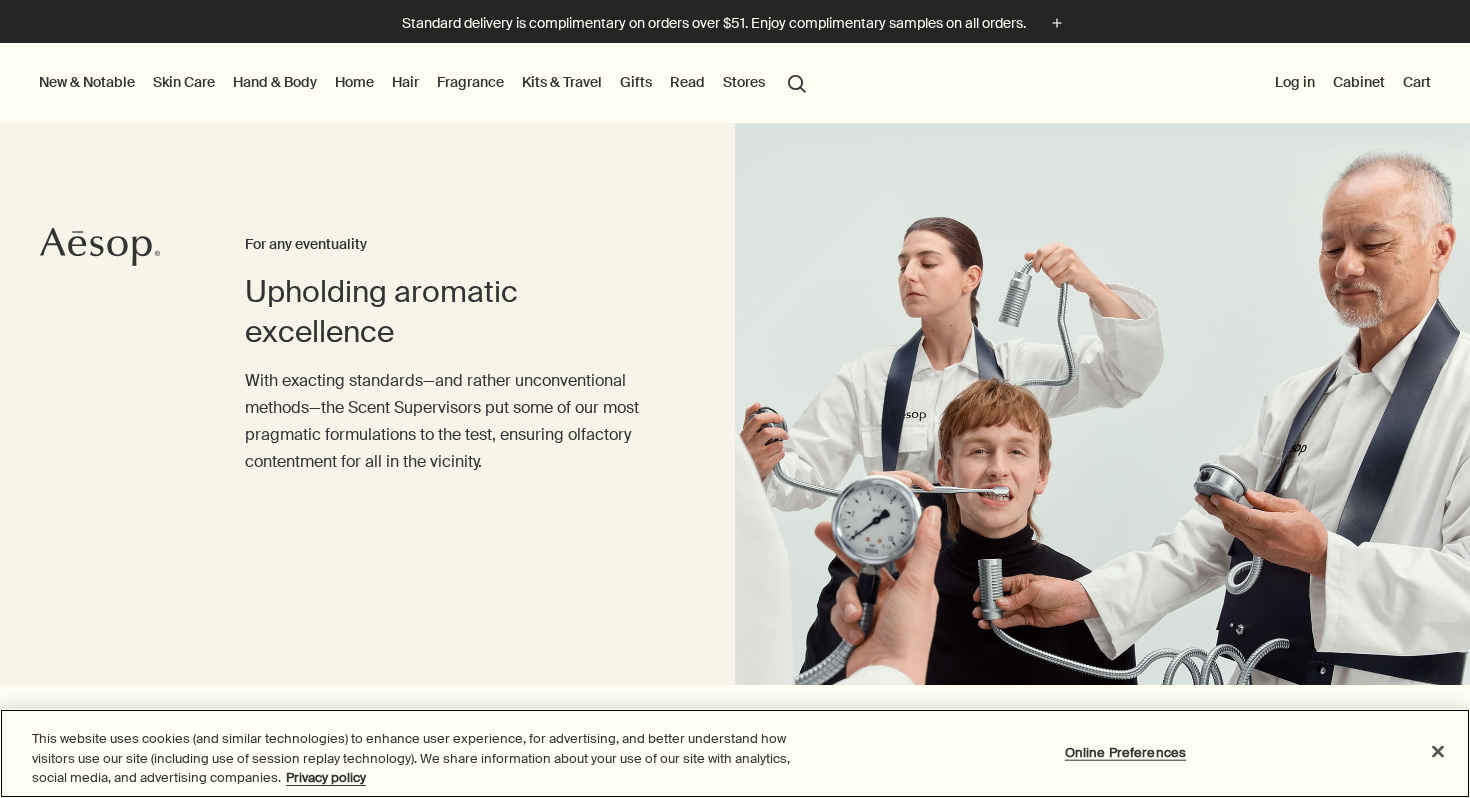 click on "Kits & Travel" at bounding box center (562, 82) 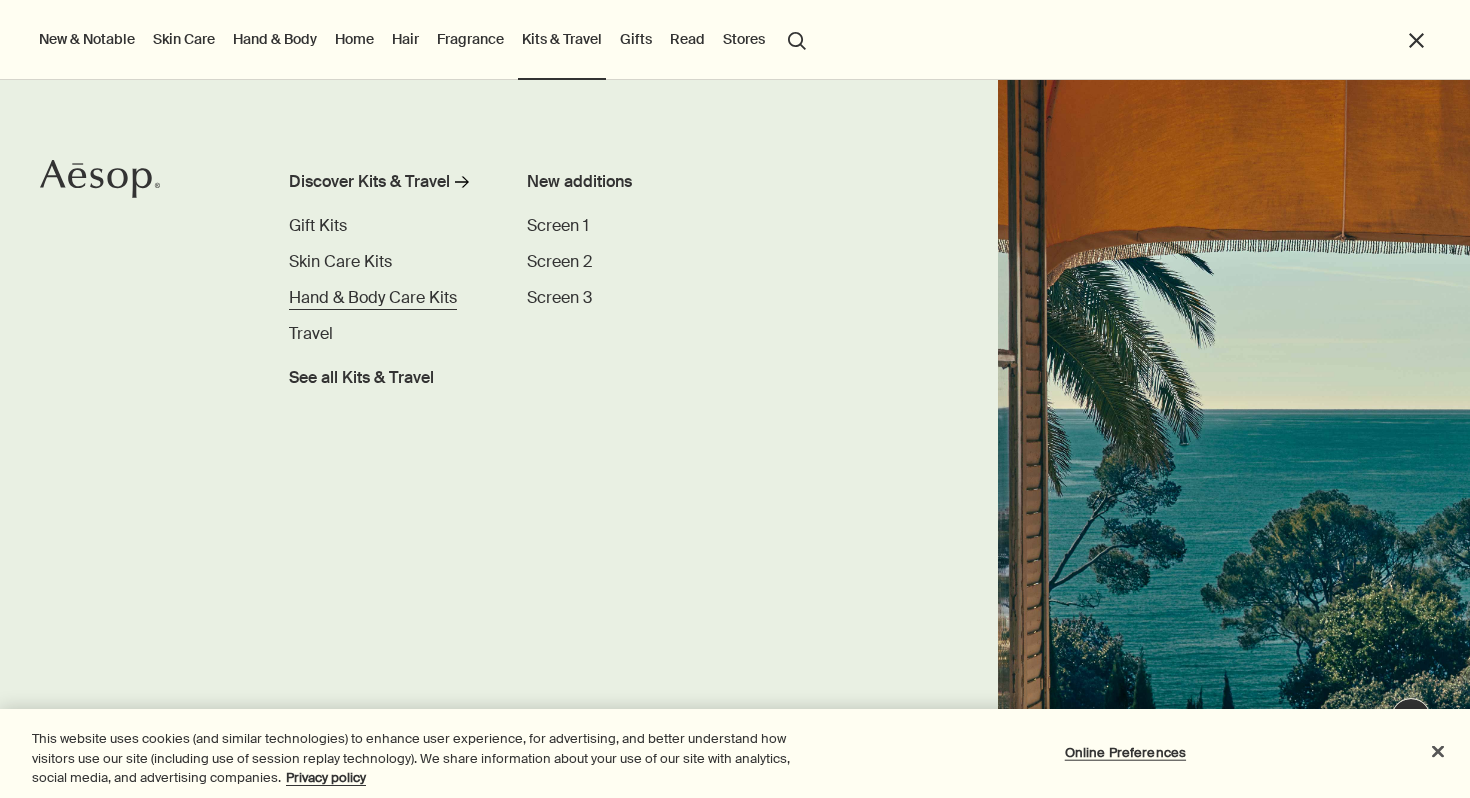 click on "Hand & Body Care Kits" at bounding box center (373, 297) 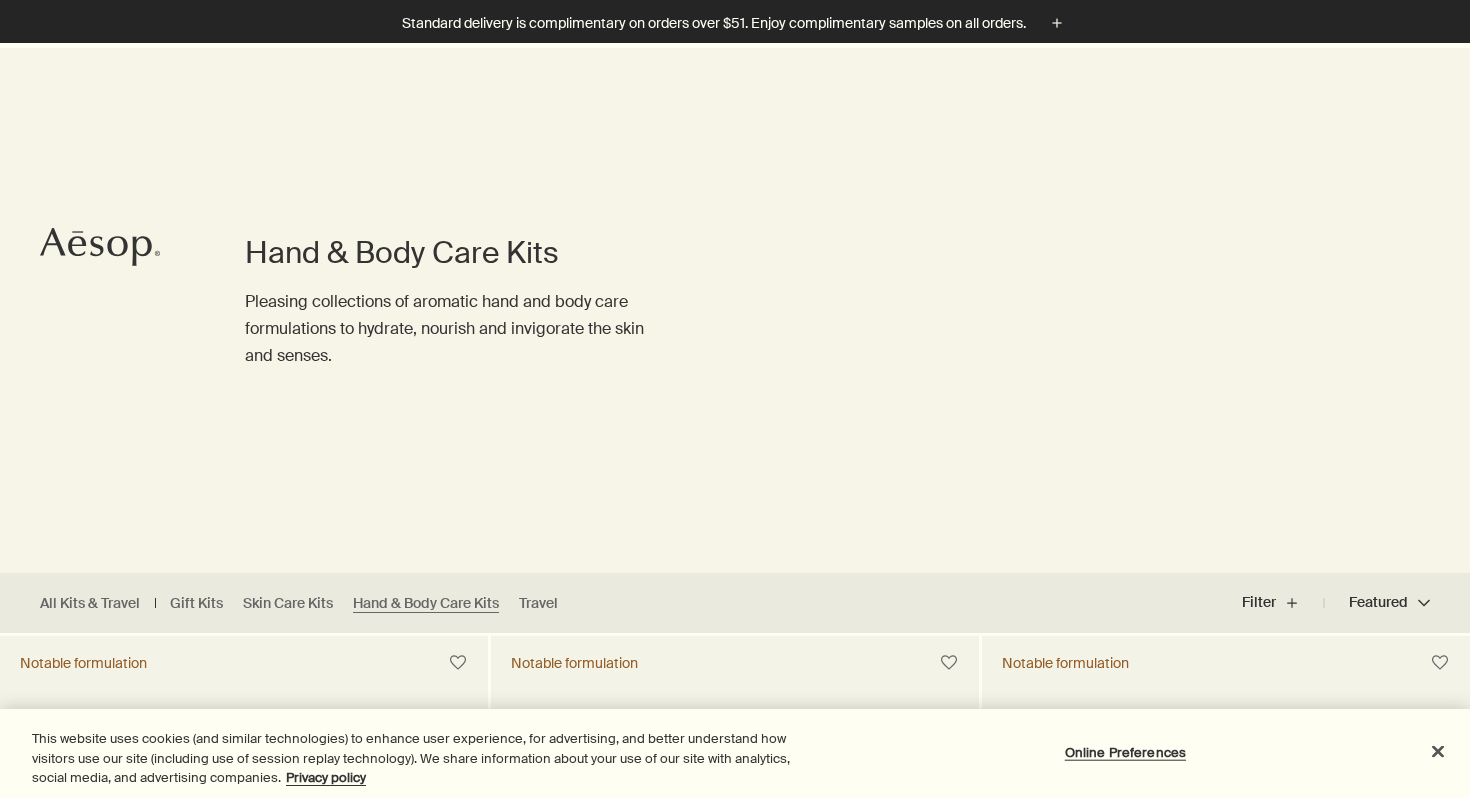 scroll, scrollTop: 817, scrollLeft: 0, axis: vertical 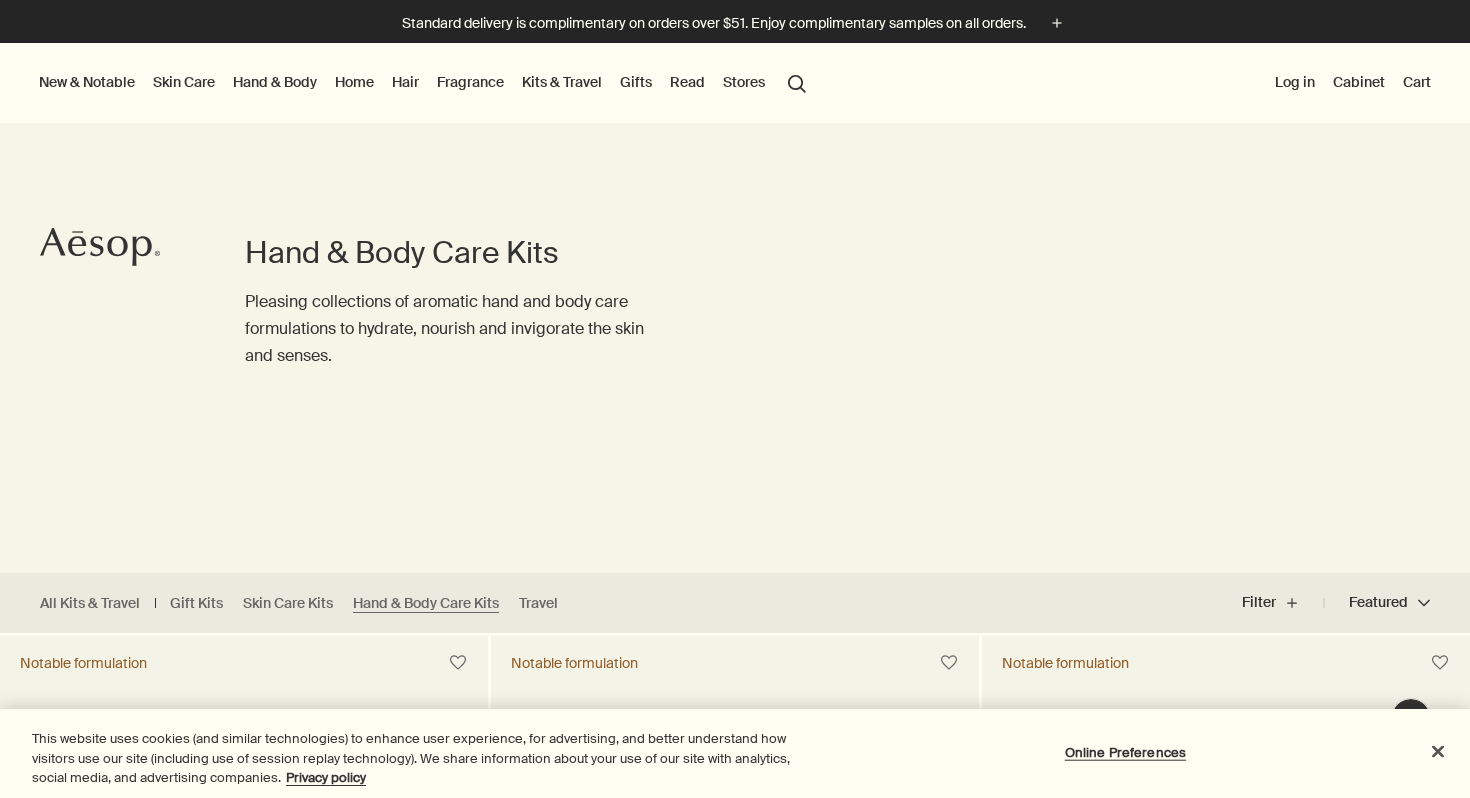 click on "Gifts" at bounding box center [636, 82] 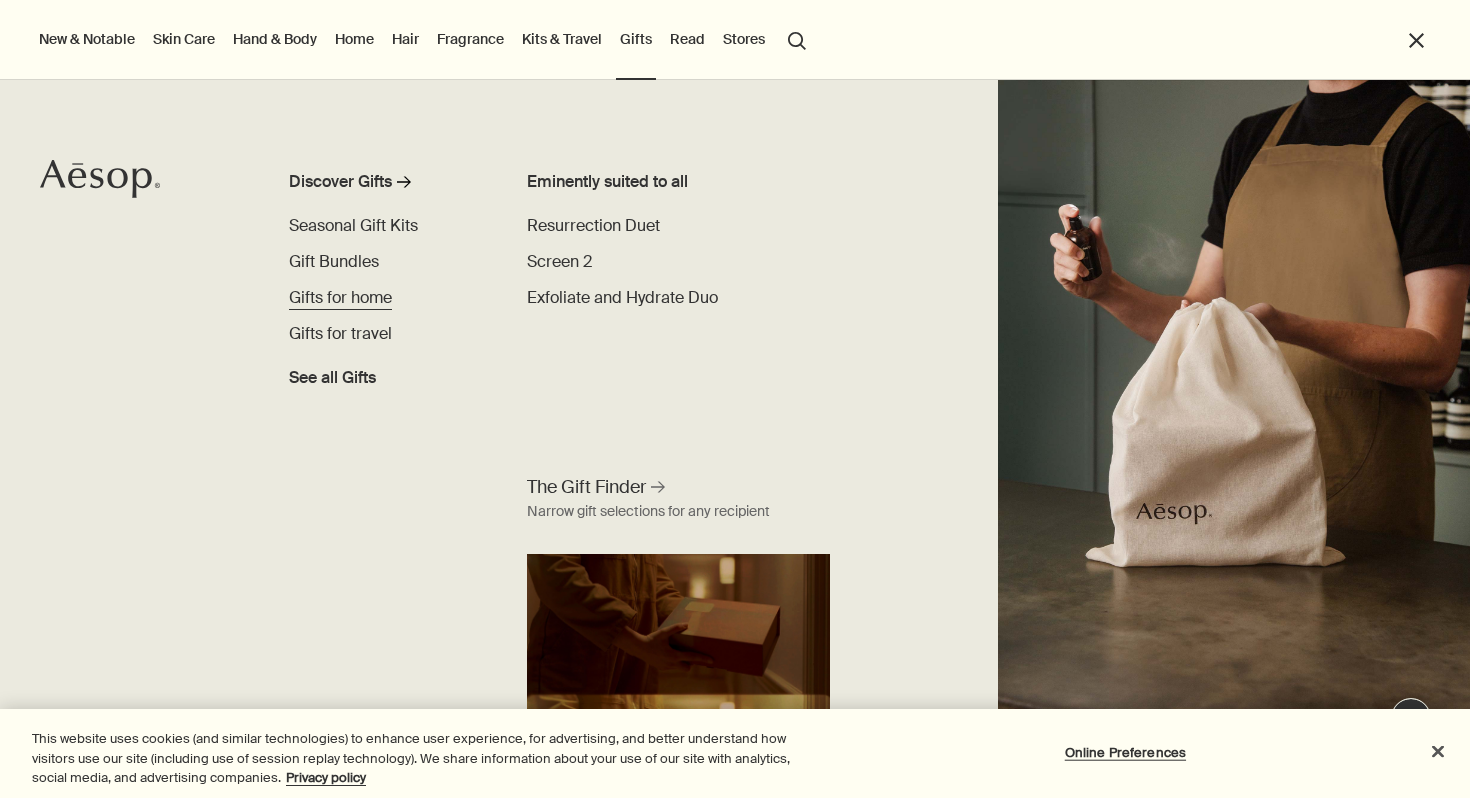 click on "Gifts for home" at bounding box center [340, 297] 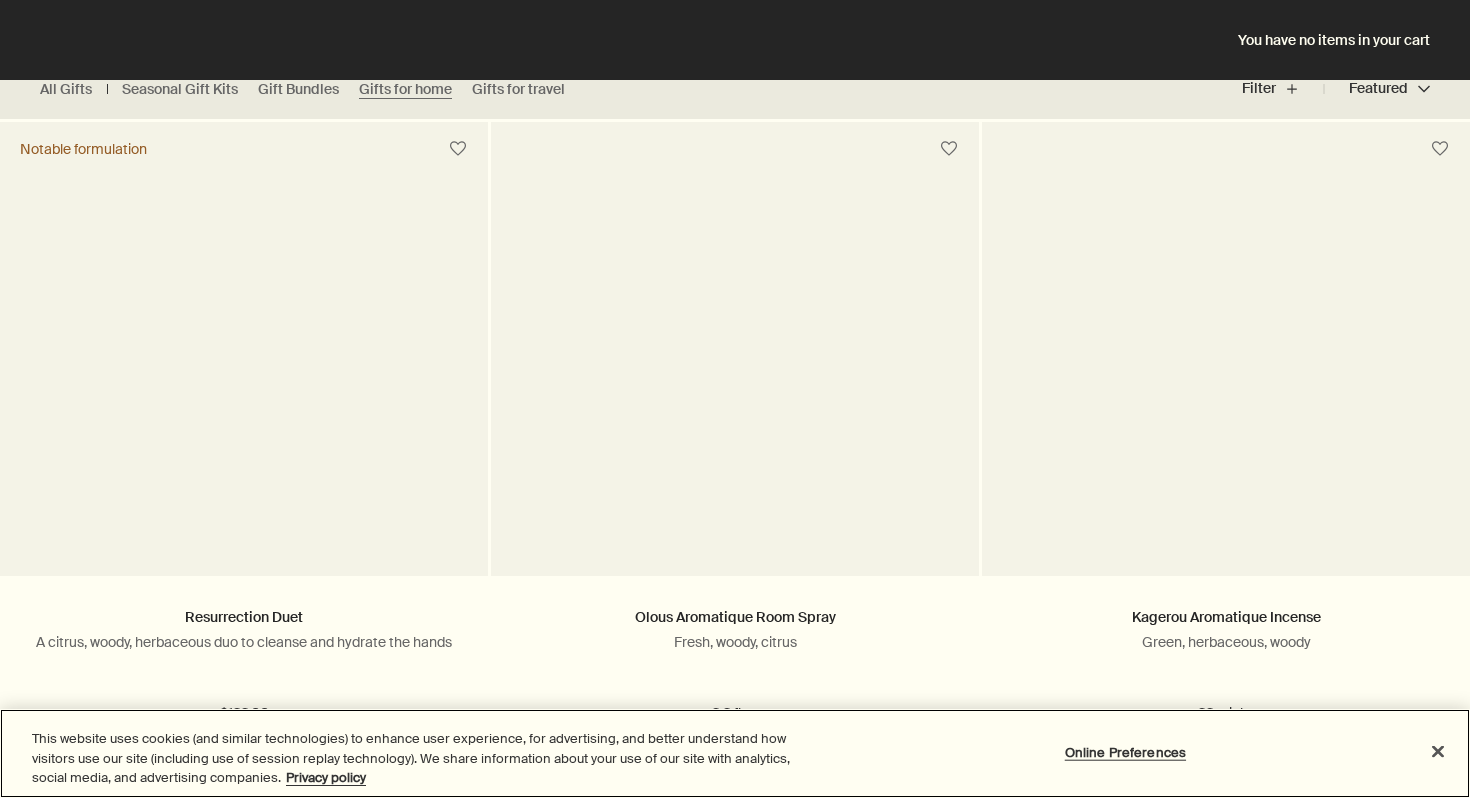 scroll, scrollTop: 0, scrollLeft: 0, axis: both 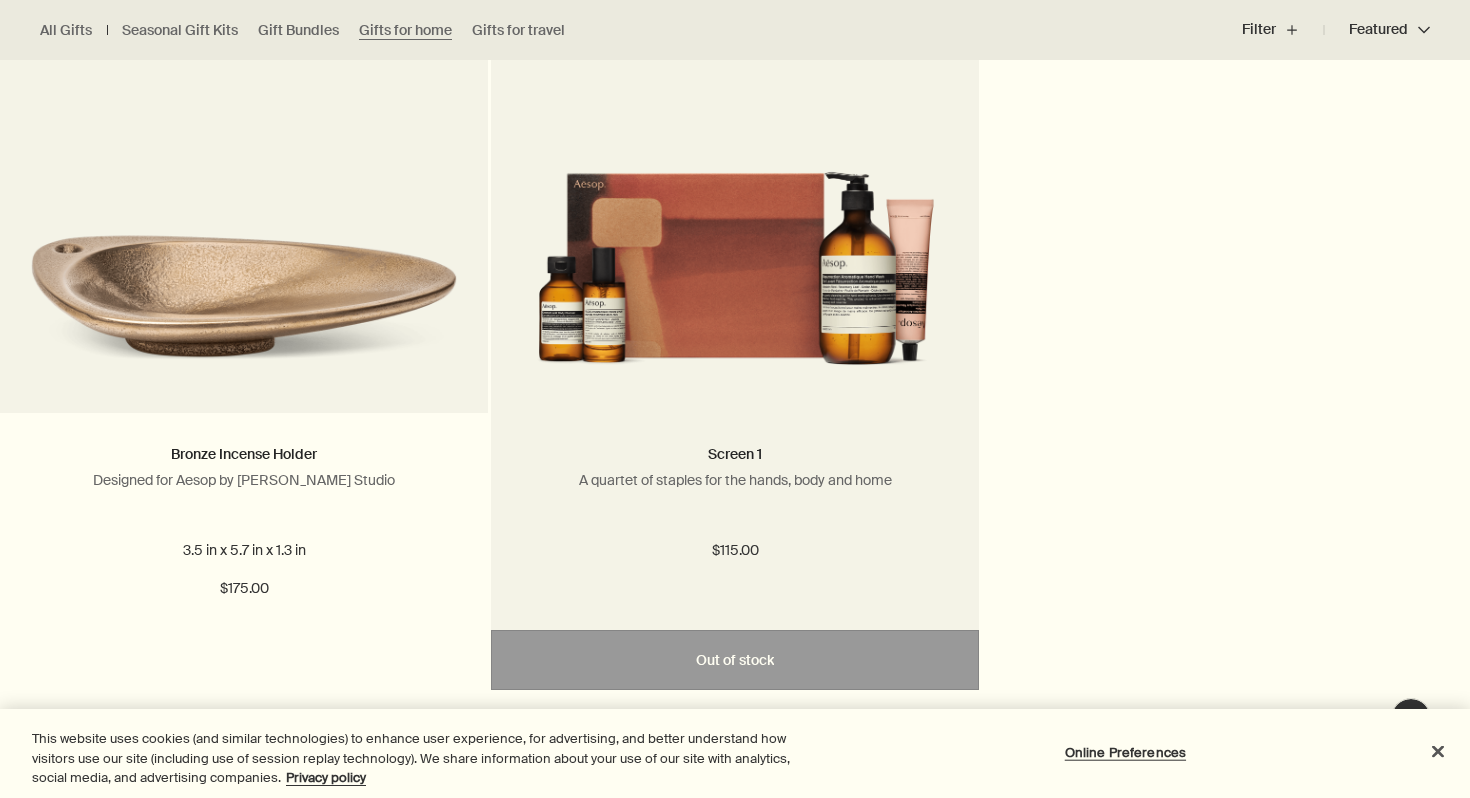 click at bounding box center [735, 253] 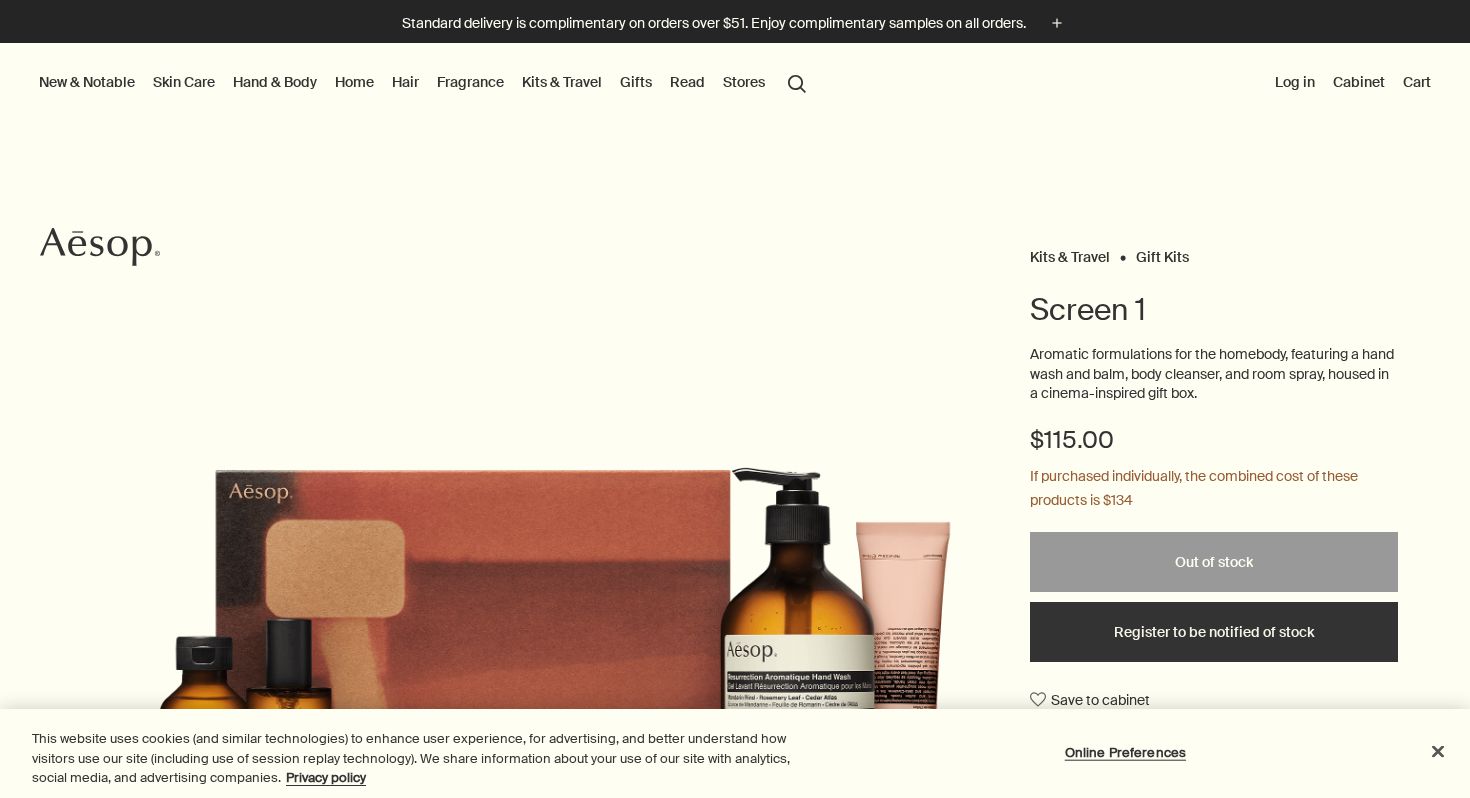 scroll, scrollTop: 0, scrollLeft: 0, axis: both 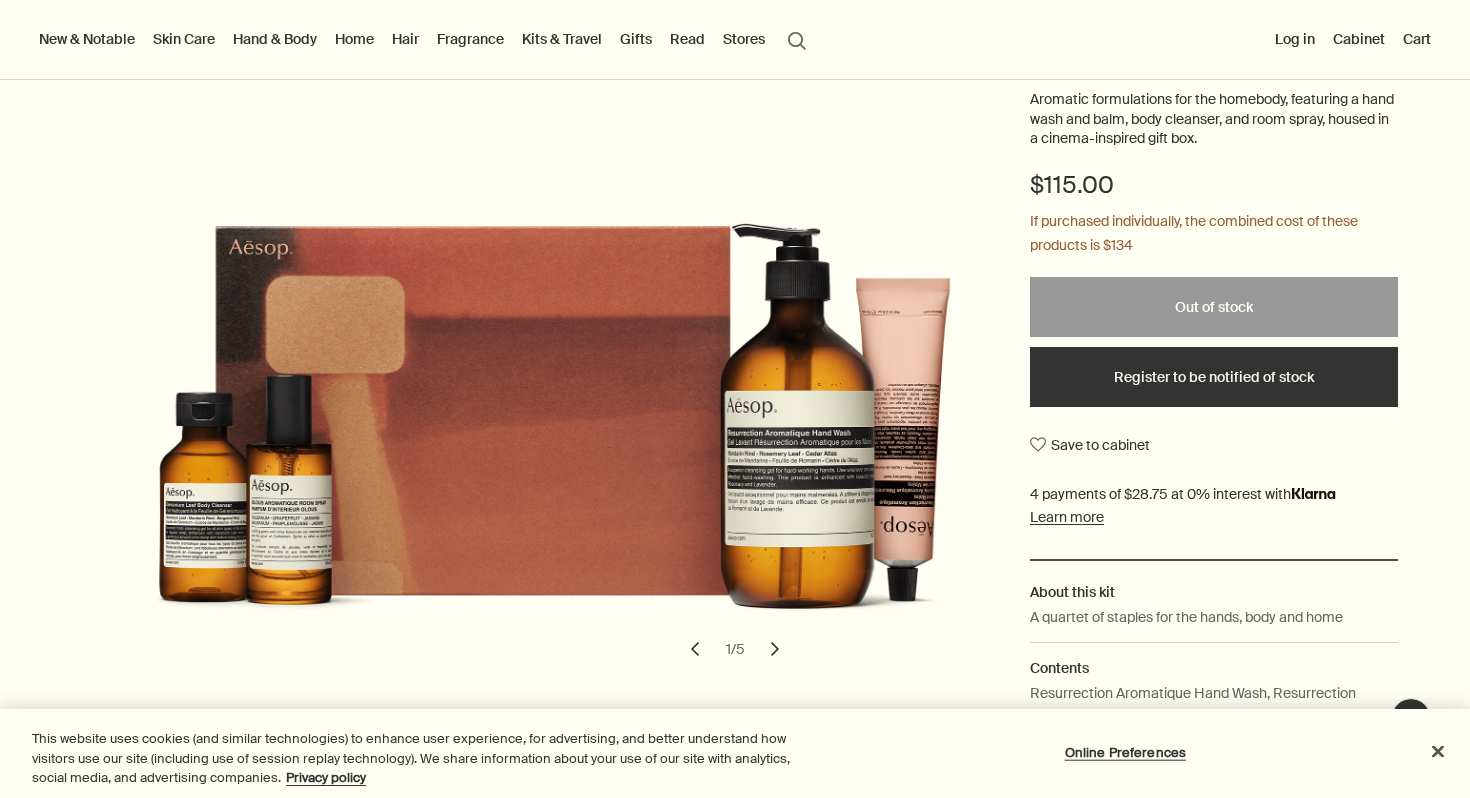 click on "chevron" at bounding box center [775, 649] 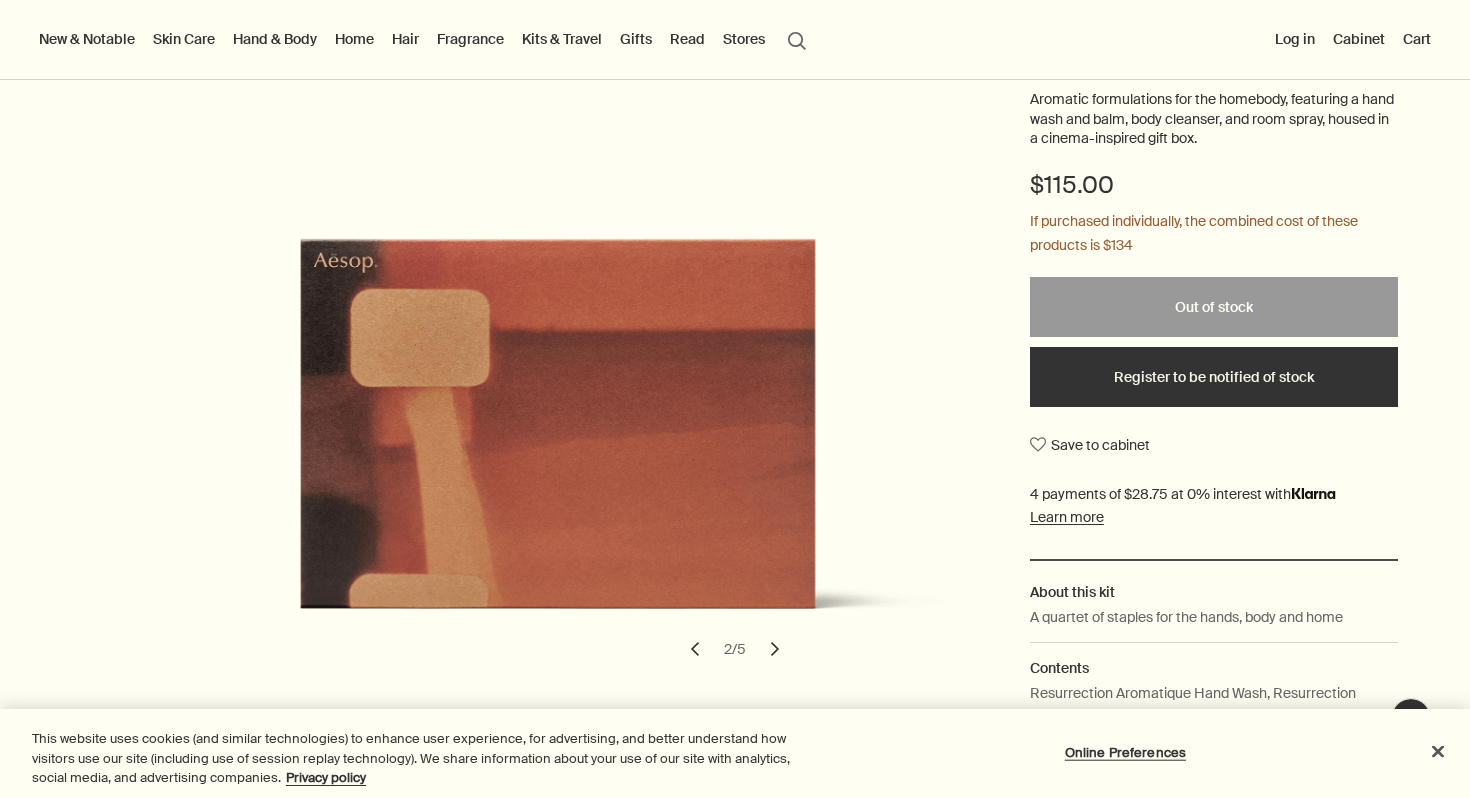 click on "chevron" at bounding box center (775, 649) 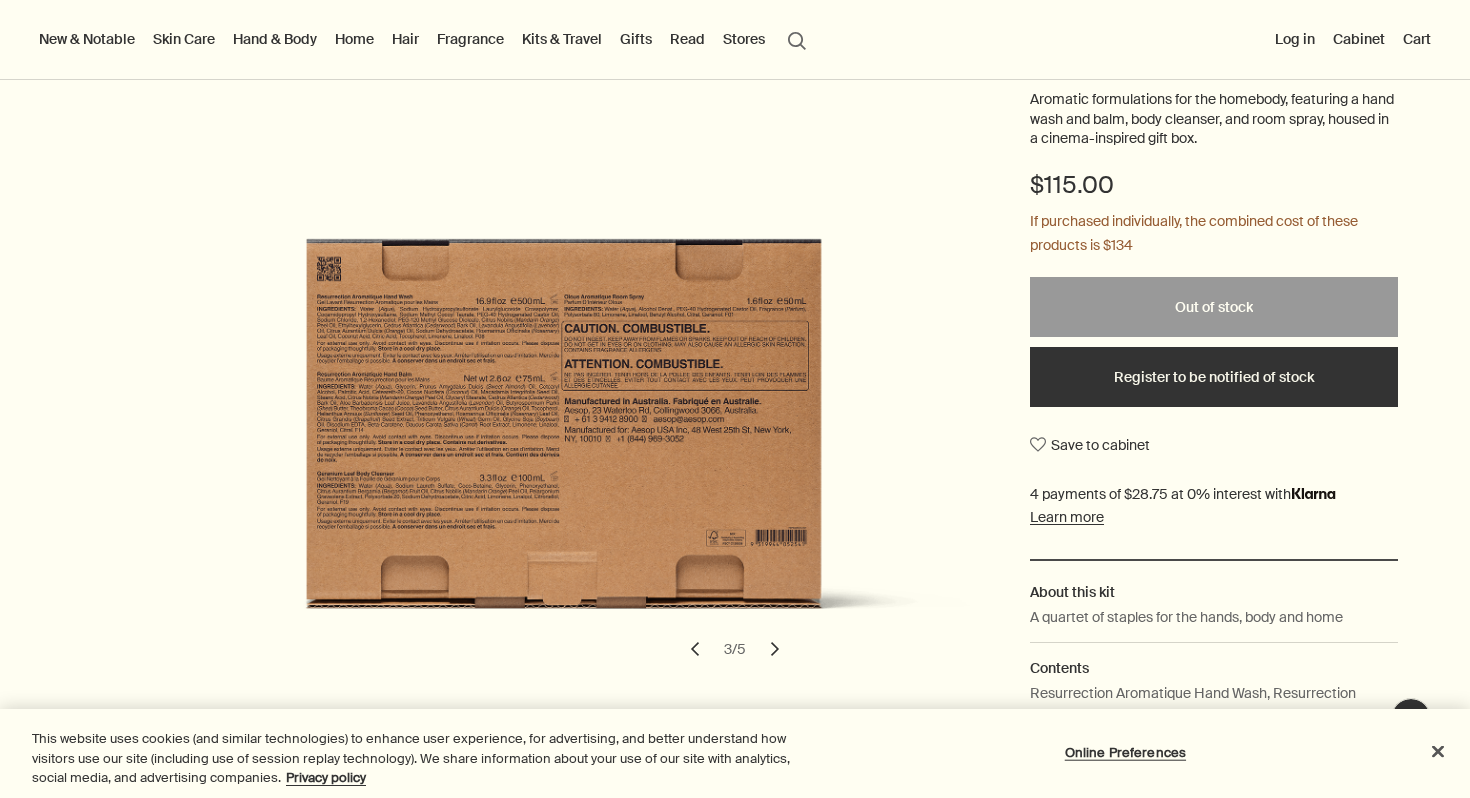 click on "chevron" at bounding box center (775, 649) 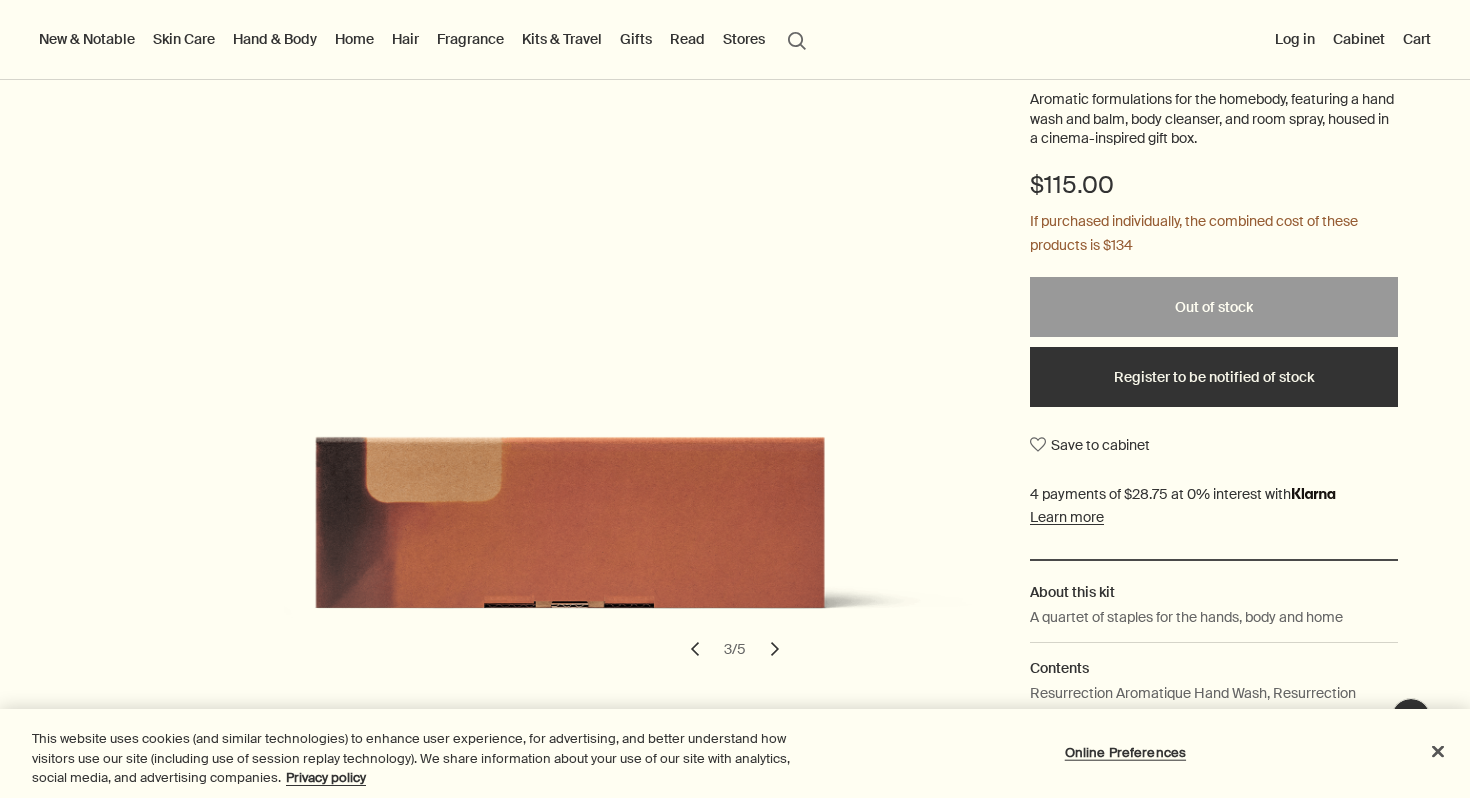 click on "chevron" at bounding box center (775, 649) 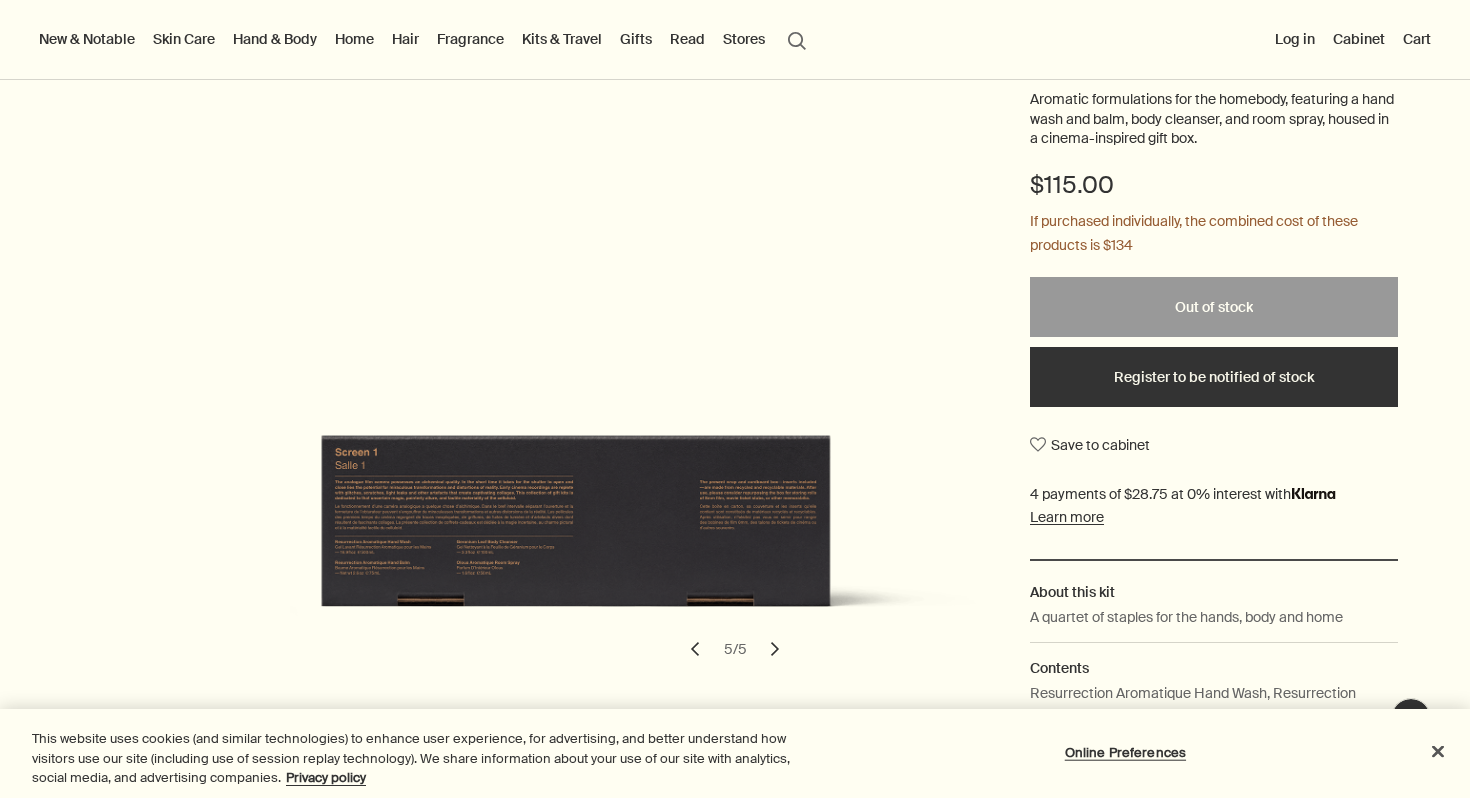 click on "chevron" at bounding box center (775, 649) 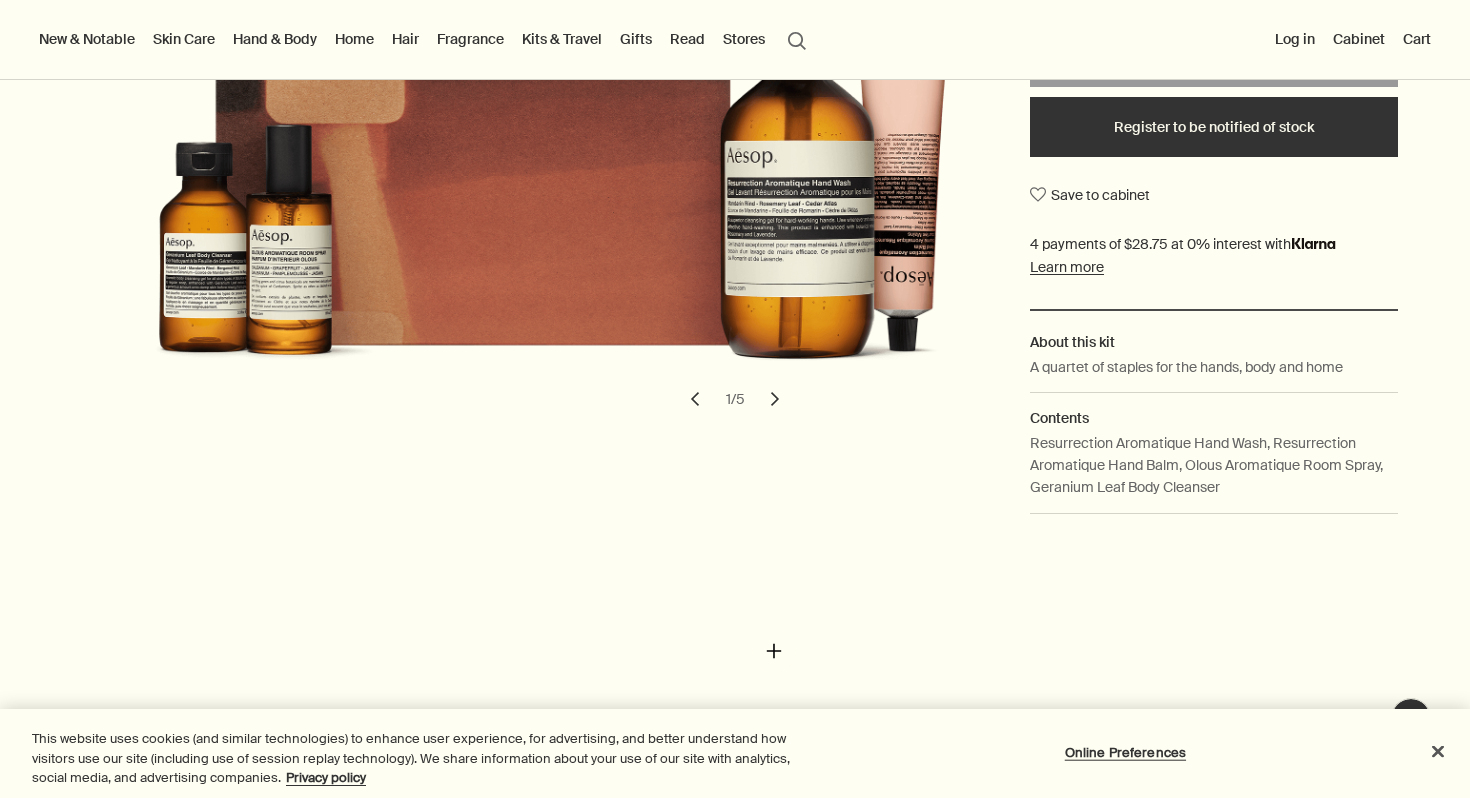 scroll, scrollTop: 506, scrollLeft: 0, axis: vertical 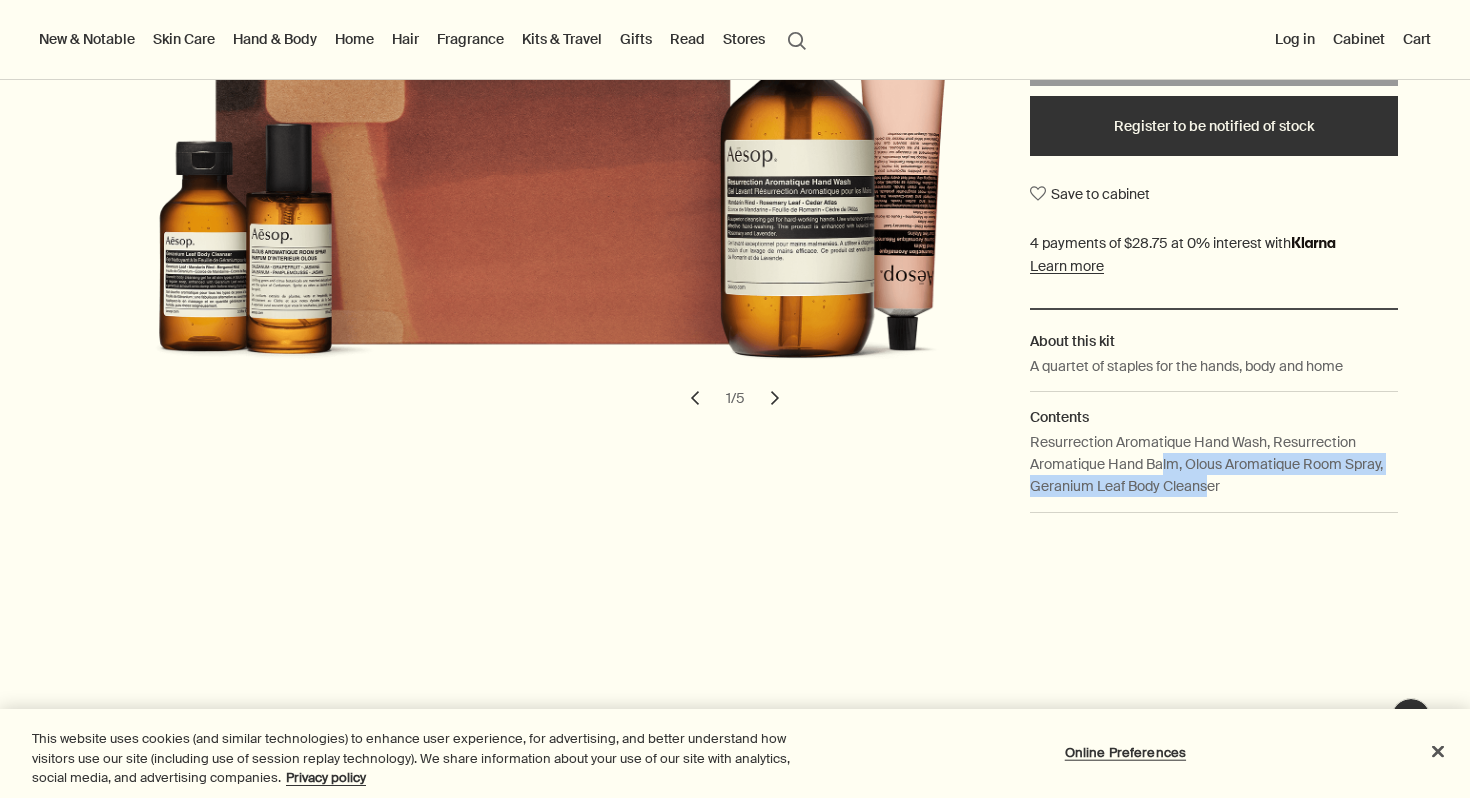 drag, startPoint x: 1165, startPoint y: 467, endPoint x: 1196, endPoint y: 476, distance: 32.280025 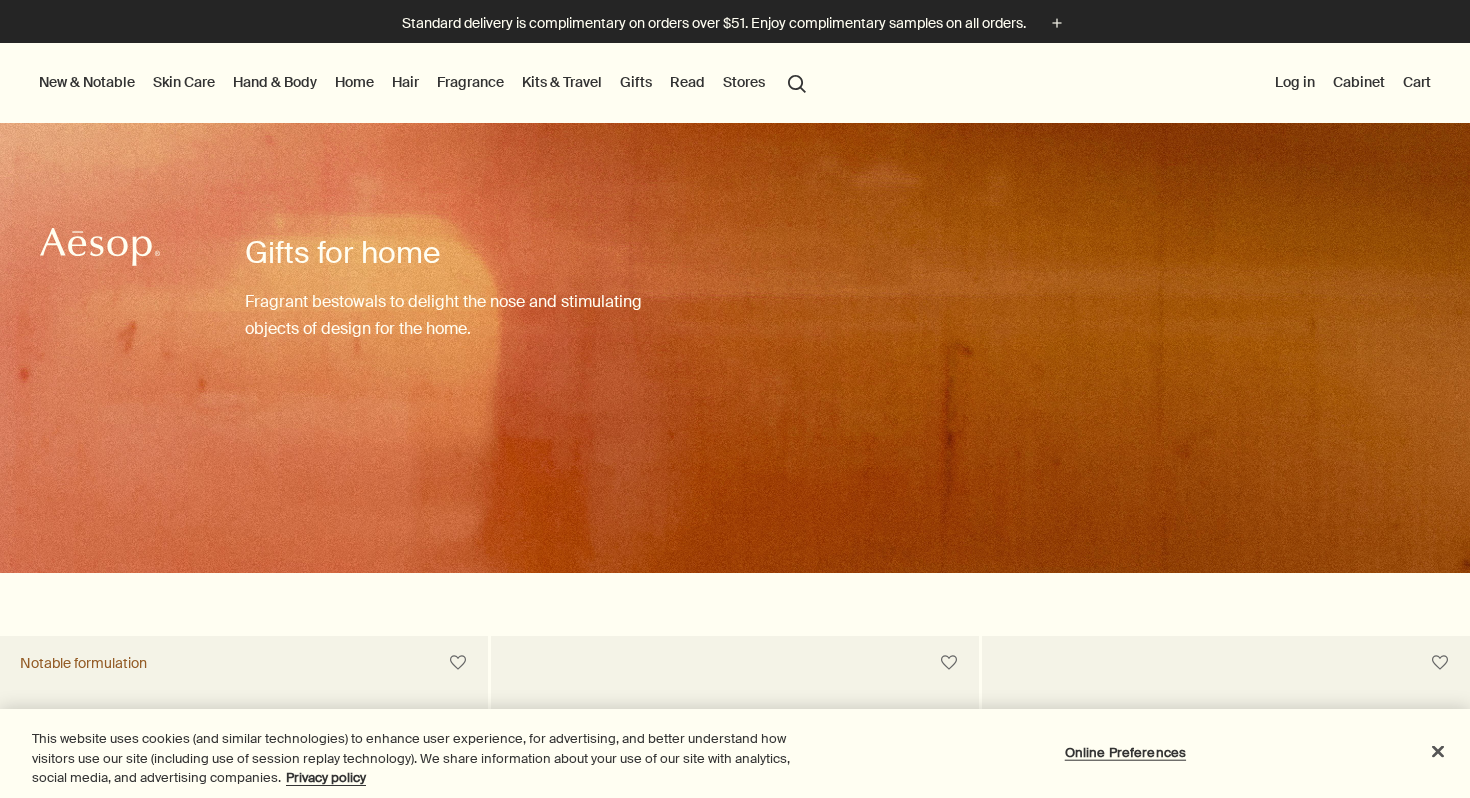 scroll, scrollTop: 0, scrollLeft: 0, axis: both 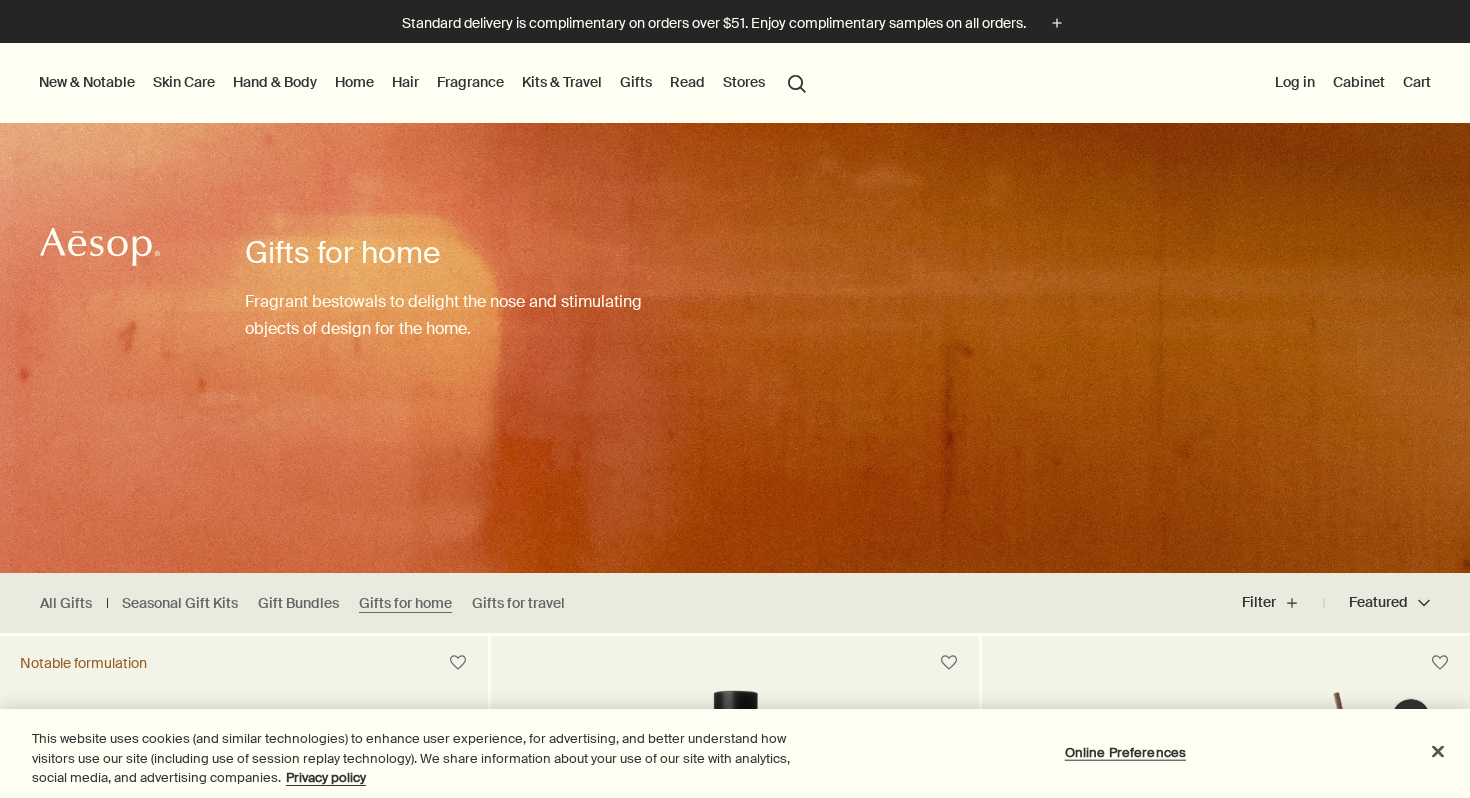 click on "Gifts" at bounding box center [636, 82] 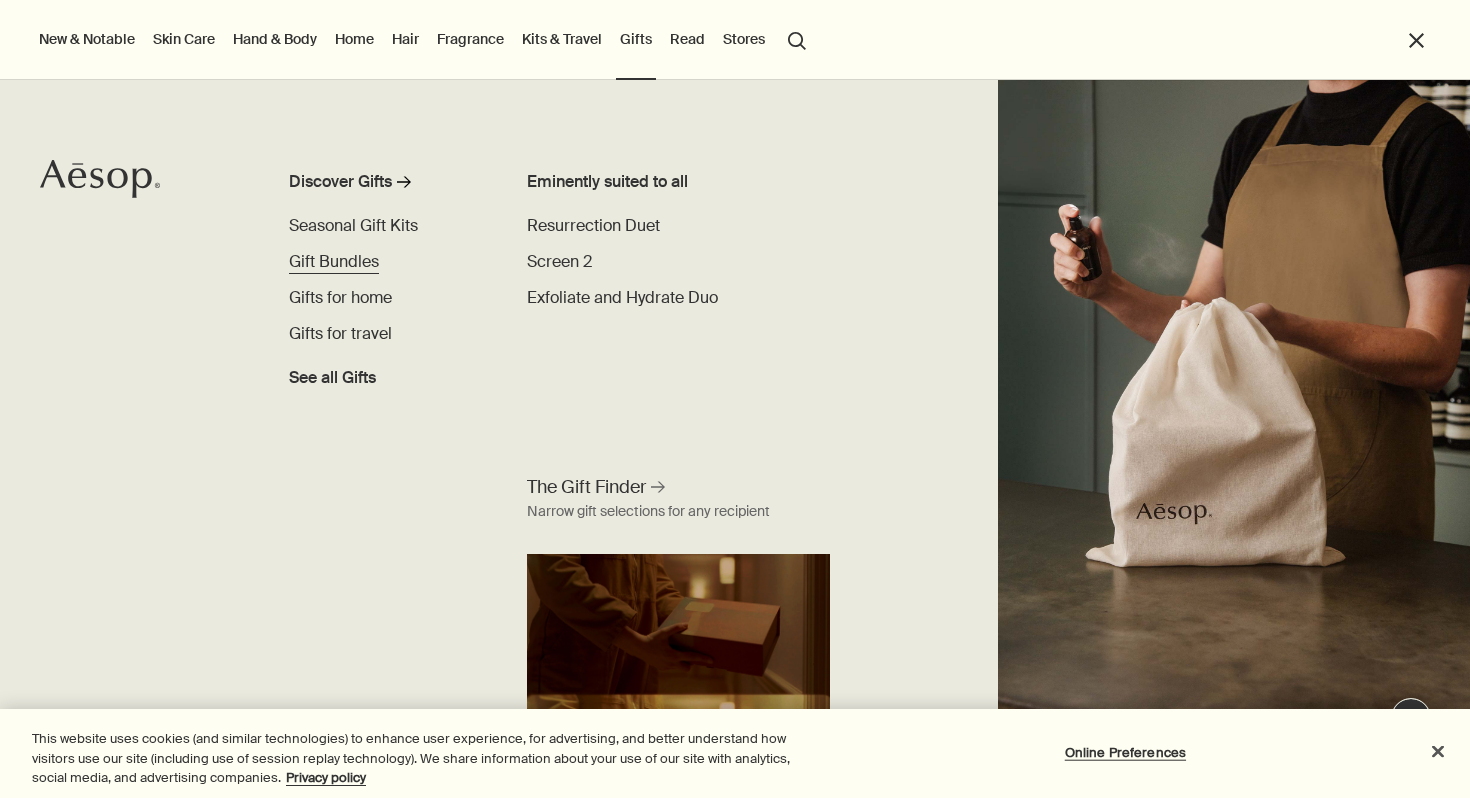 click on "Gift Bundles" at bounding box center [334, 261] 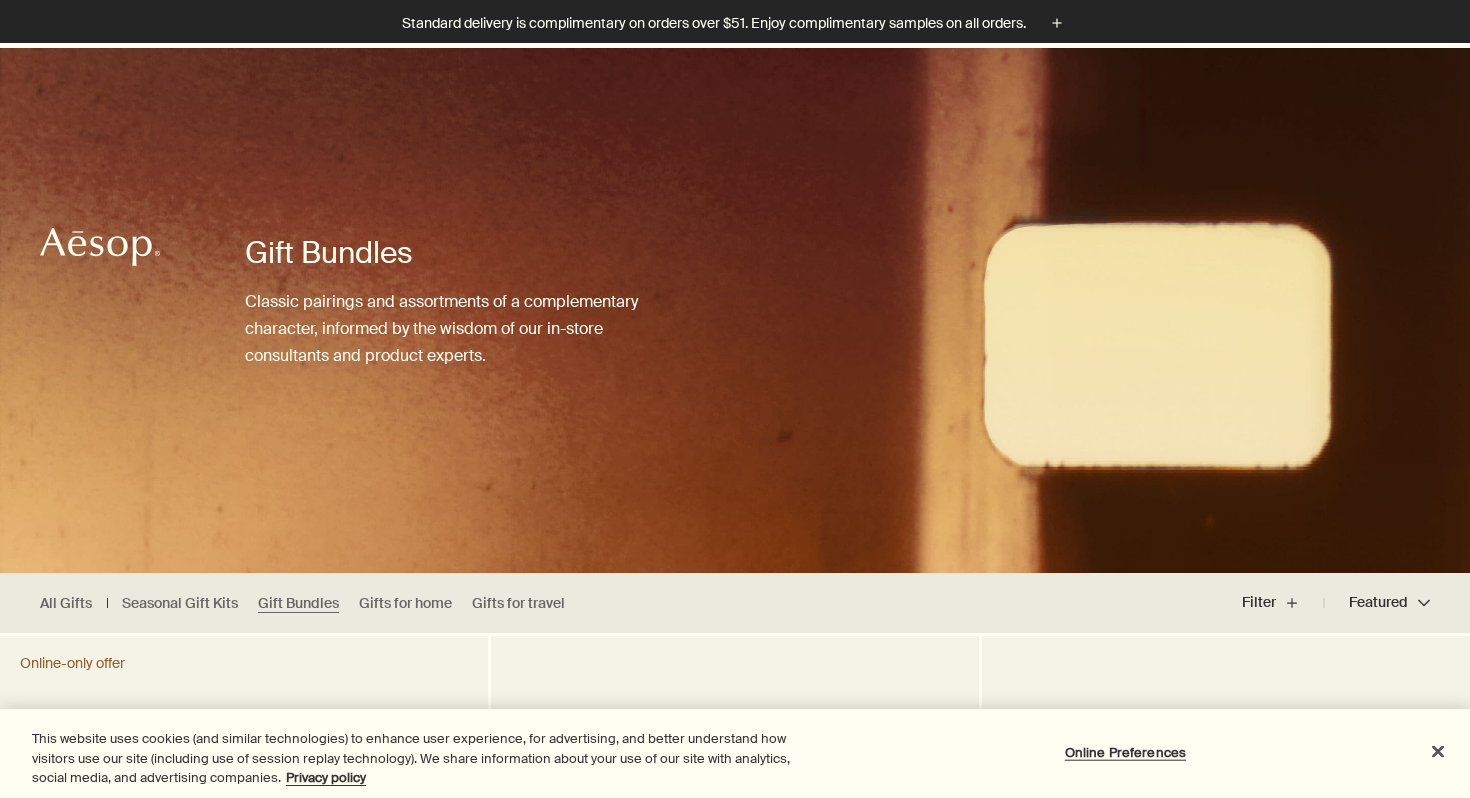 scroll, scrollTop: 573, scrollLeft: 0, axis: vertical 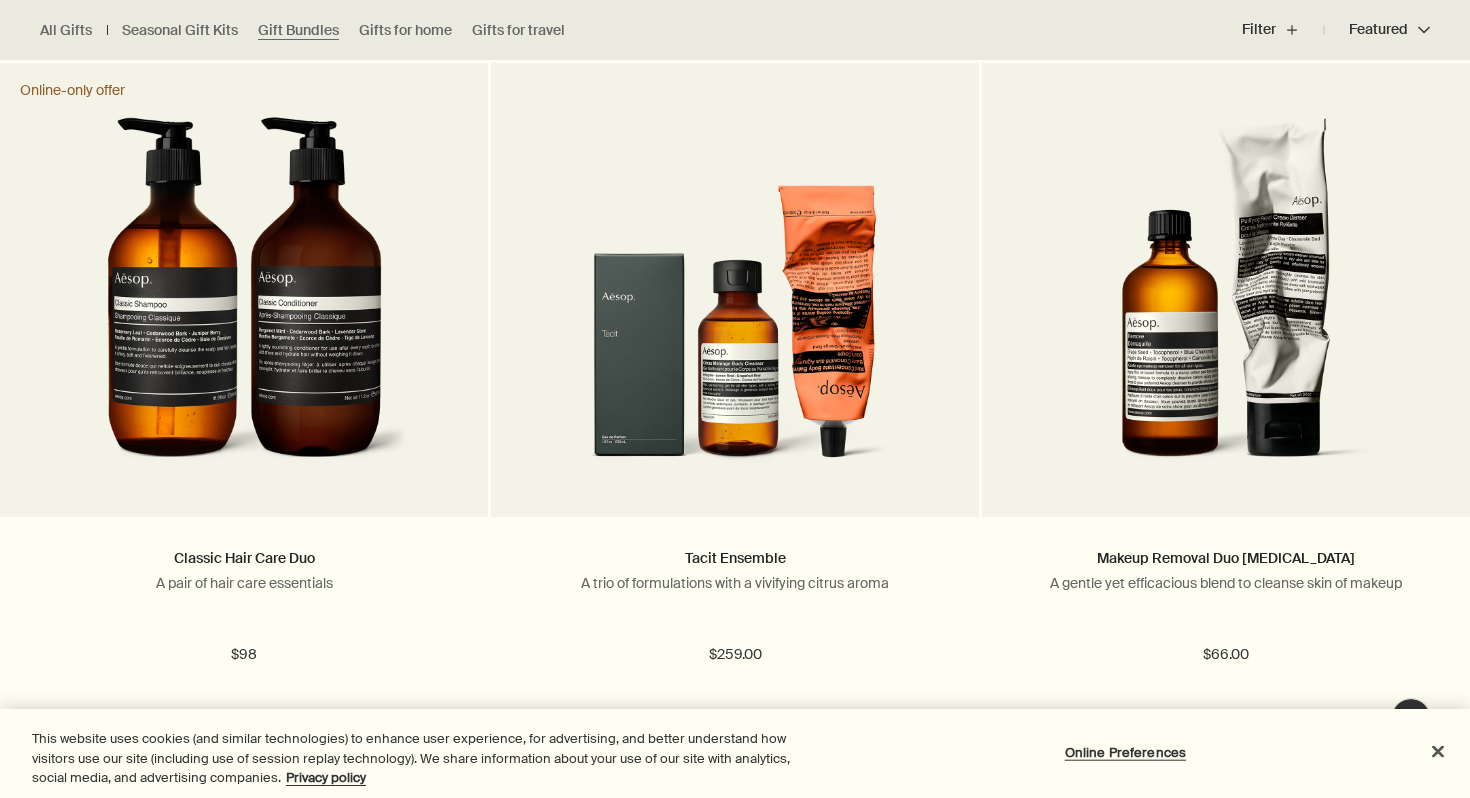 click at bounding box center [735, 225] 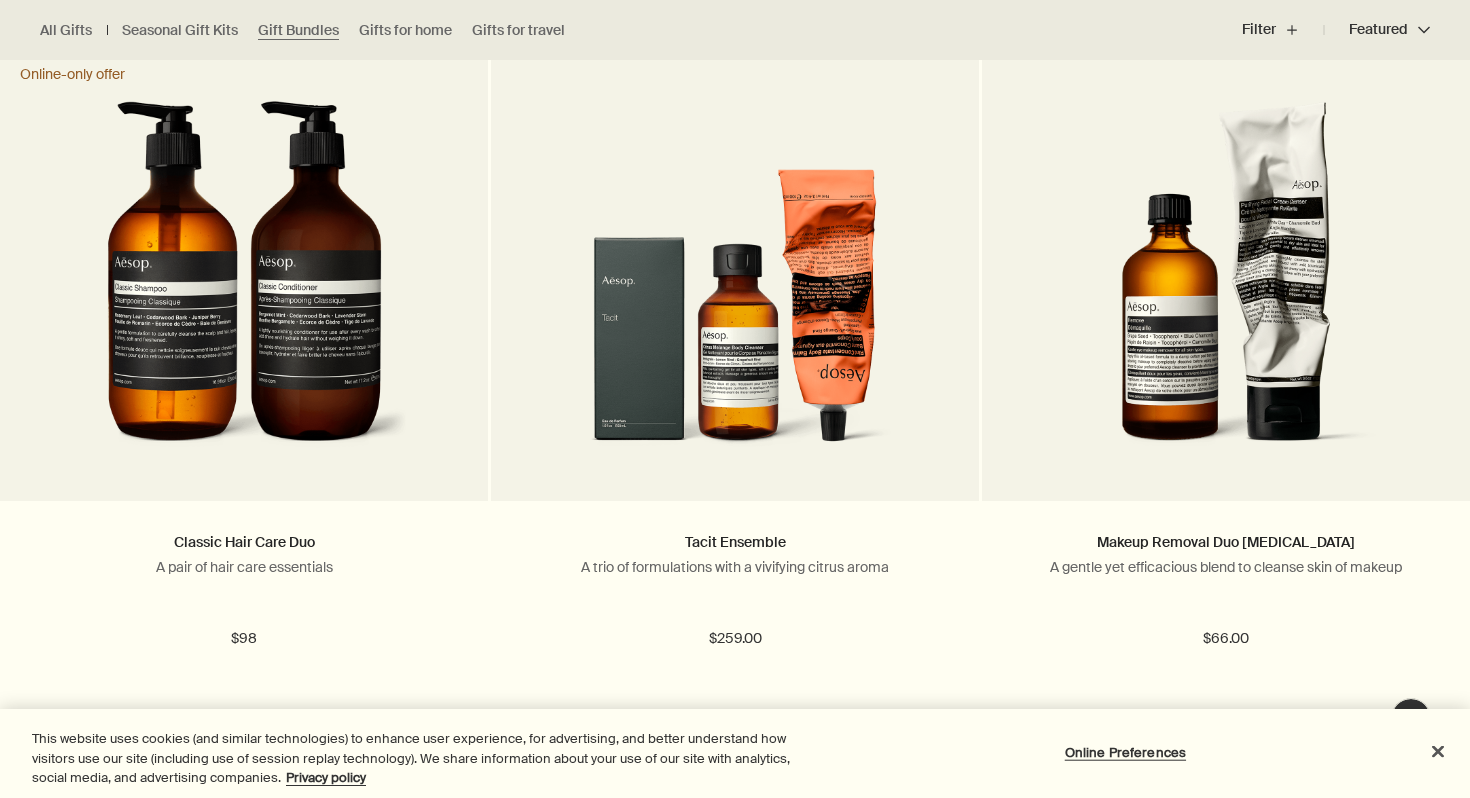 scroll, scrollTop: 596, scrollLeft: 0, axis: vertical 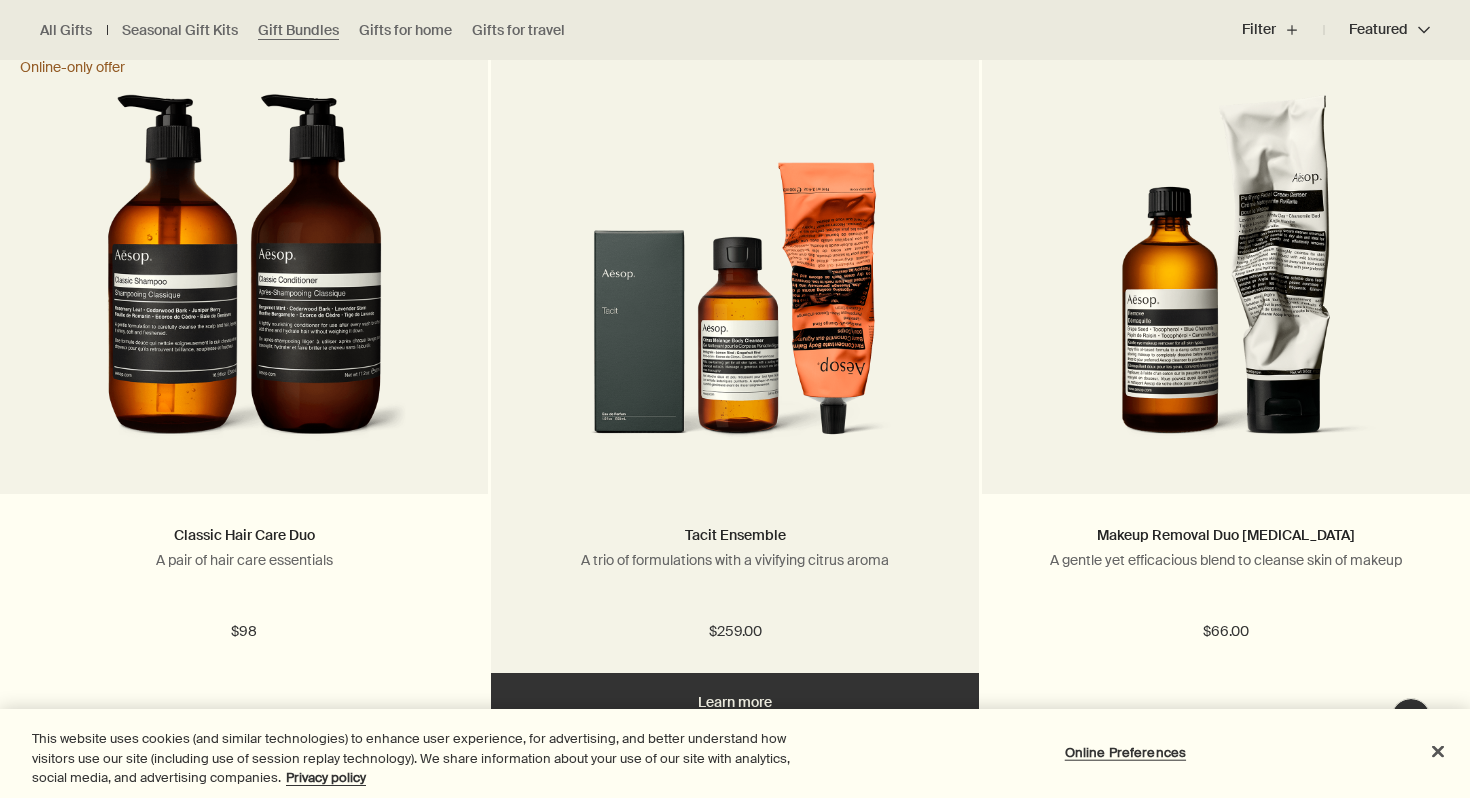 click at bounding box center [735, 279] 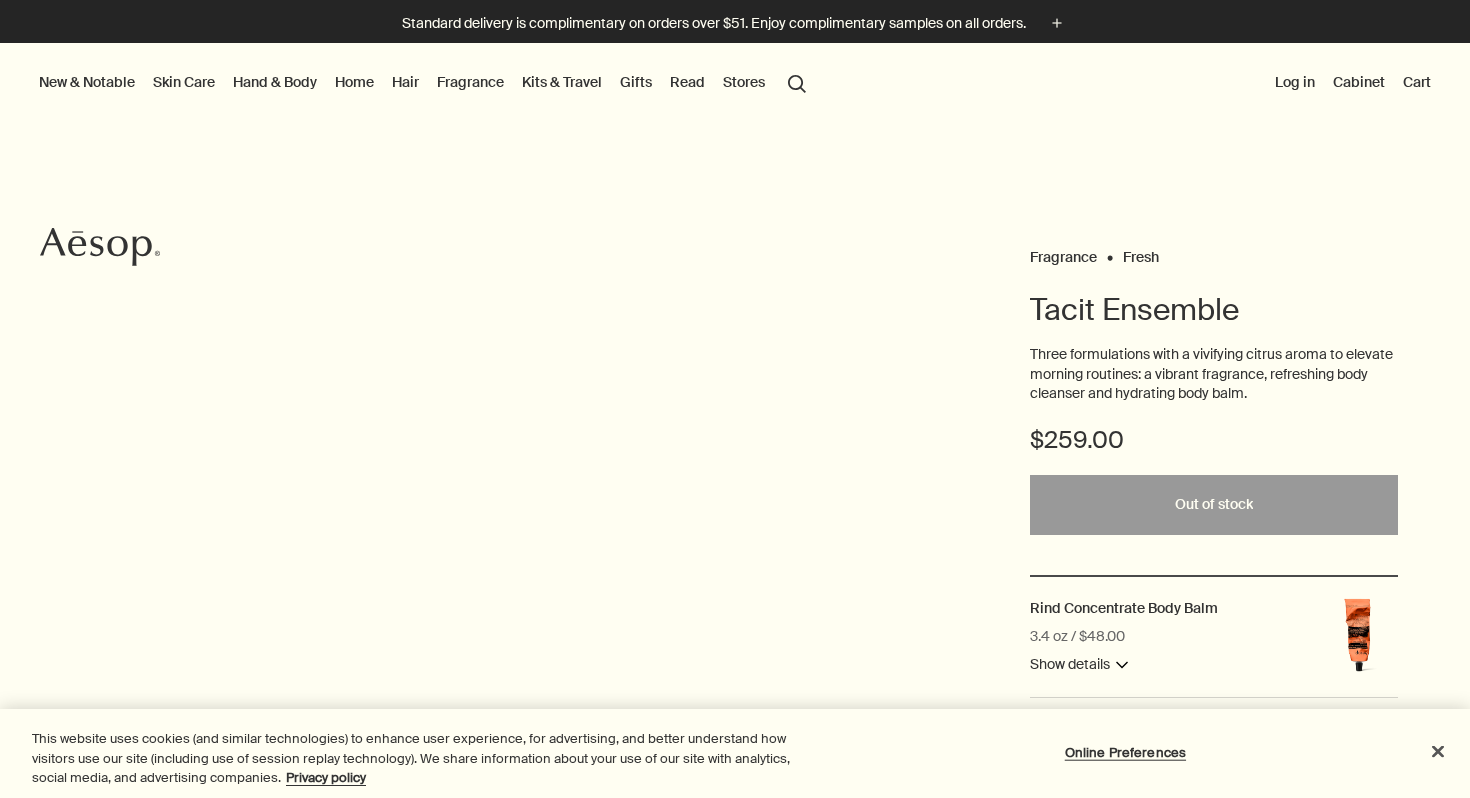 scroll, scrollTop: 0, scrollLeft: 0, axis: both 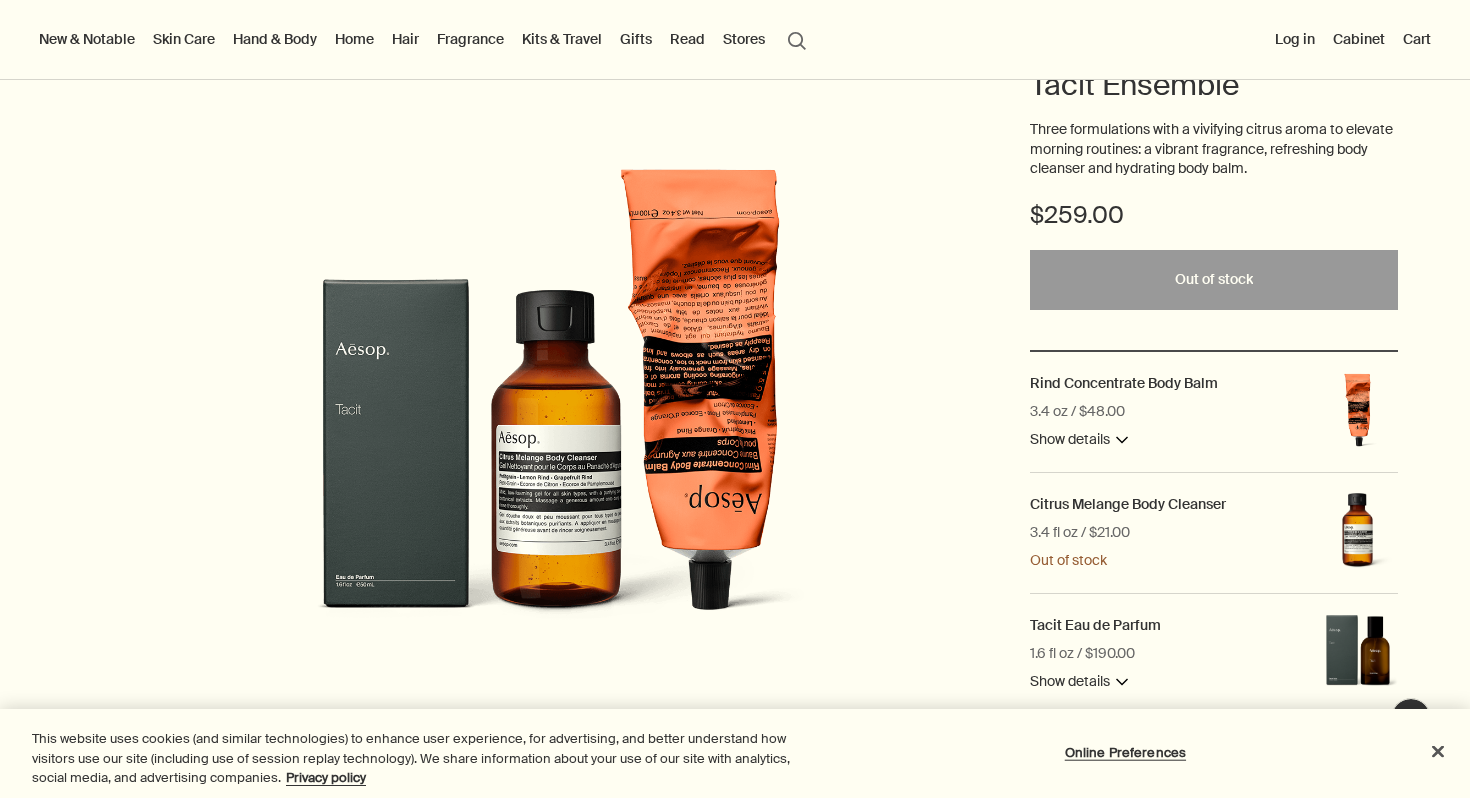 click at bounding box center (735, 798) 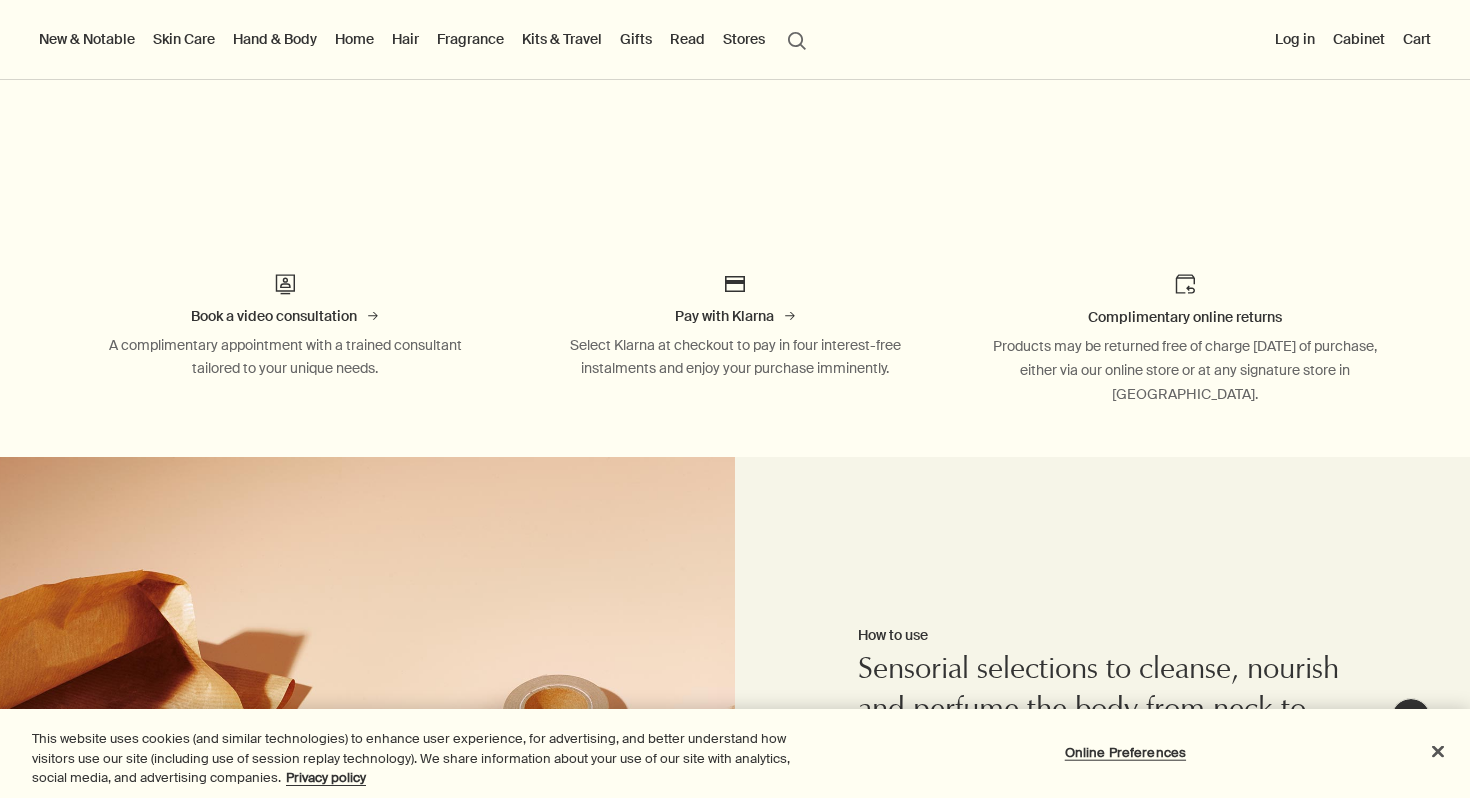 scroll, scrollTop: 0, scrollLeft: 0, axis: both 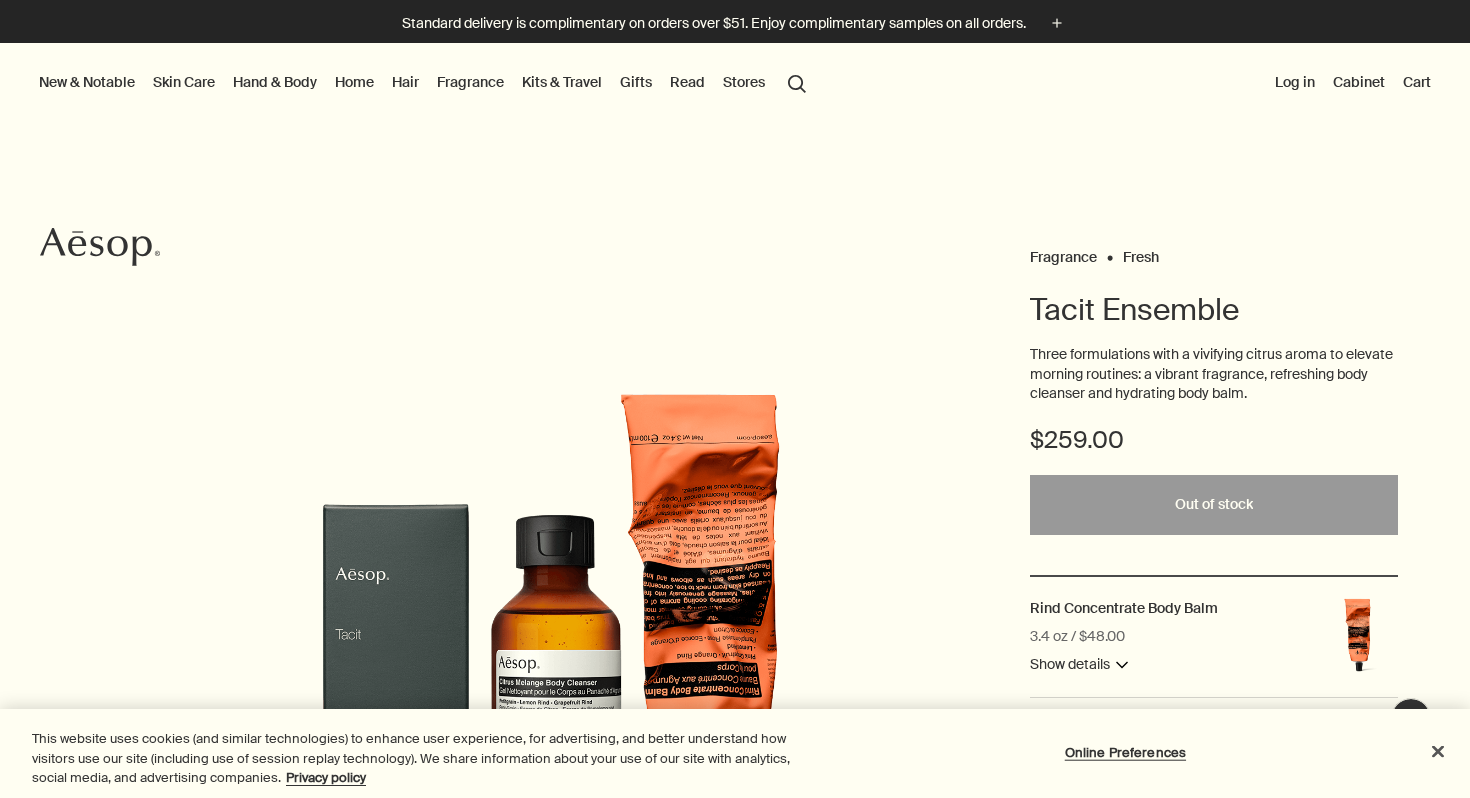 click on "Kits & Travel" at bounding box center (562, 82) 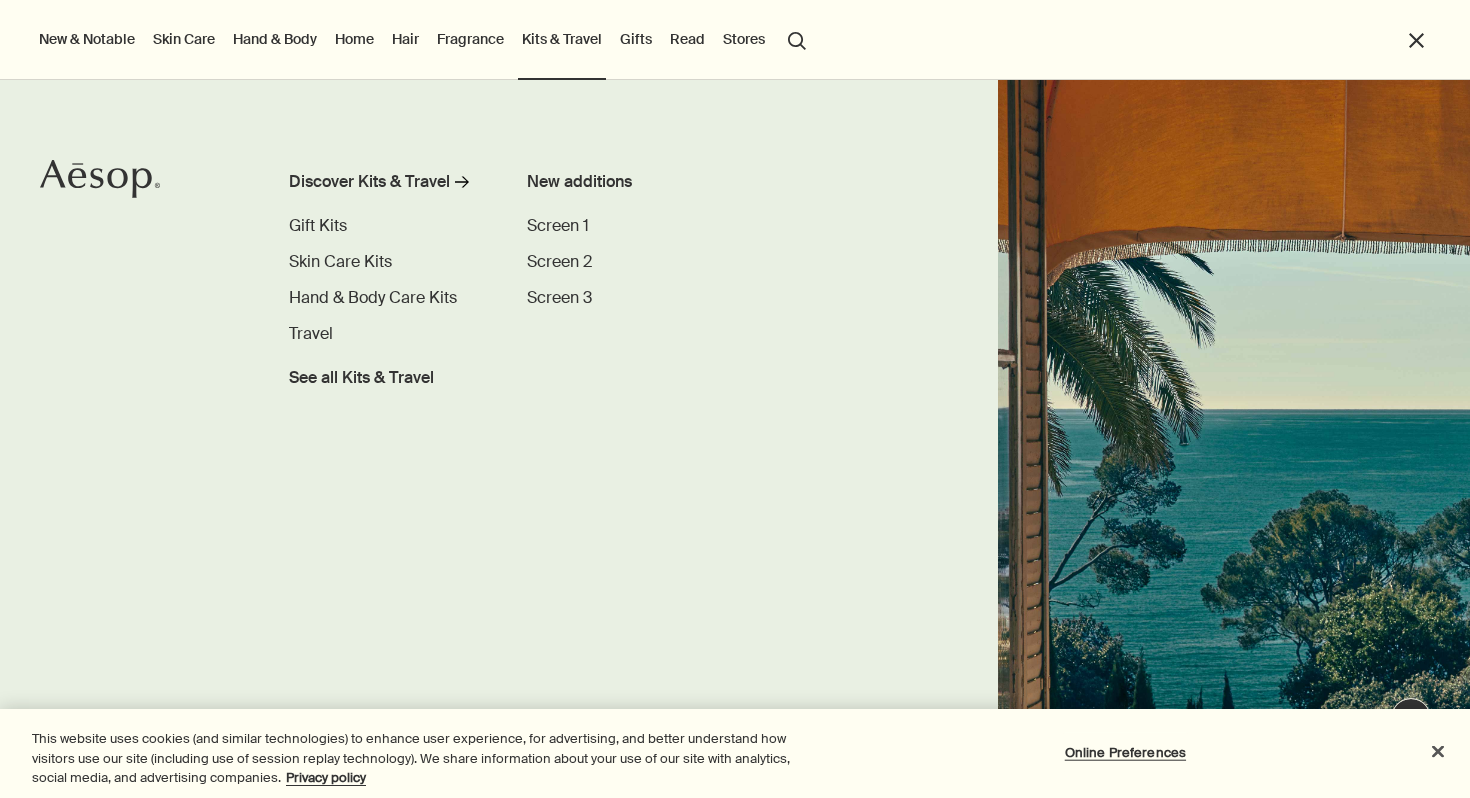click on "Gifts" at bounding box center [636, 39] 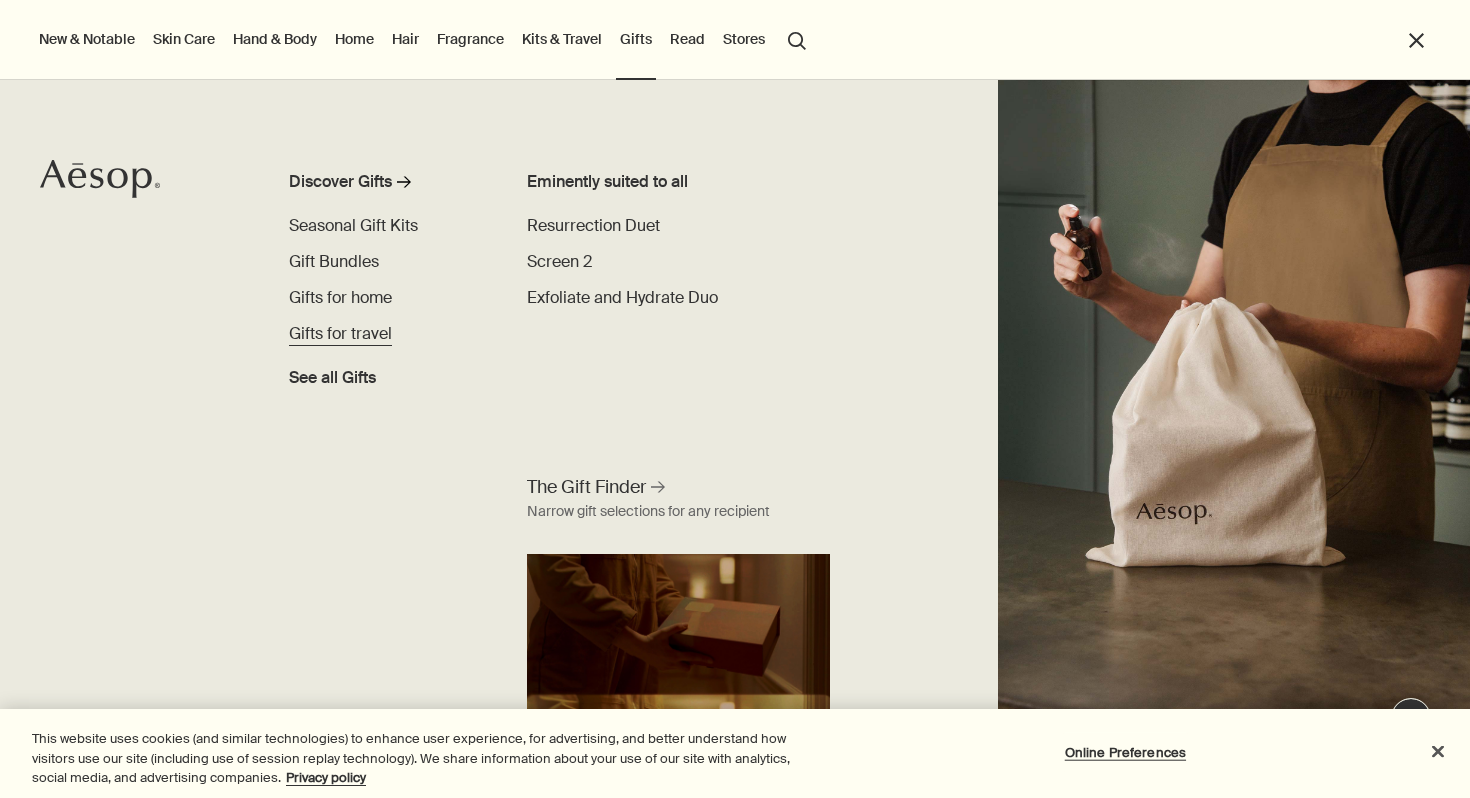 click on "Gifts for travel" at bounding box center [340, 333] 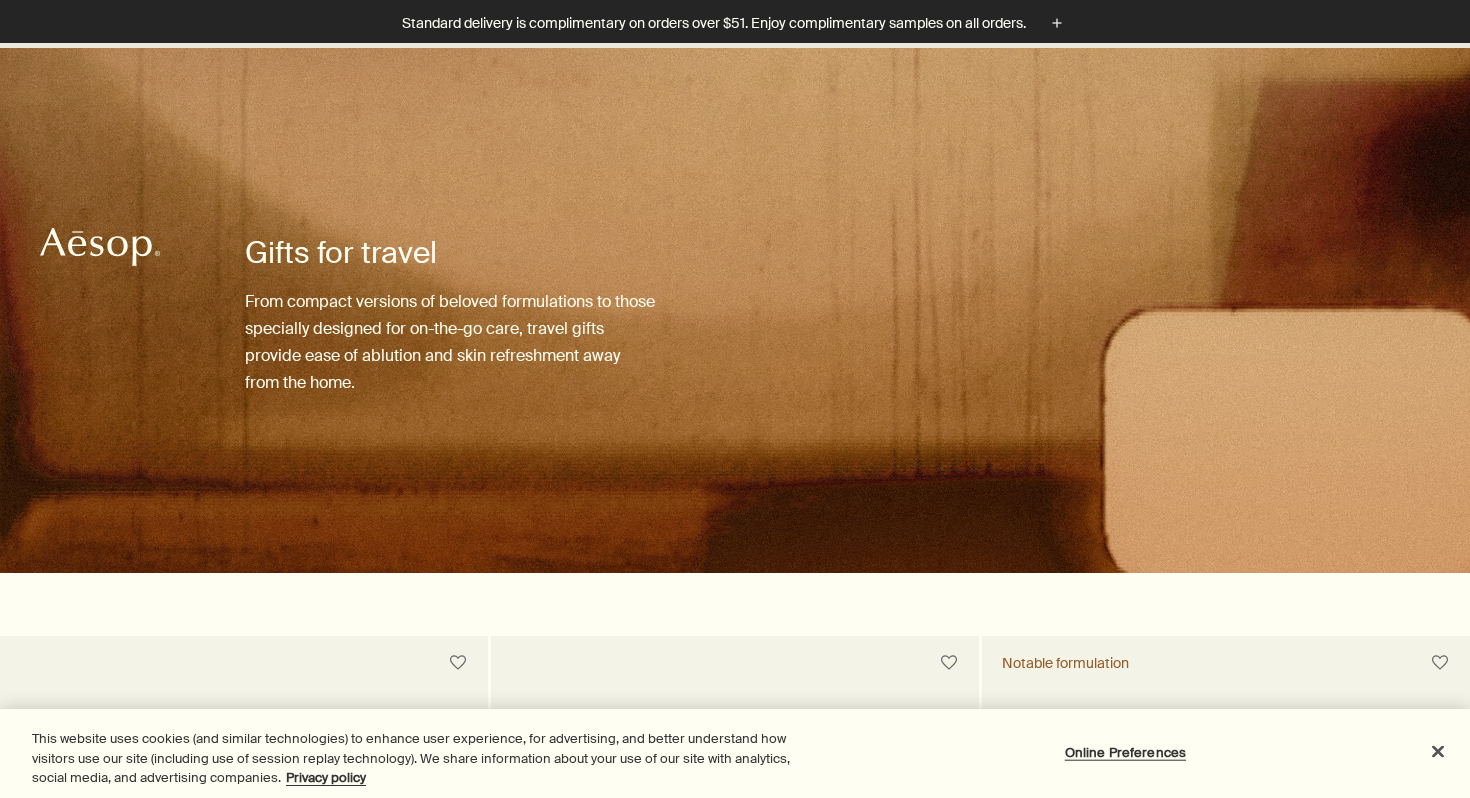 scroll, scrollTop: 685, scrollLeft: 0, axis: vertical 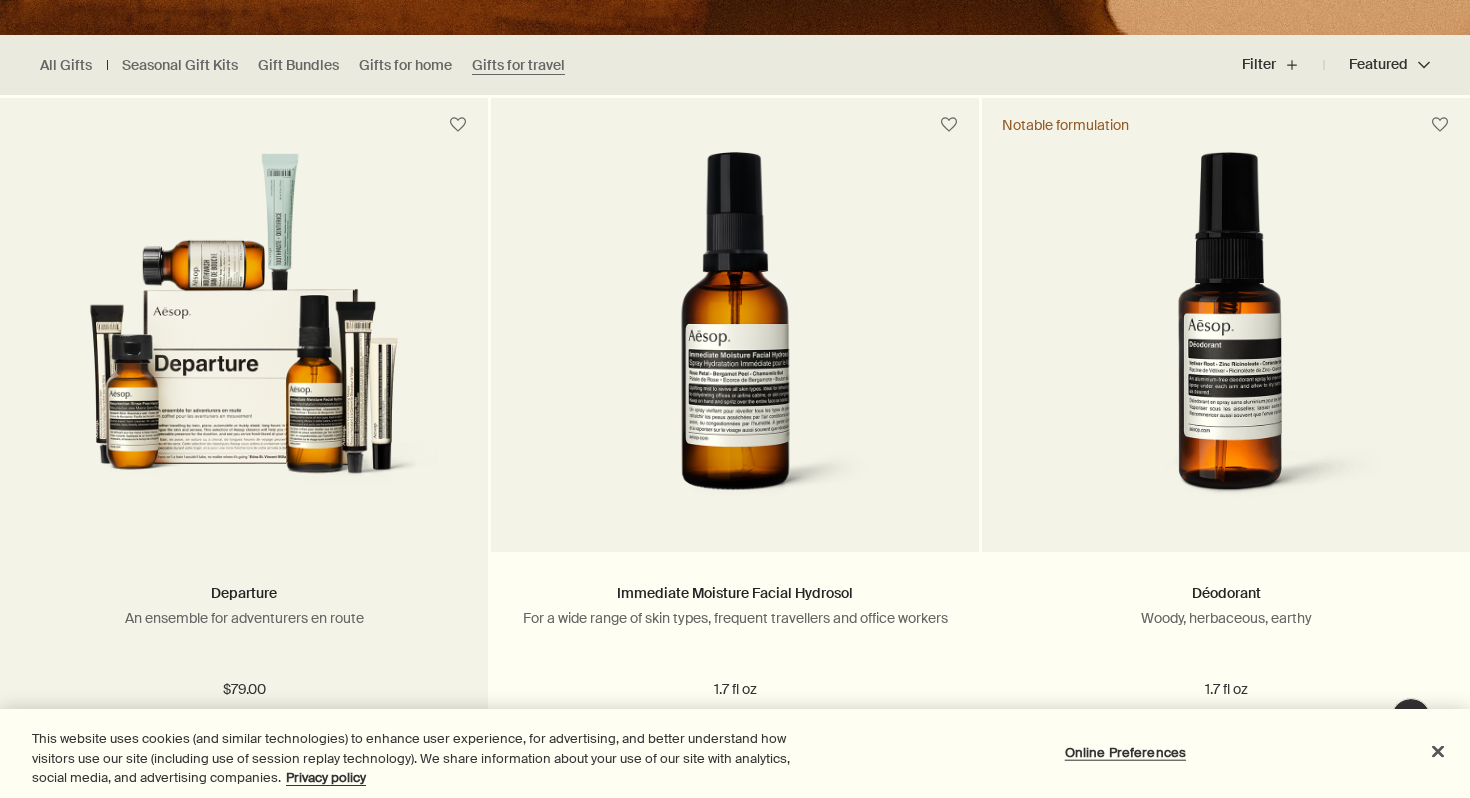click at bounding box center (243, 337) 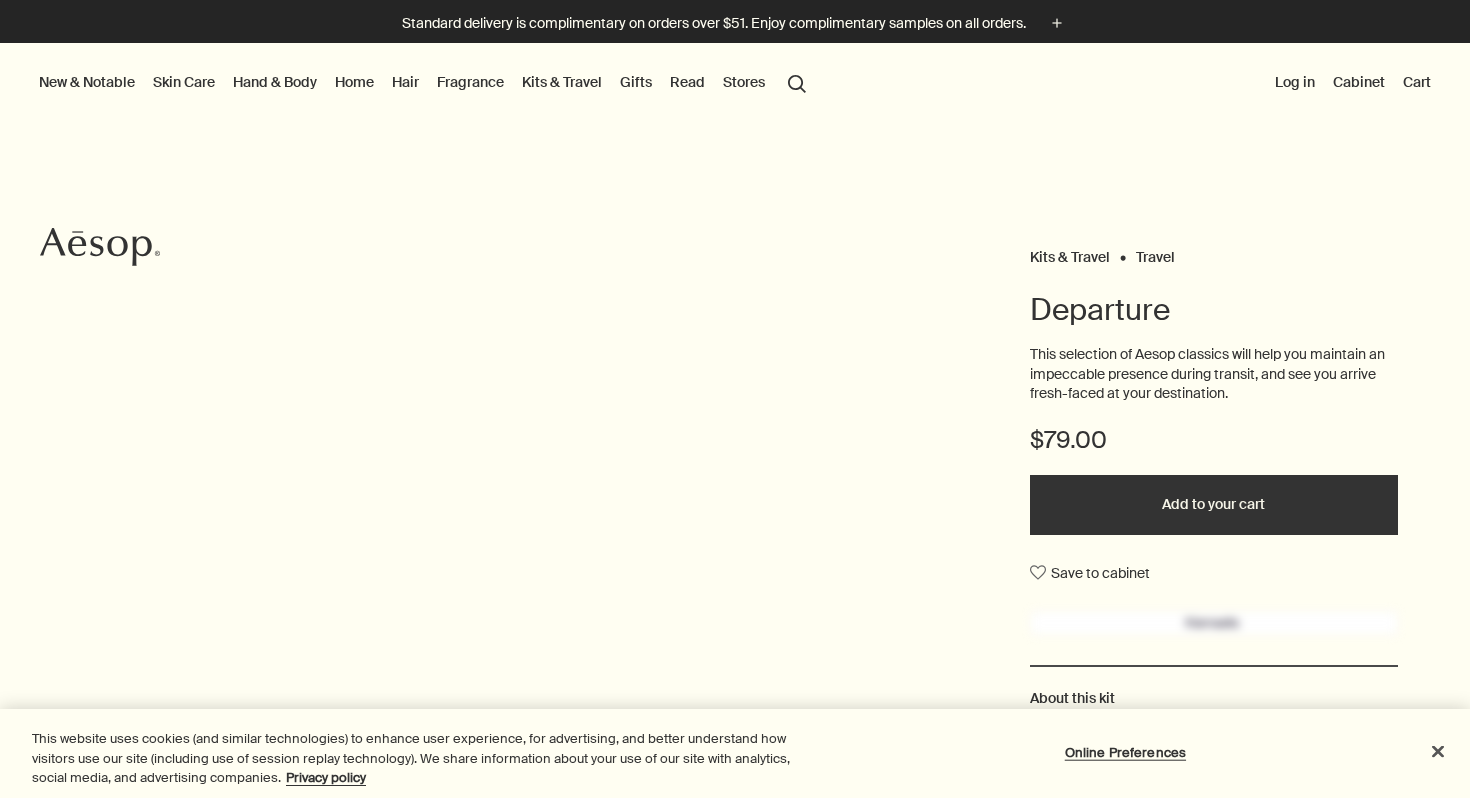 scroll, scrollTop: 0, scrollLeft: 0, axis: both 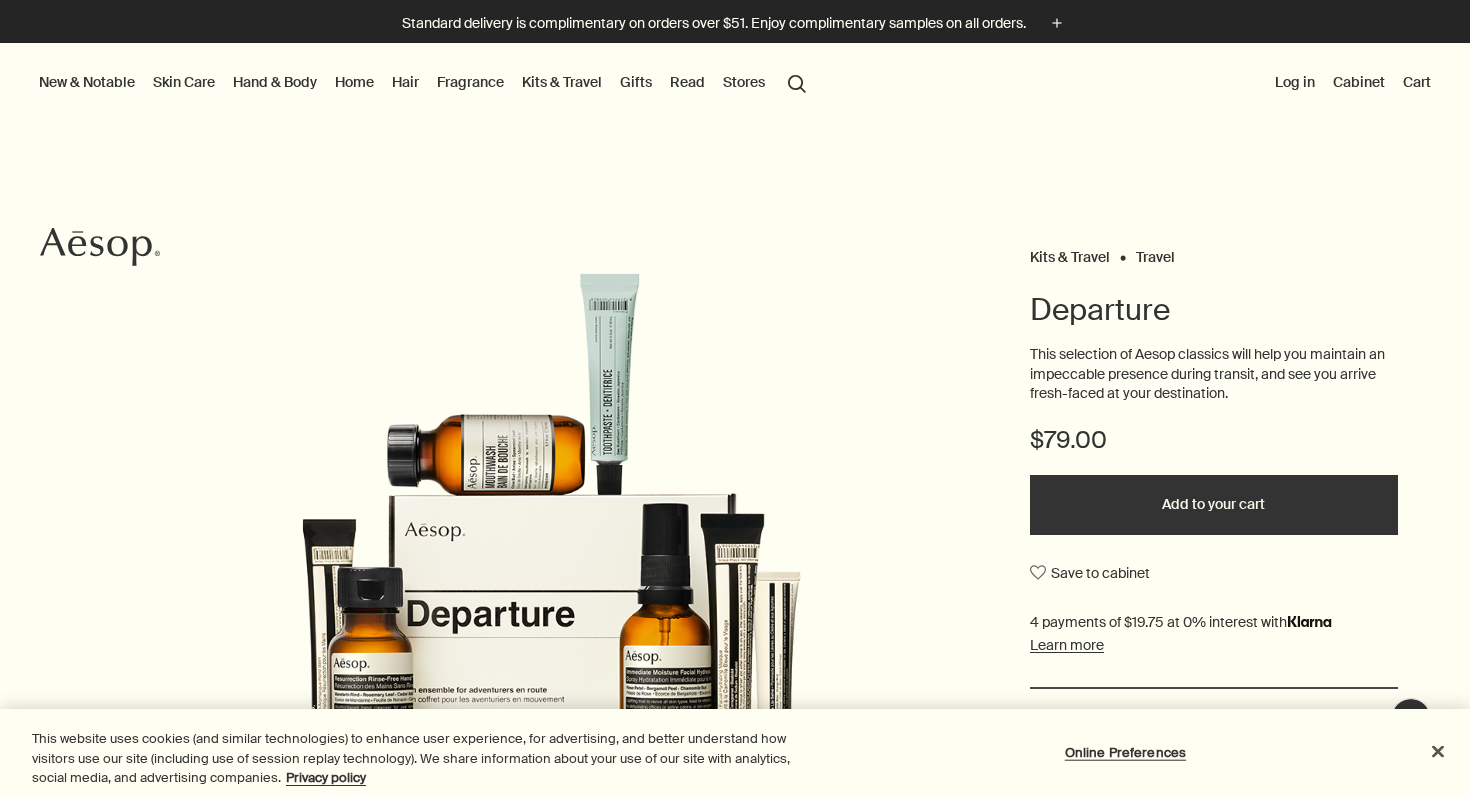 click on "Gifts" at bounding box center [636, 82] 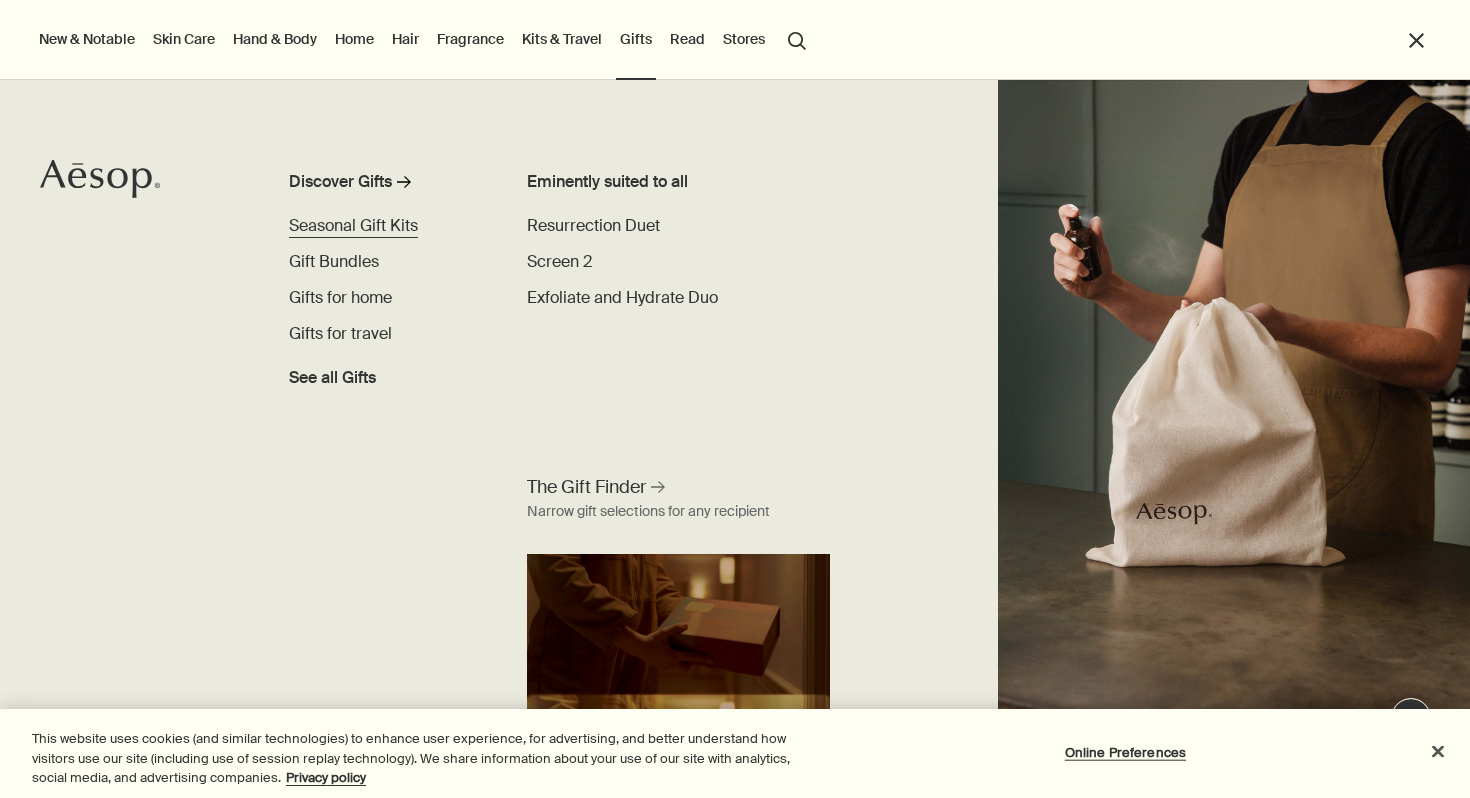 click on "Seasonal Gift Kits" at bounding box center [353, 225] 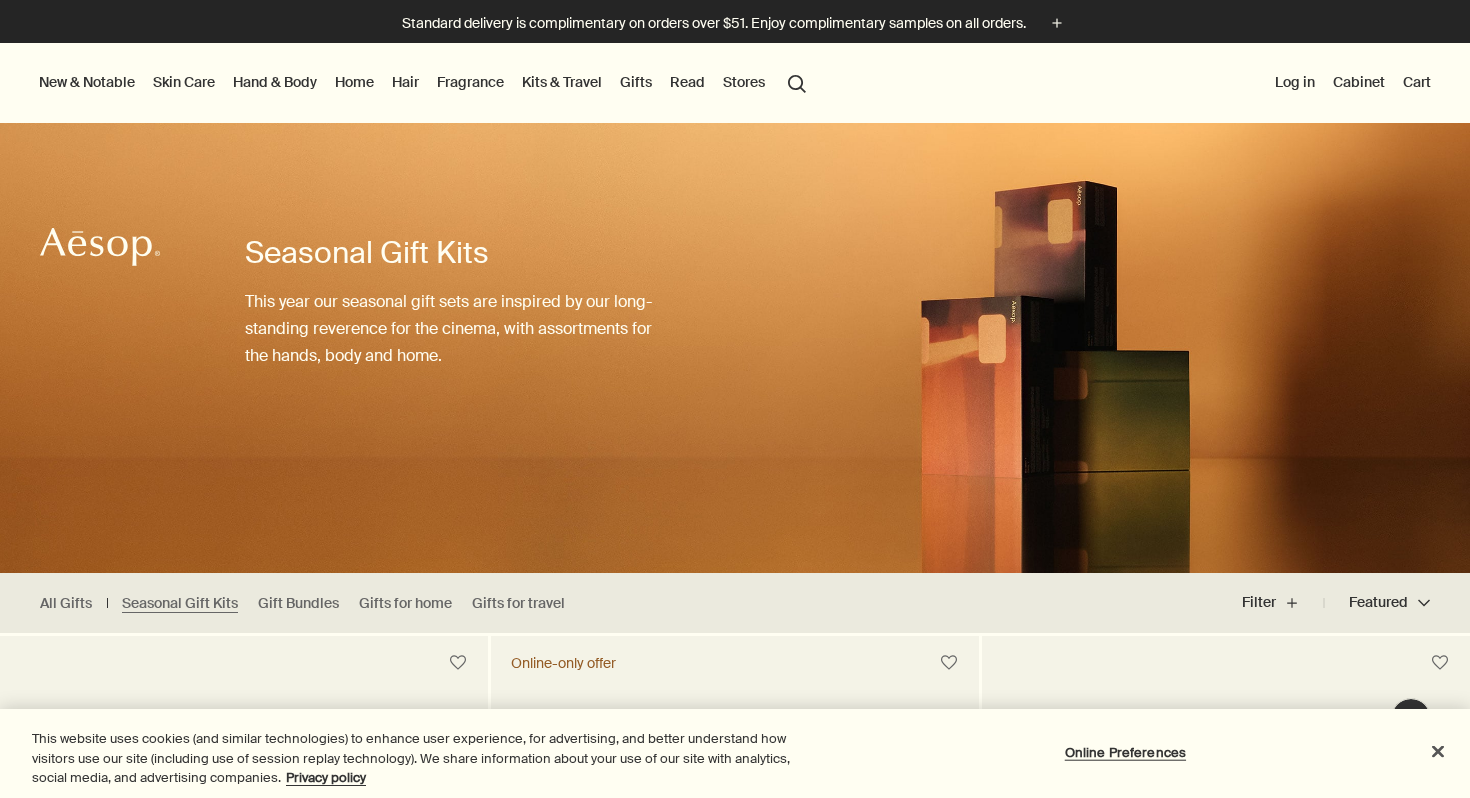 scroll, scrollTop: 0, scrollLeft: 0, axis: both 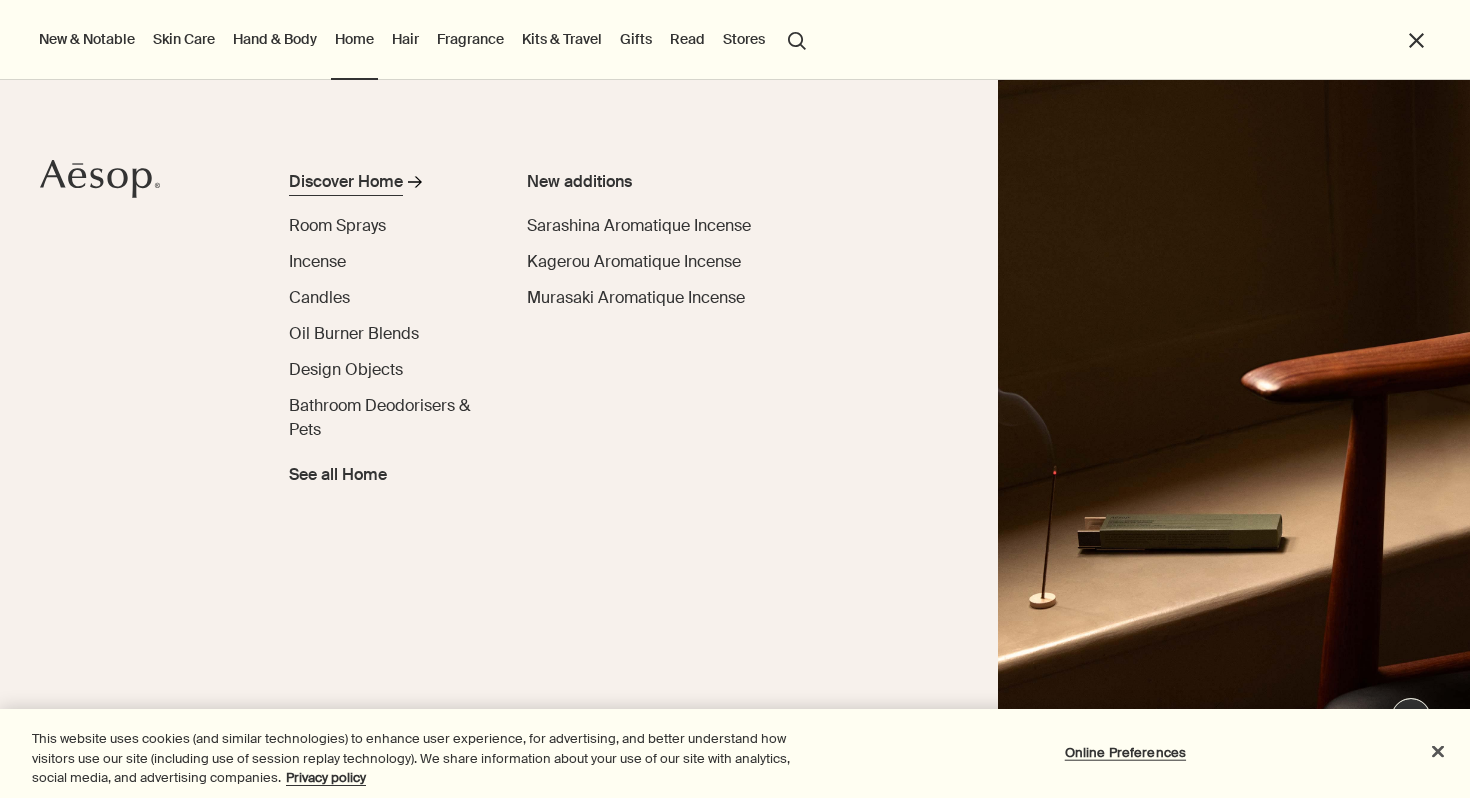 click on "Discover Home" at bounding box center [346, 182] 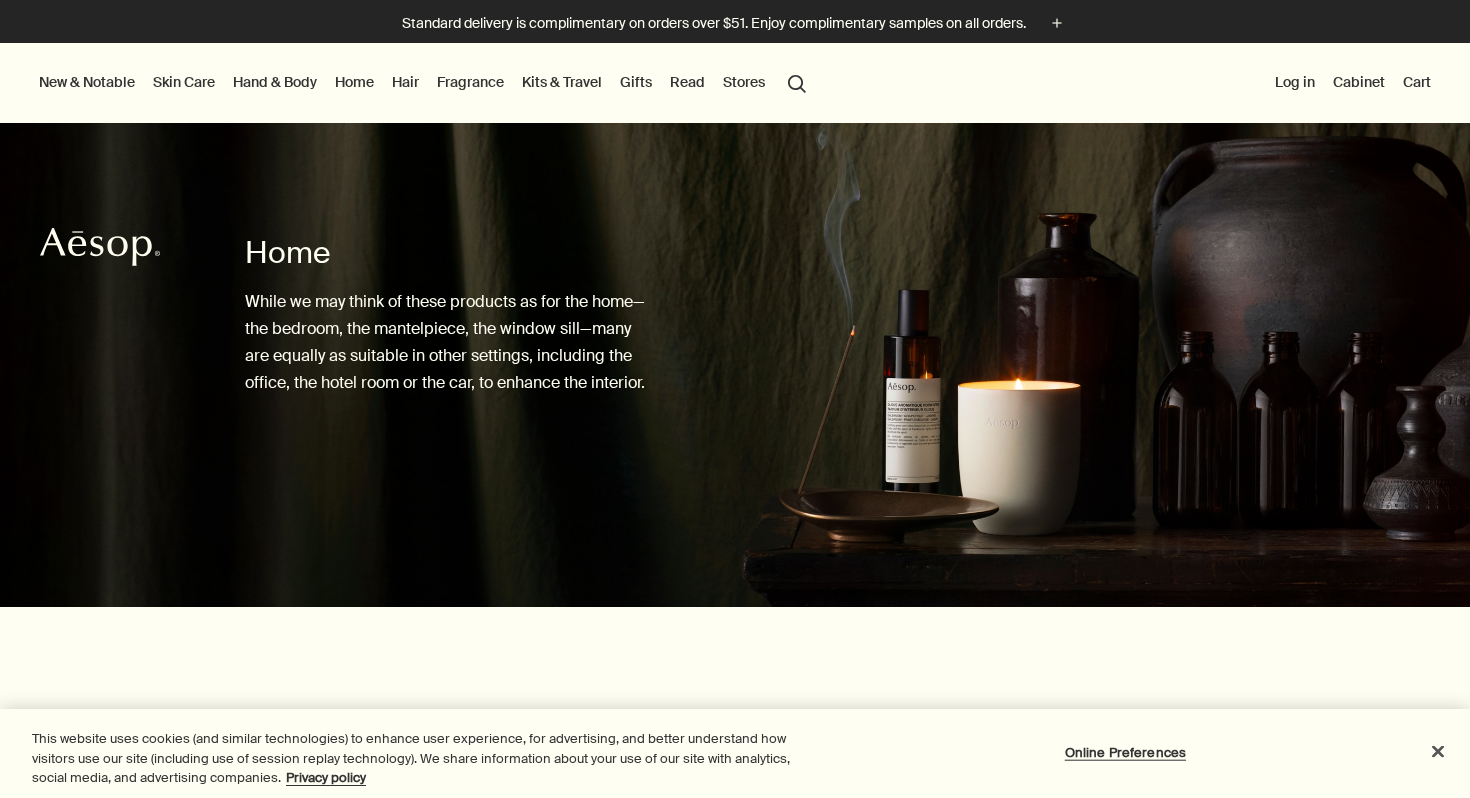 scroll, scrollTop: 0, scrollLeft: 0, axis: both 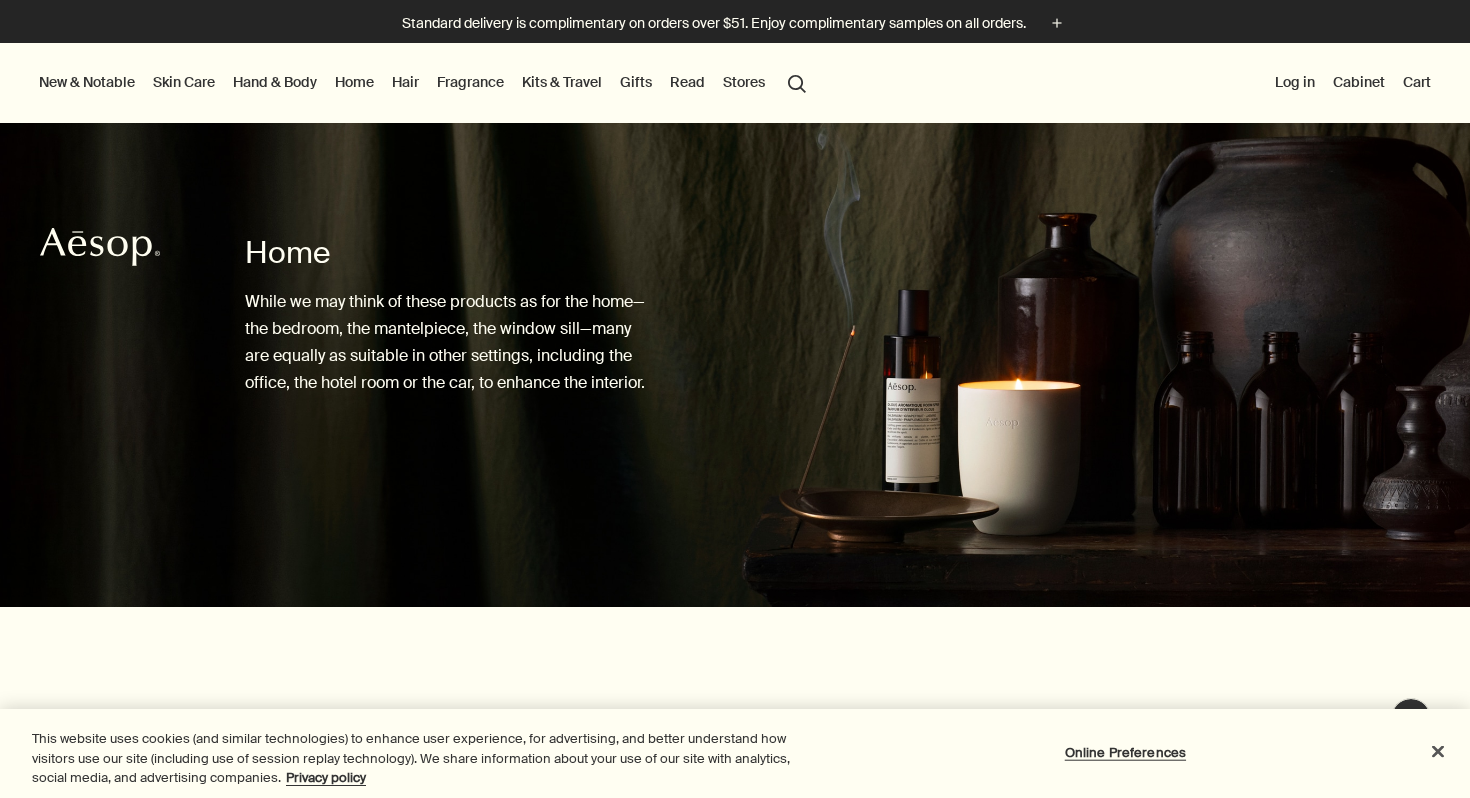 click on "Home" at bounding box center (354, 82) 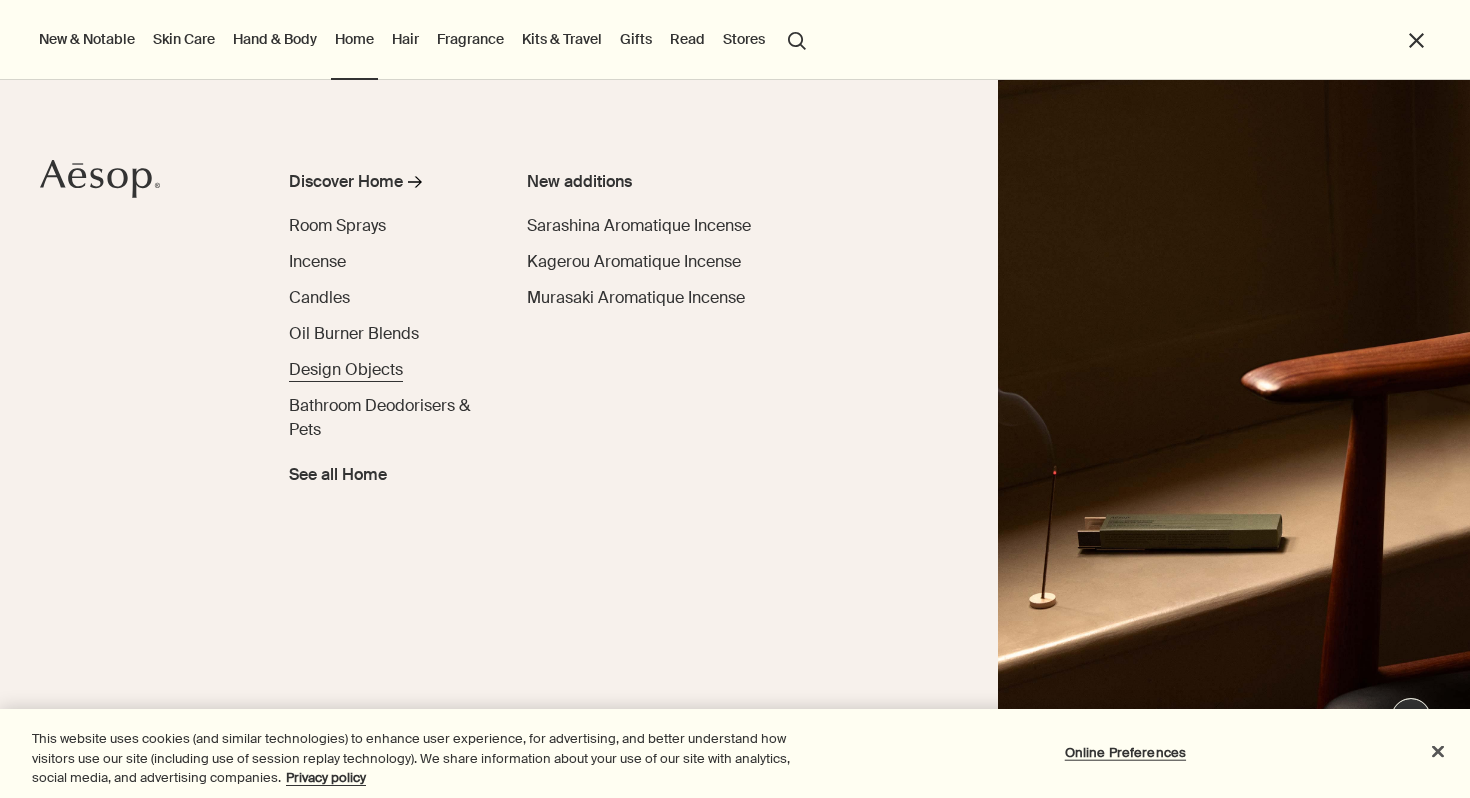click on "Design Objects" at bounding box center [346, 369] 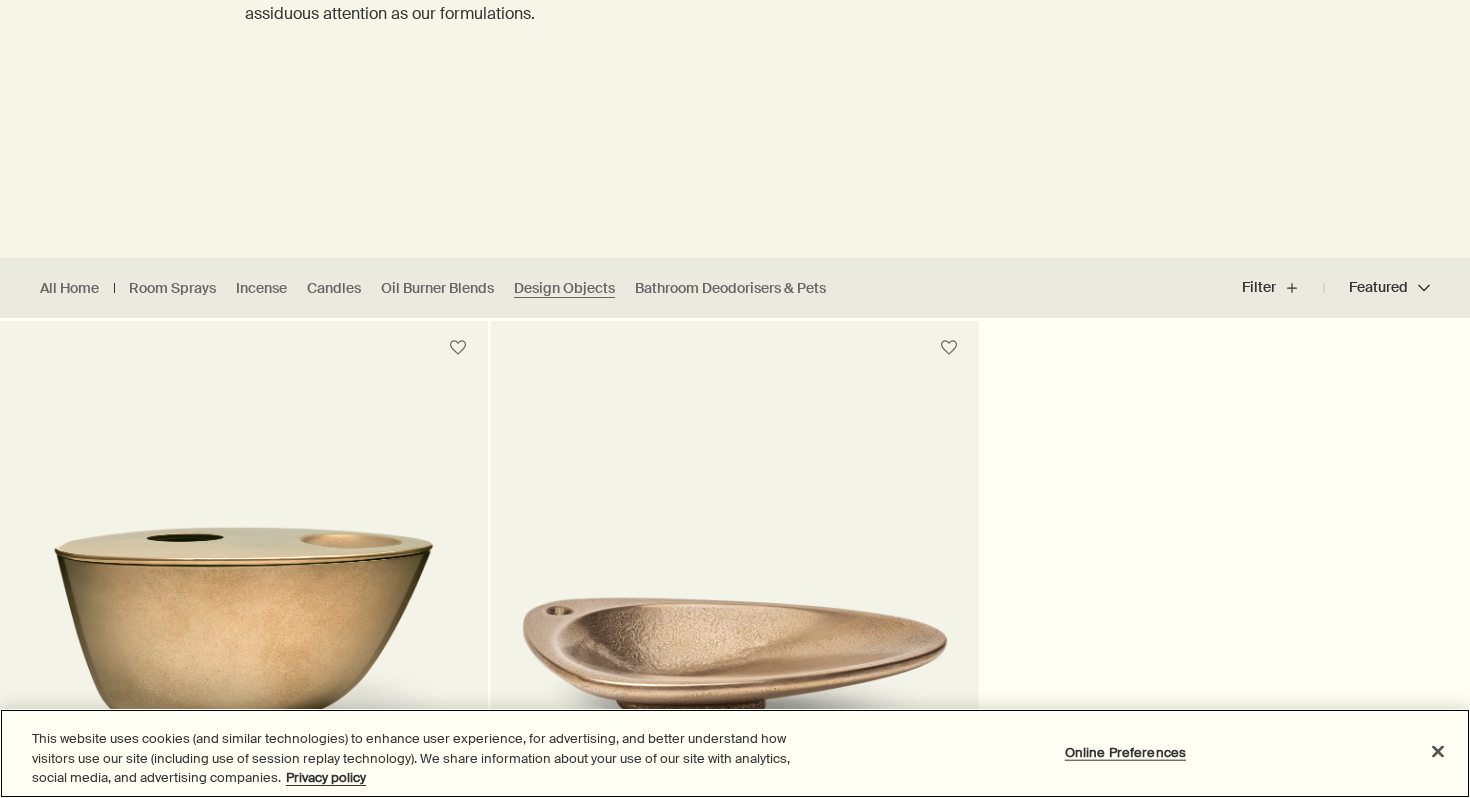 scroll, scrollTop: 0, scrollLeft: 0, axis: both 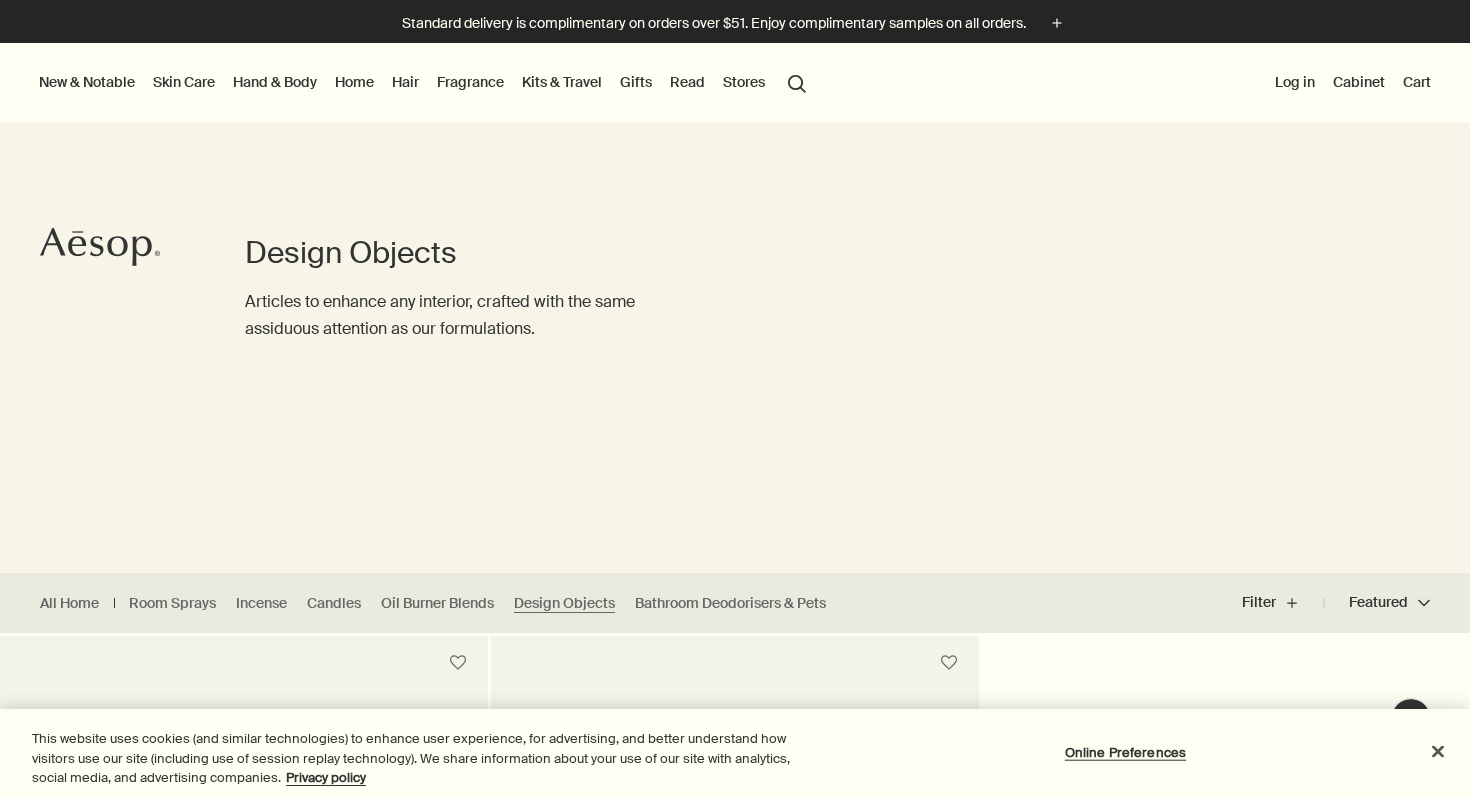click on "Hand & Body" at bounding box center (275, 82) 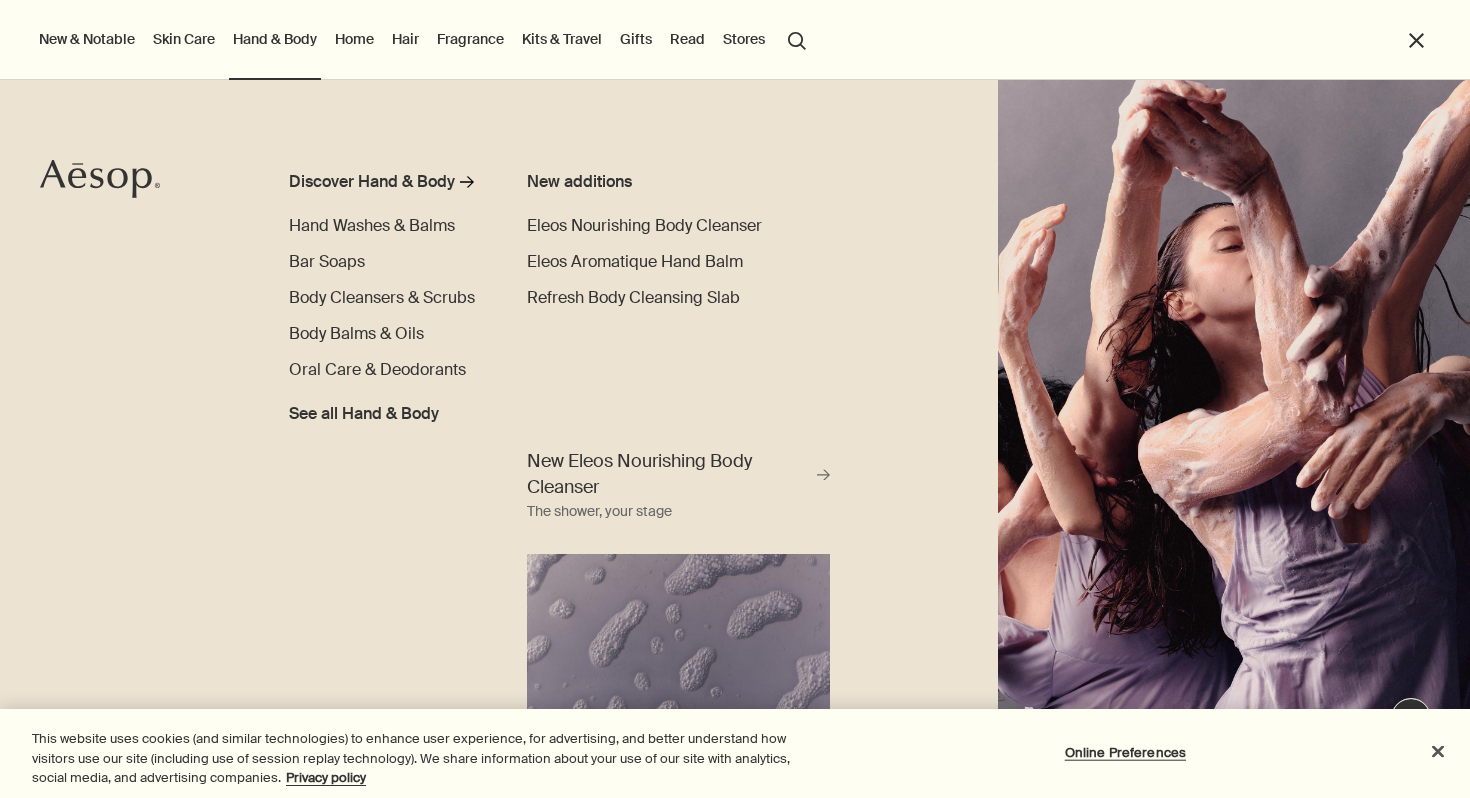 click on "Hair" at bounding box center [405, 39] 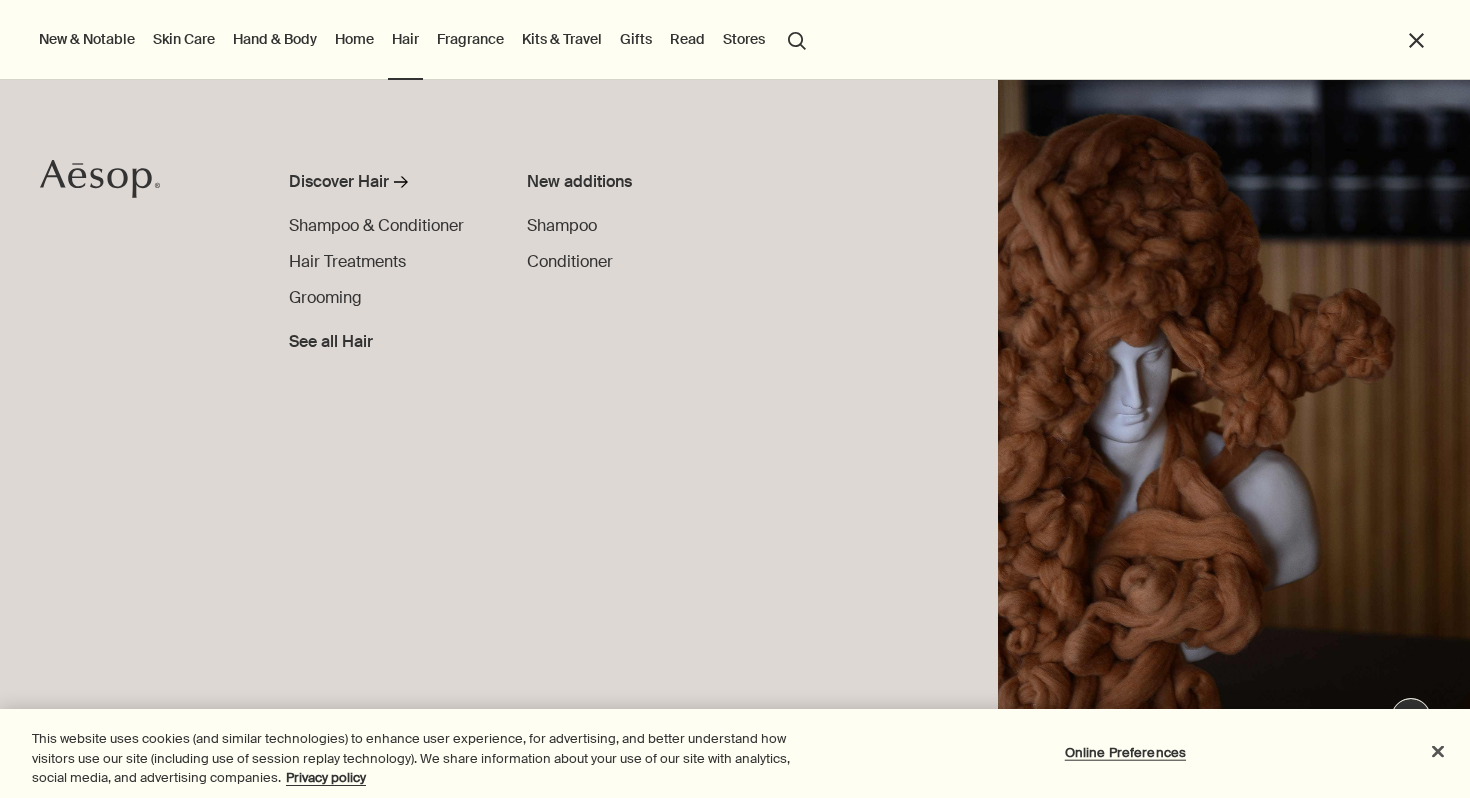 click on "Hair" at bounding box center (405, 39) 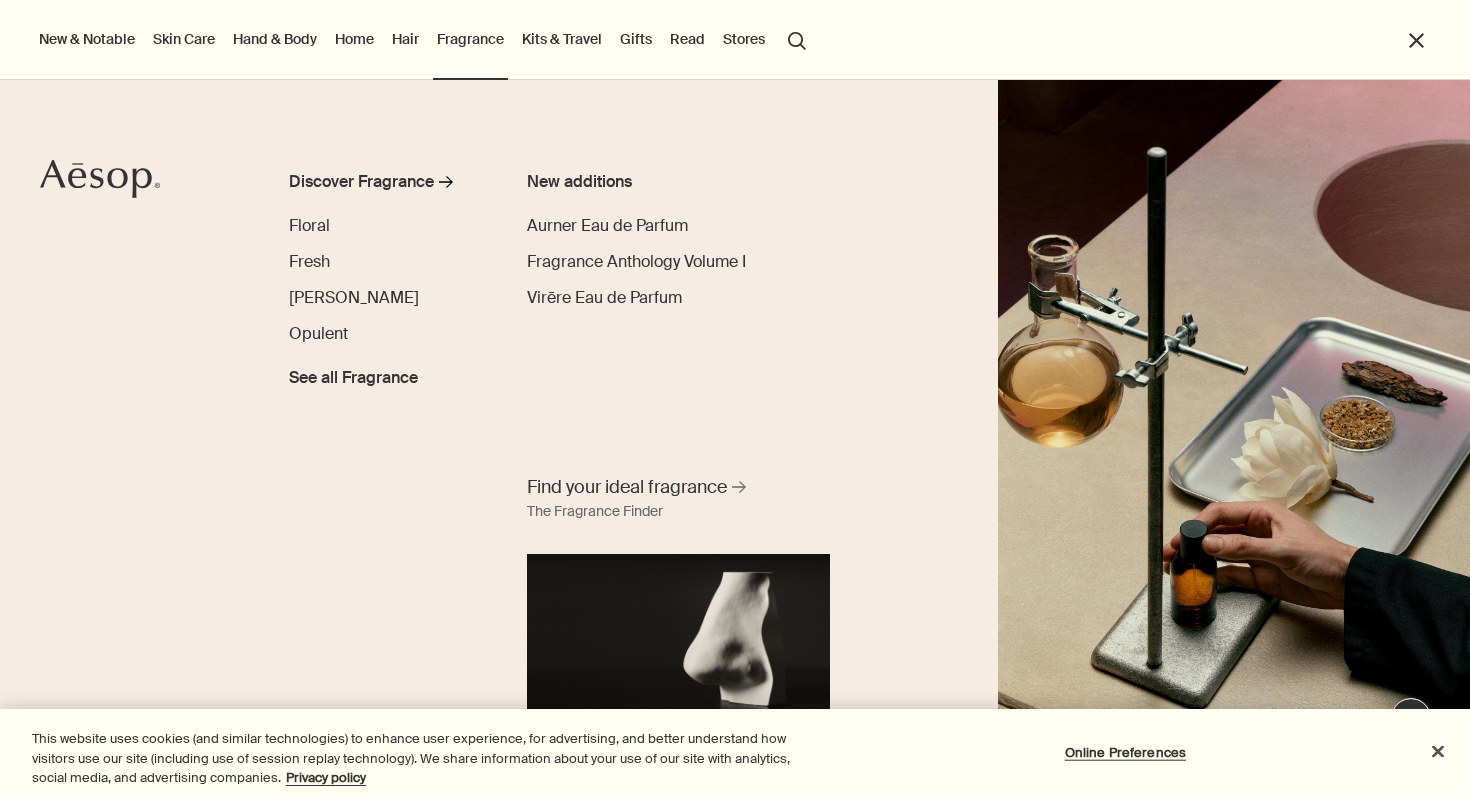 click on "Skin Care" at bounding box center (184, 39) 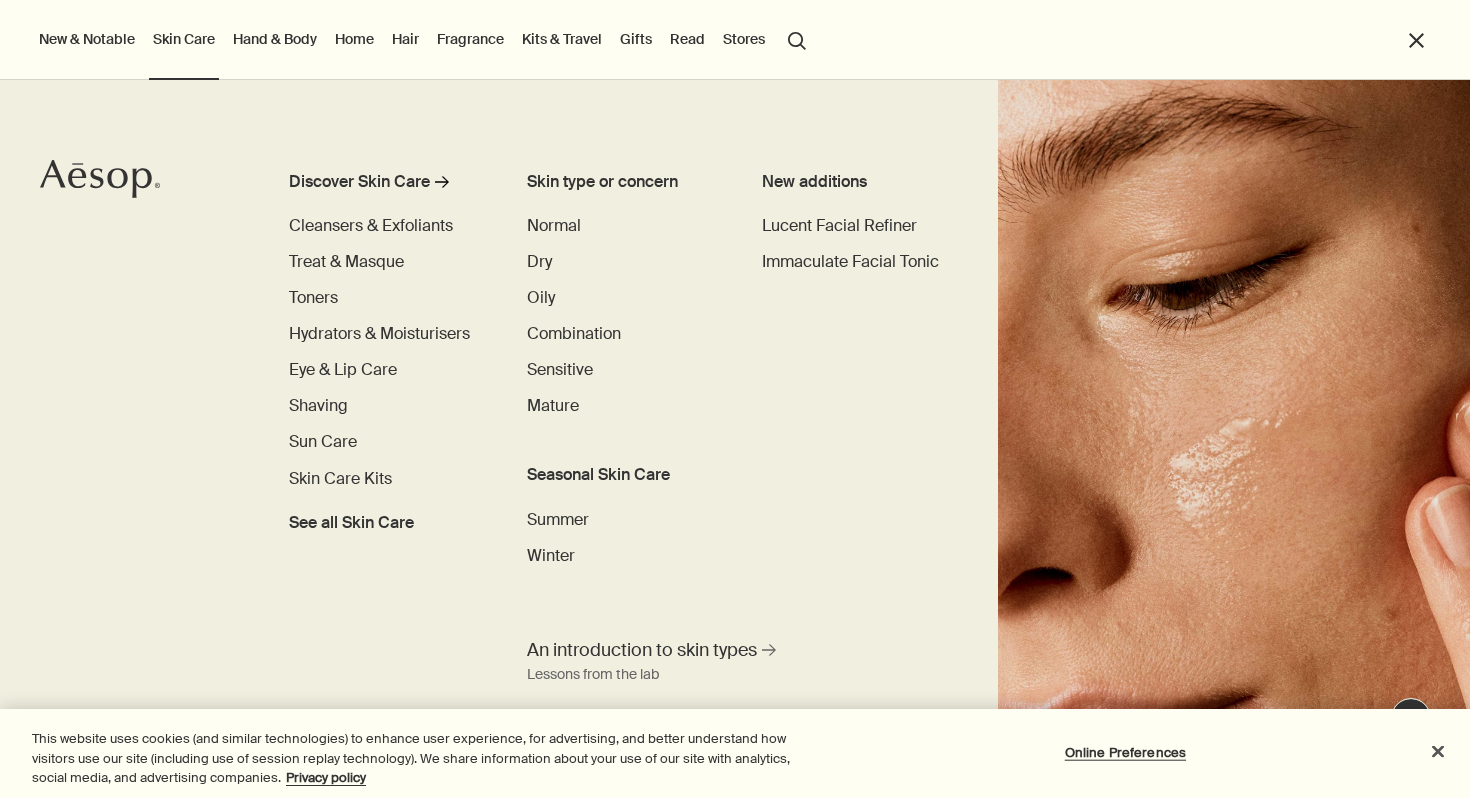 click on "Gifts" at bounding box center [636, 39] 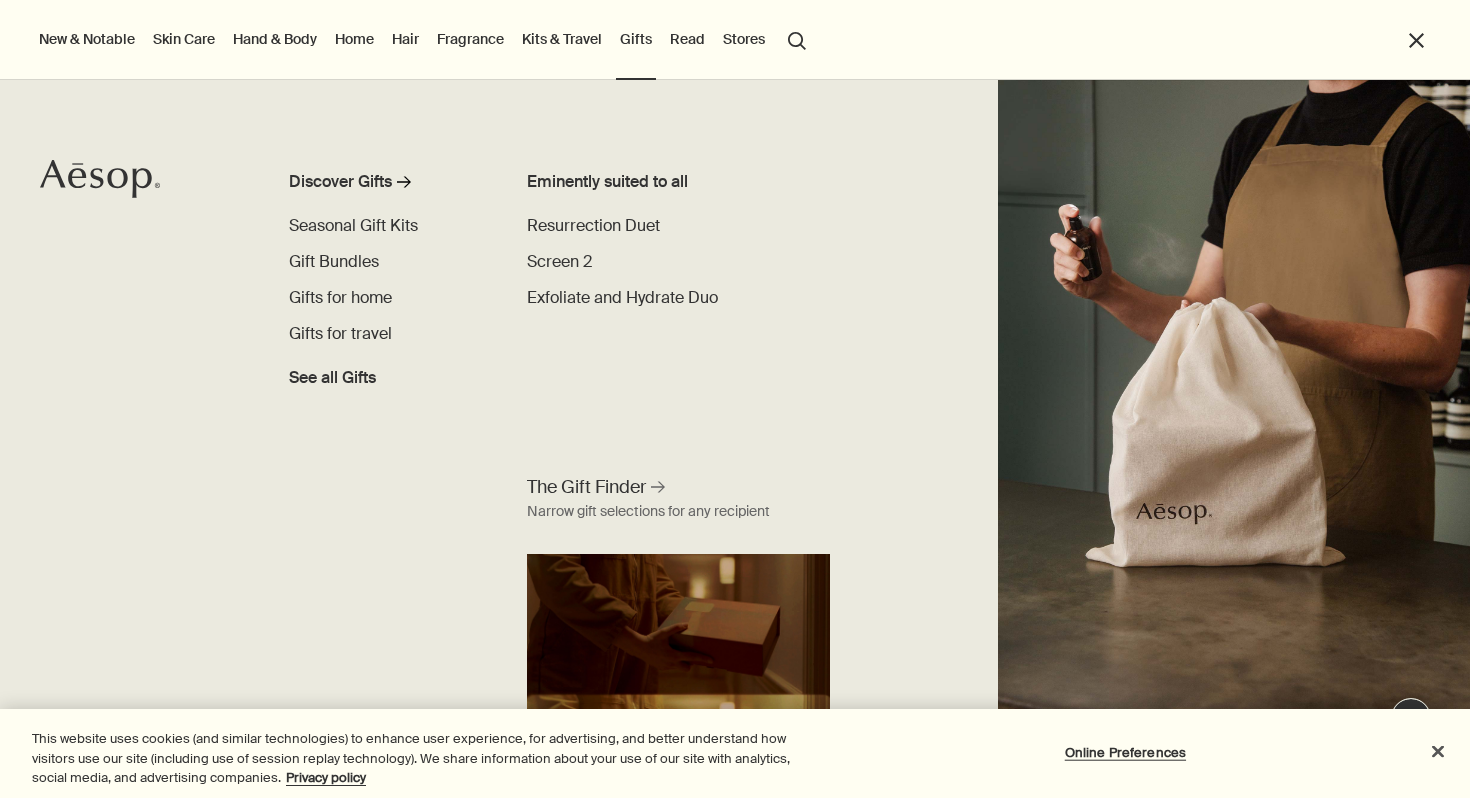 click on "Kits & Travel" at bounding box center (562, 39) 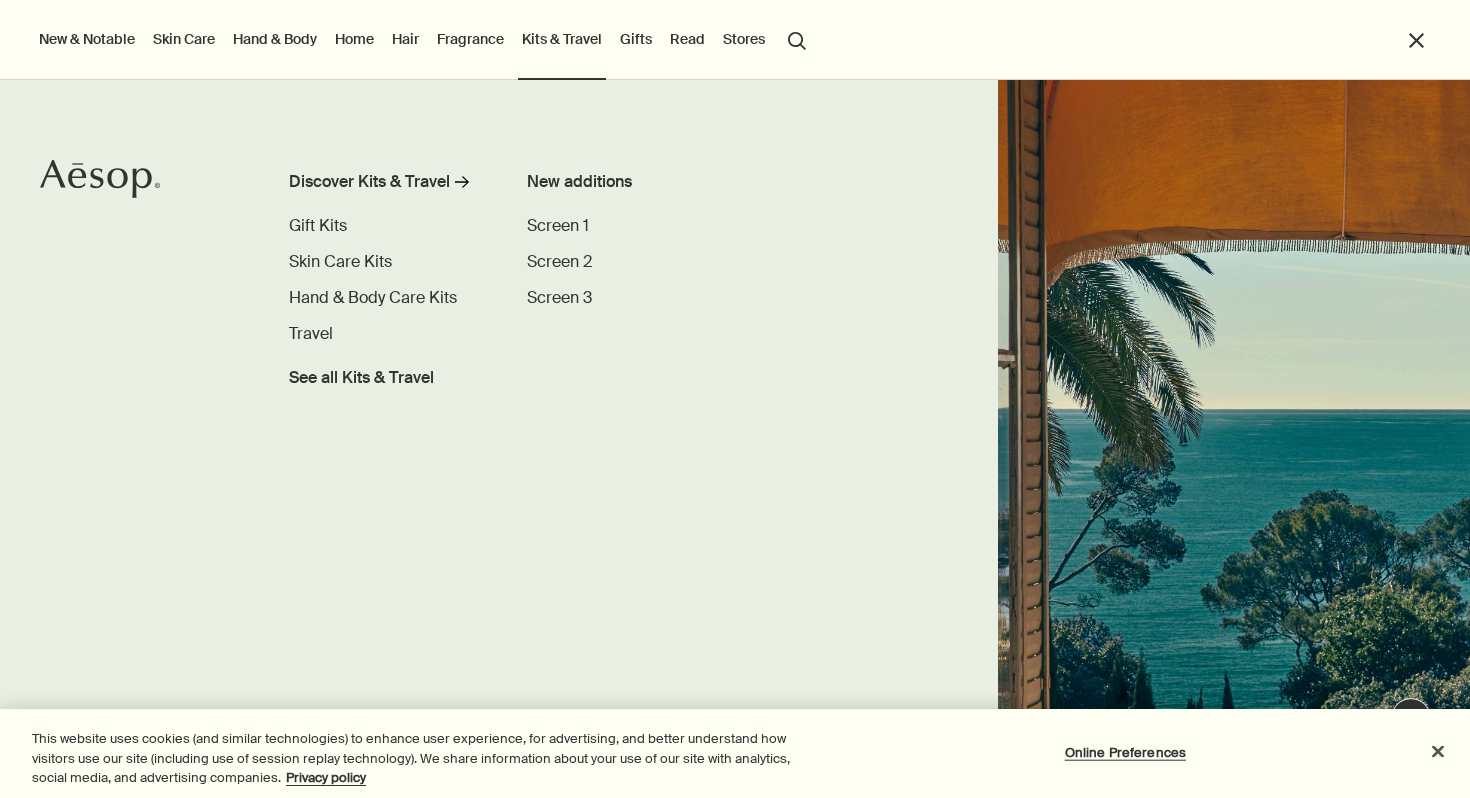 click on "Fragrance" at bounding box center (470, 39) 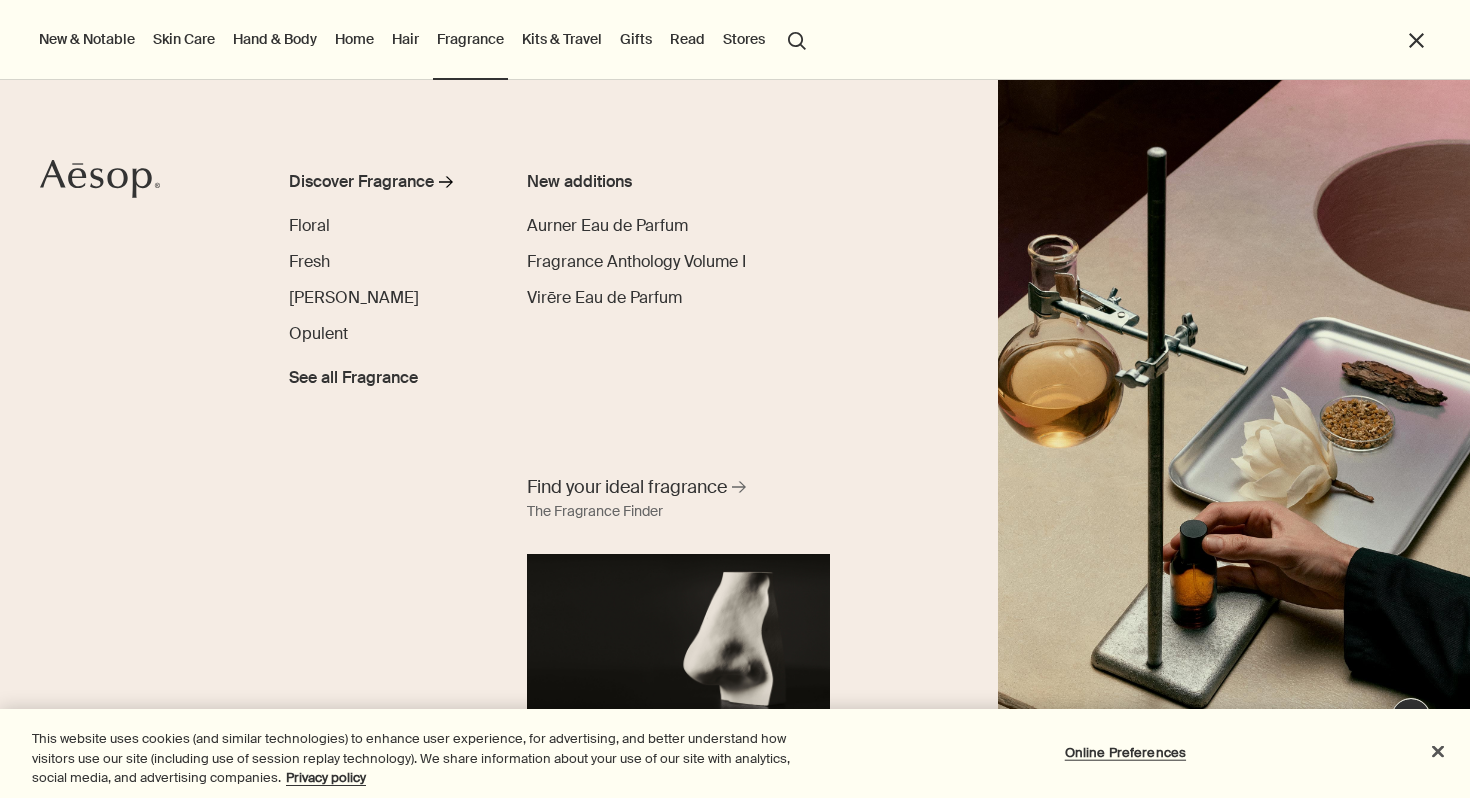 click on "Hair" at bounding box center [405, 39] 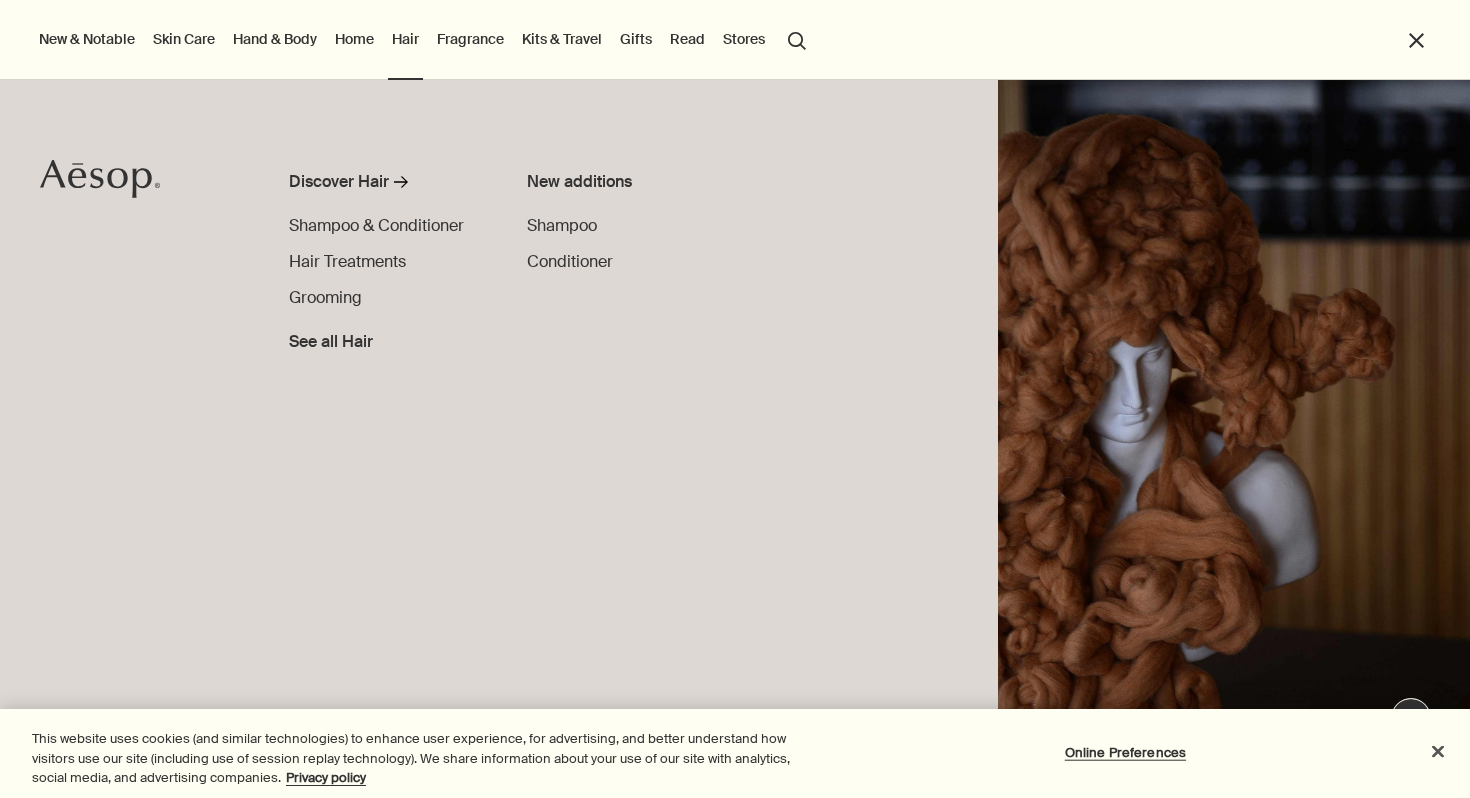 click on "Home" at bounding box center (354, 39) 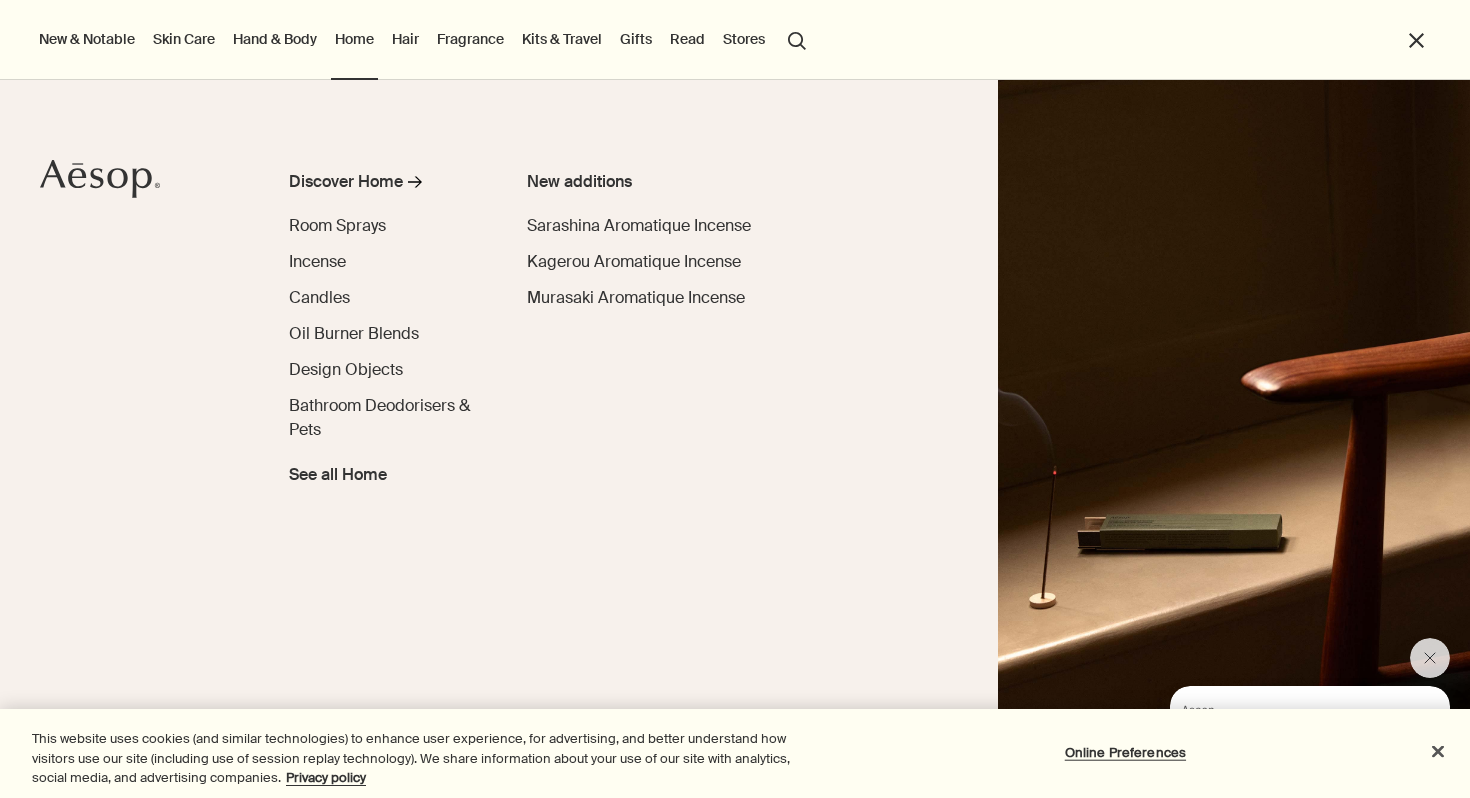 click on "Hand & Body" at bounding box center [275, 39] 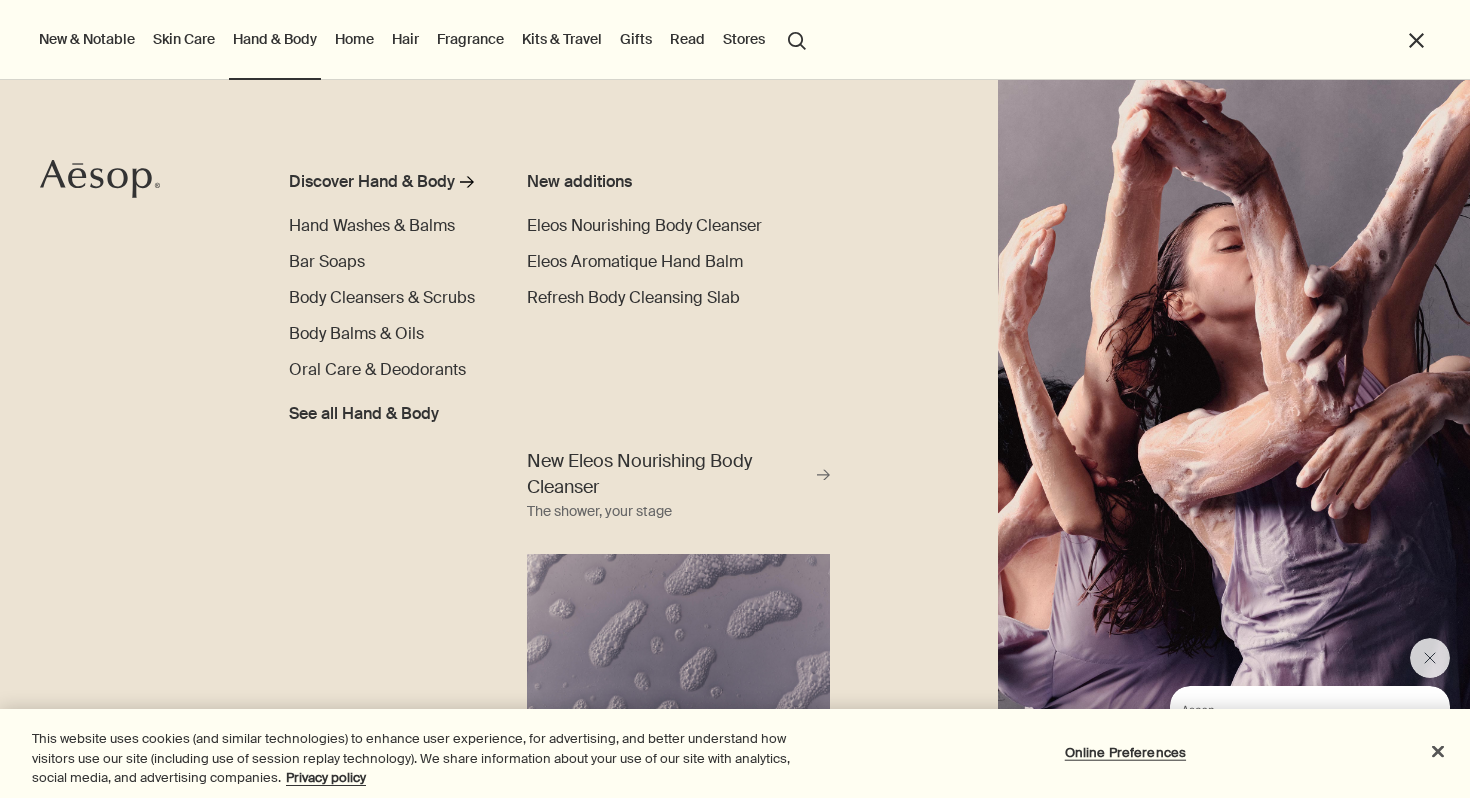 click on "Home" at bounding box center (354, 39) 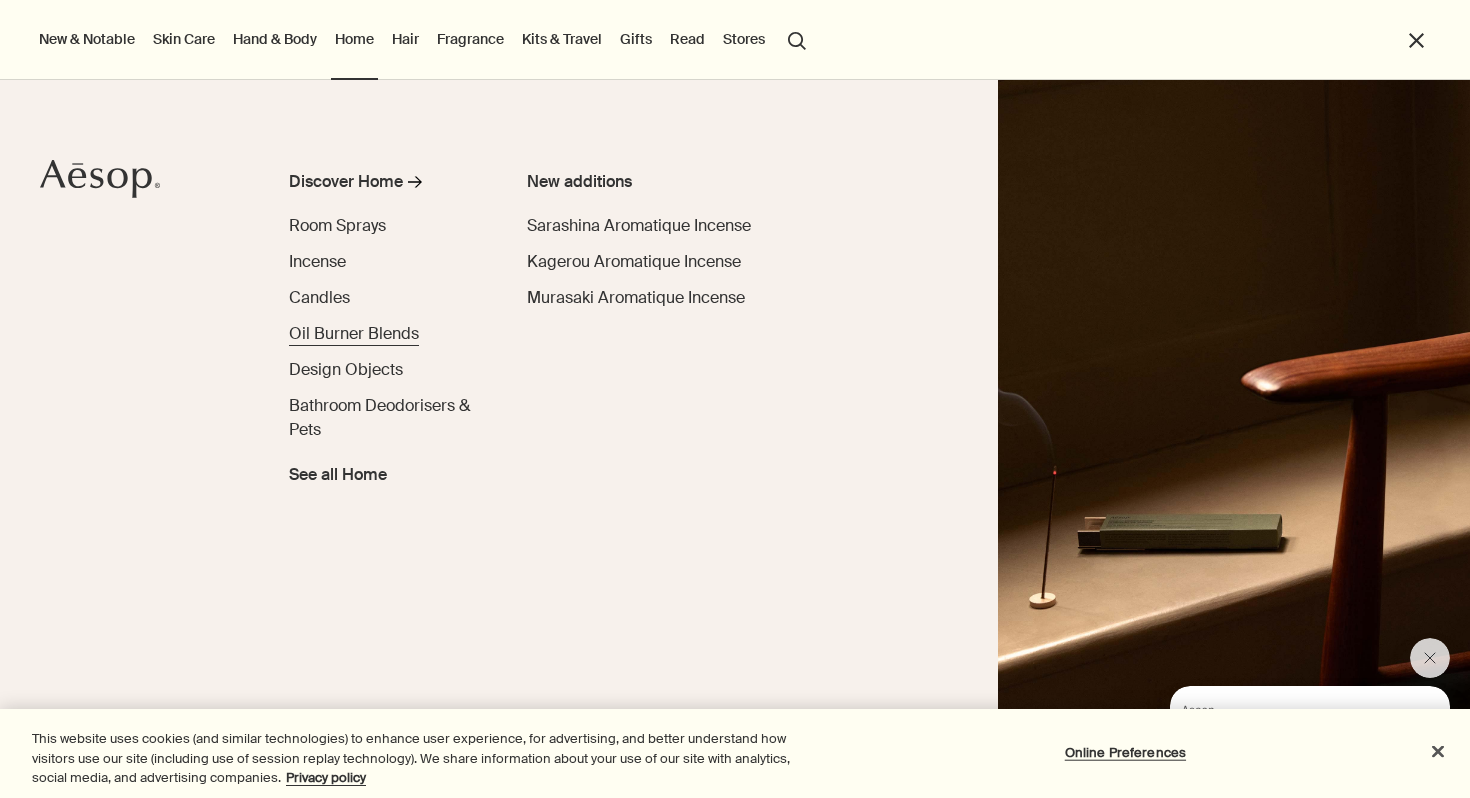 click on "Oil Burner Blends" at bounding box center [354, 333] 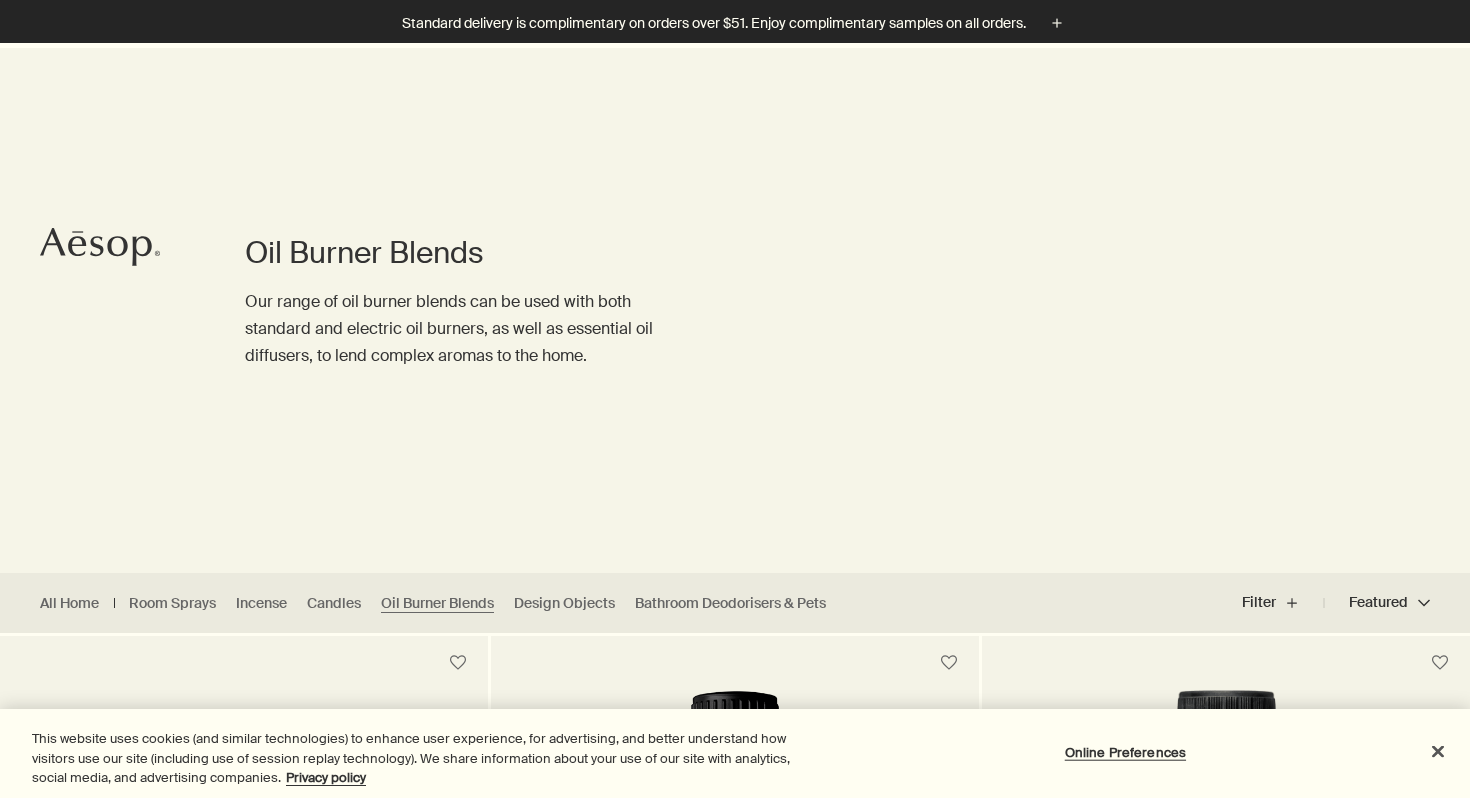 scroll, scrollTop: 492, scrollLeft: 0, axis: vertical 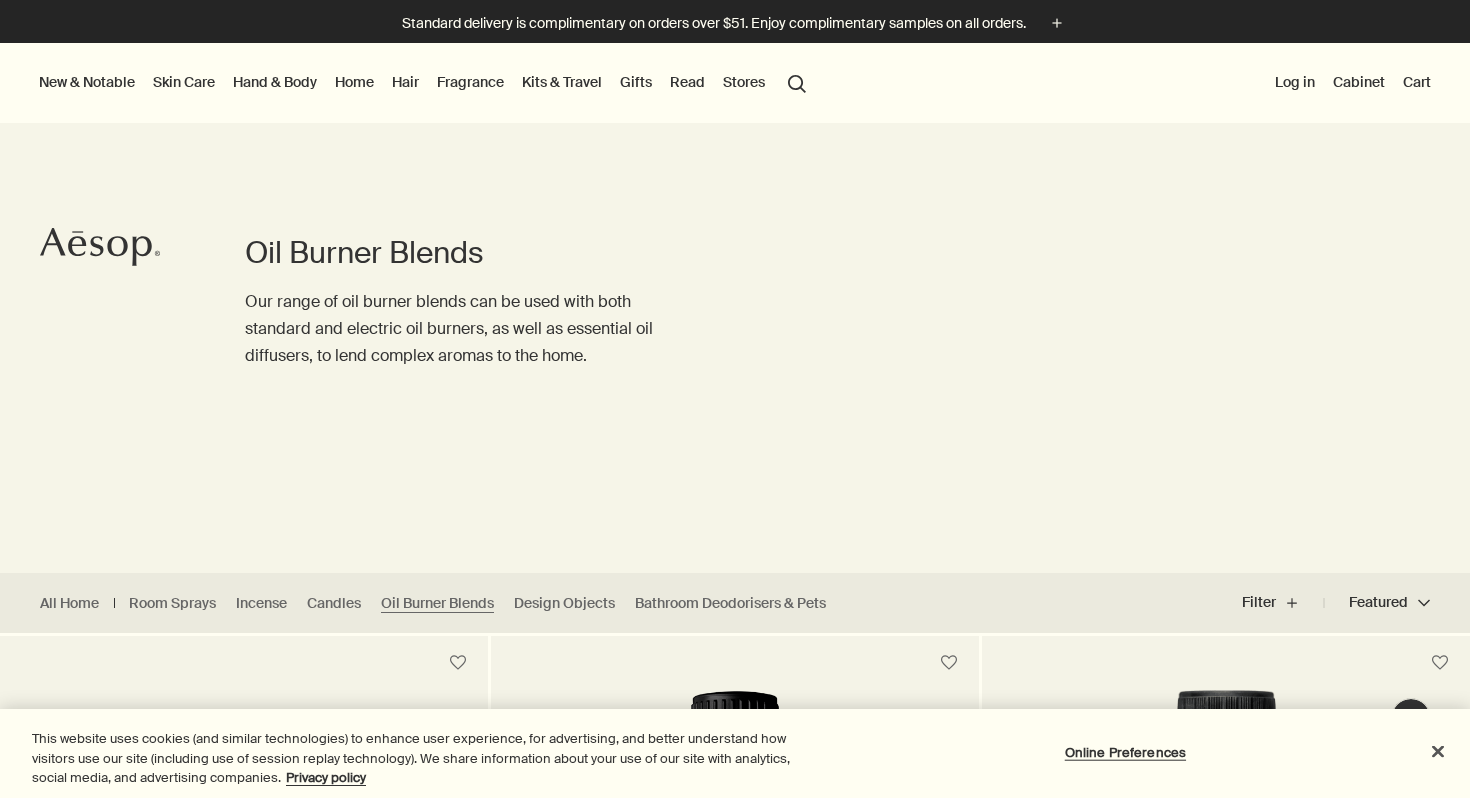 click on "Home" at bounding box center (354, 82) 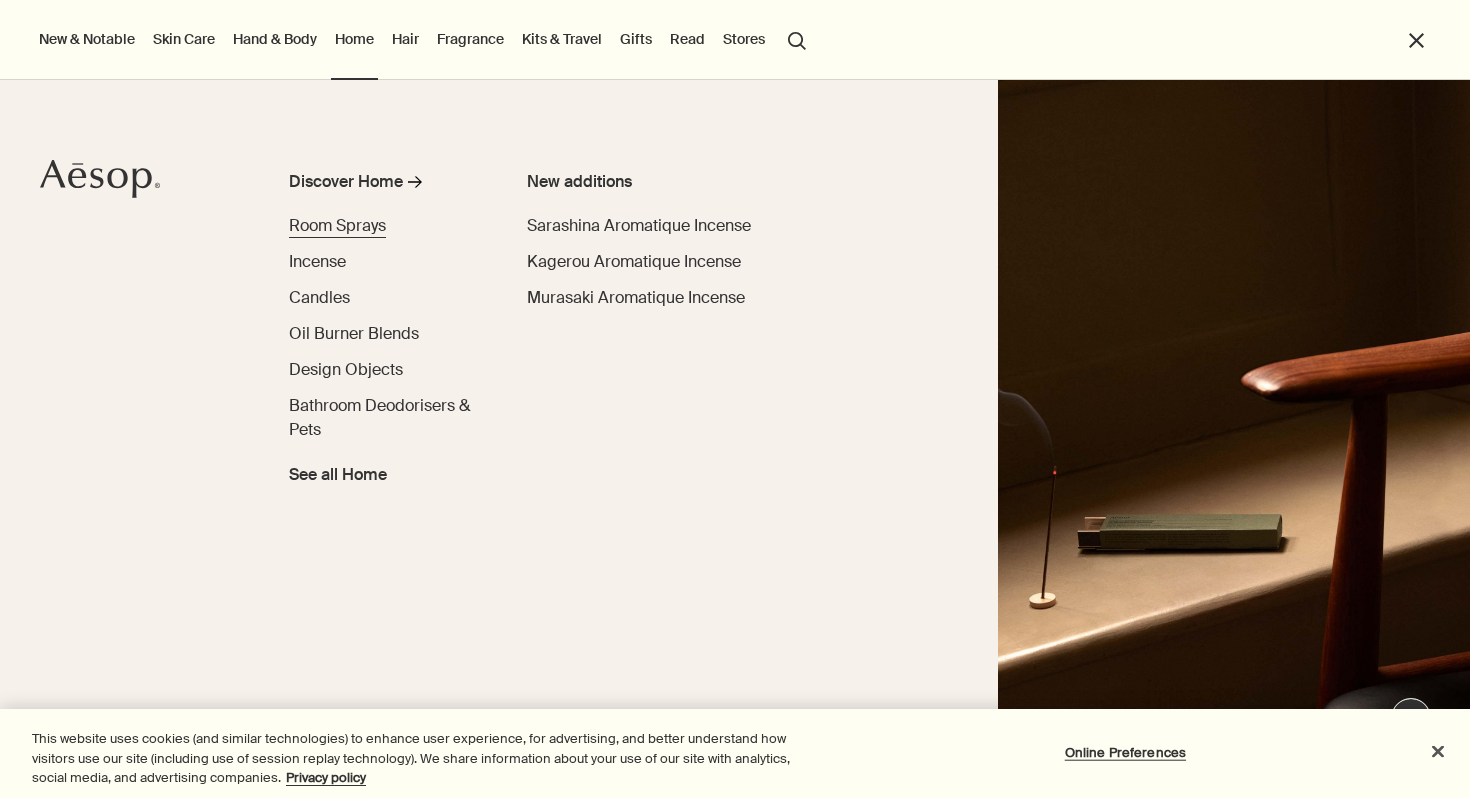 click on "Room Sprays" at bounding box center [337, 225] 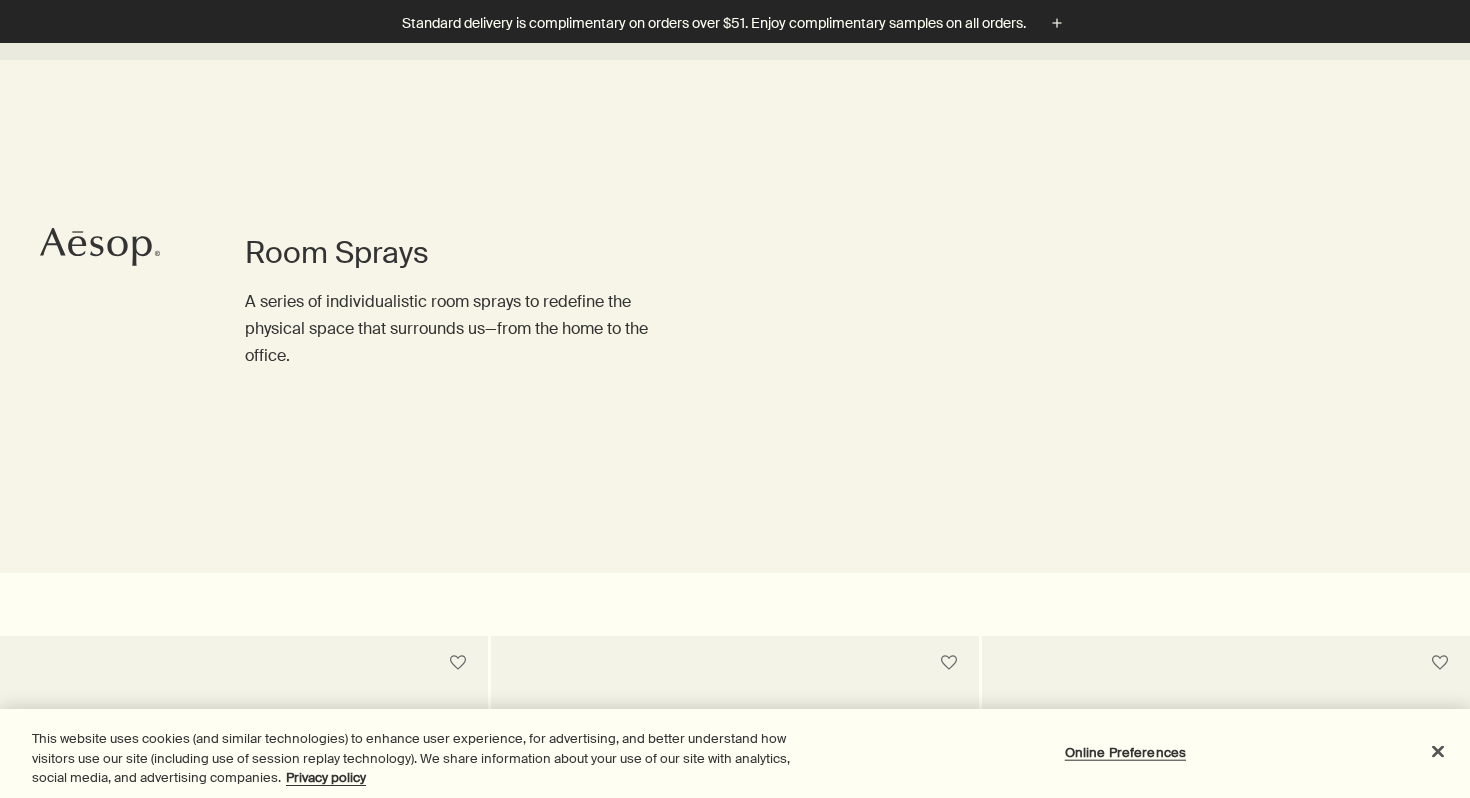 scroll, scrollTop: 721, scrollLeft: 0, axis: vertical 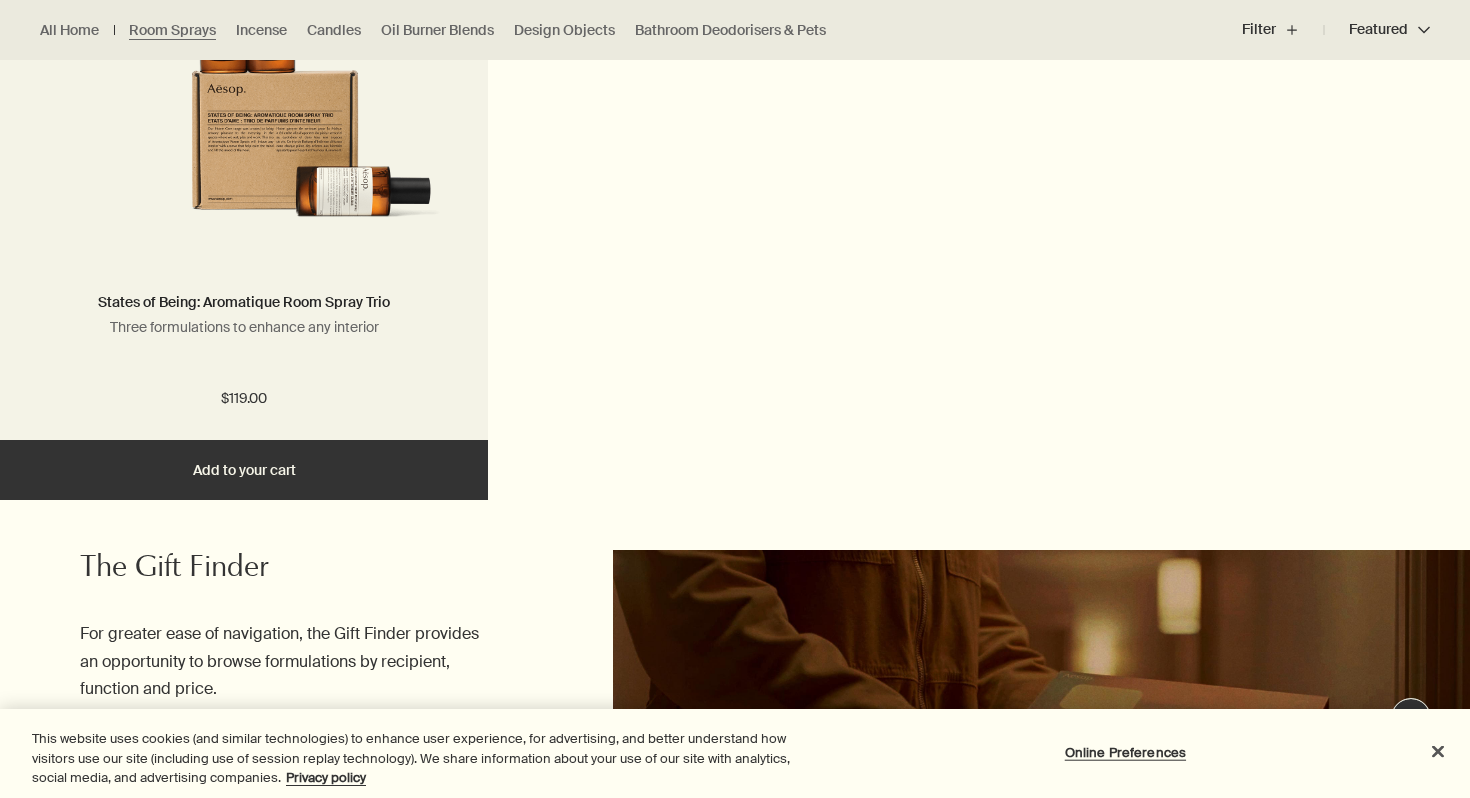 click on "Add Add to your cart" at bounding box center [244, 470] 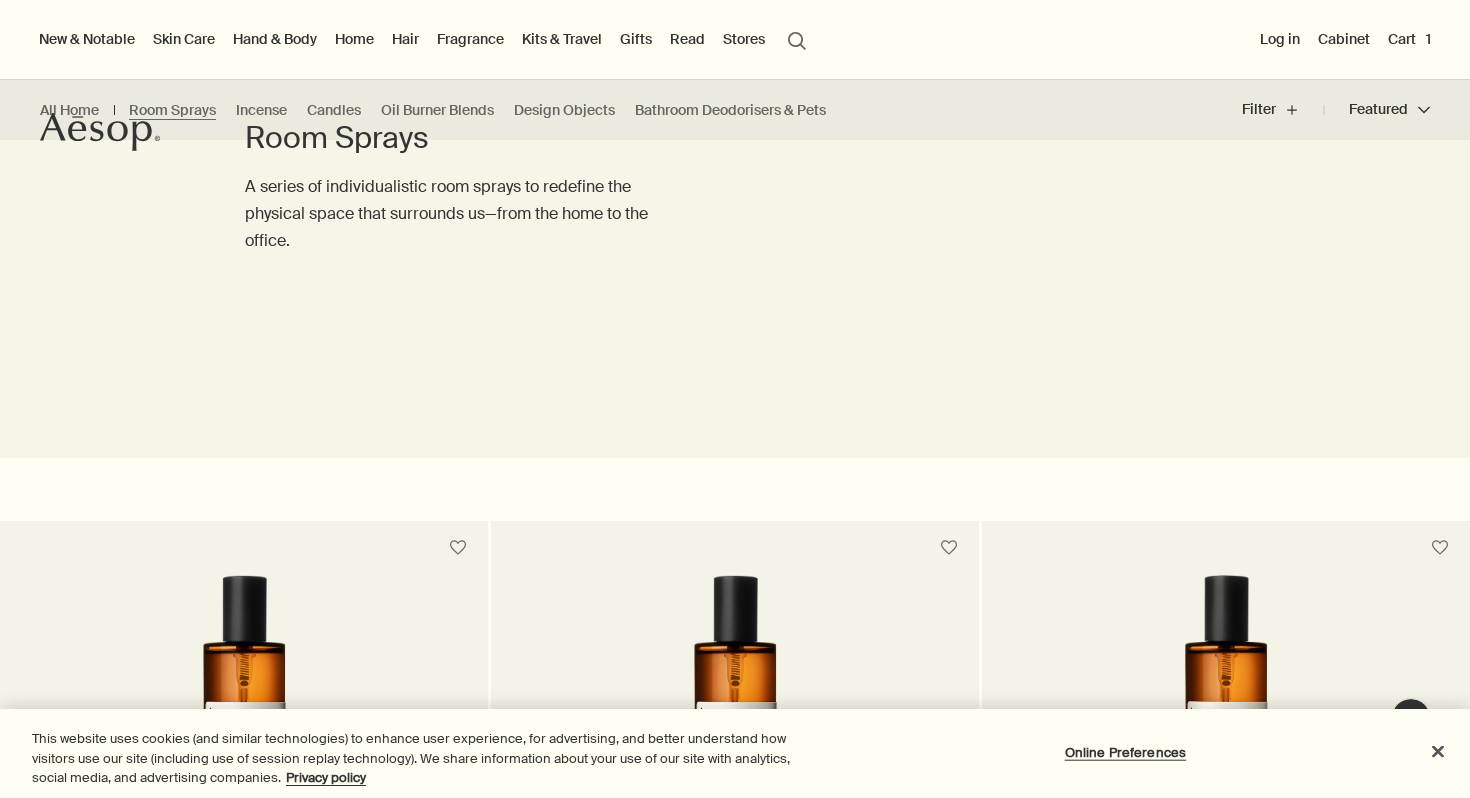 scroll, scrollTop: 0, scrollLeft: 0, axis: both 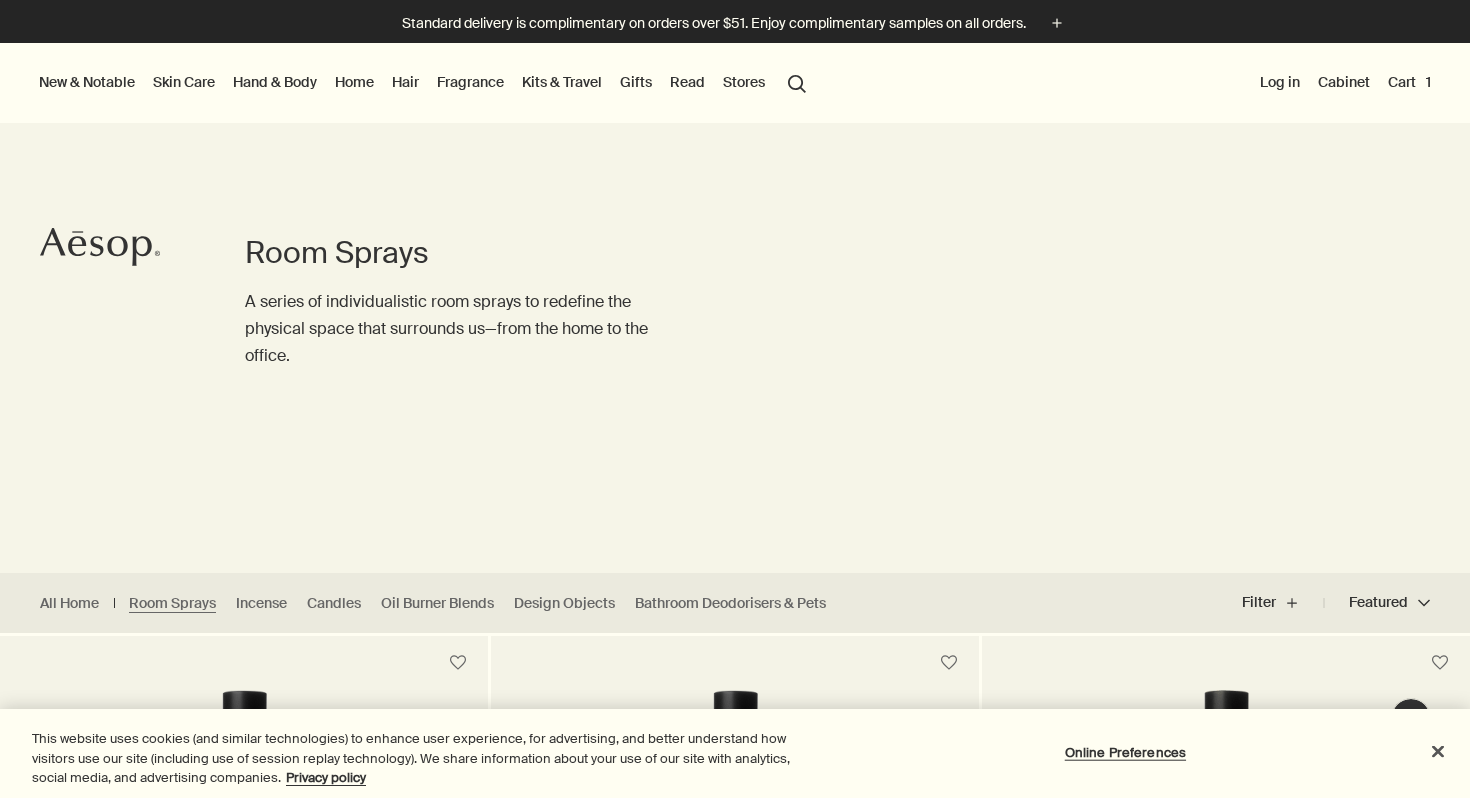 click on "Hand & Body" at bounding box center [275, 82] 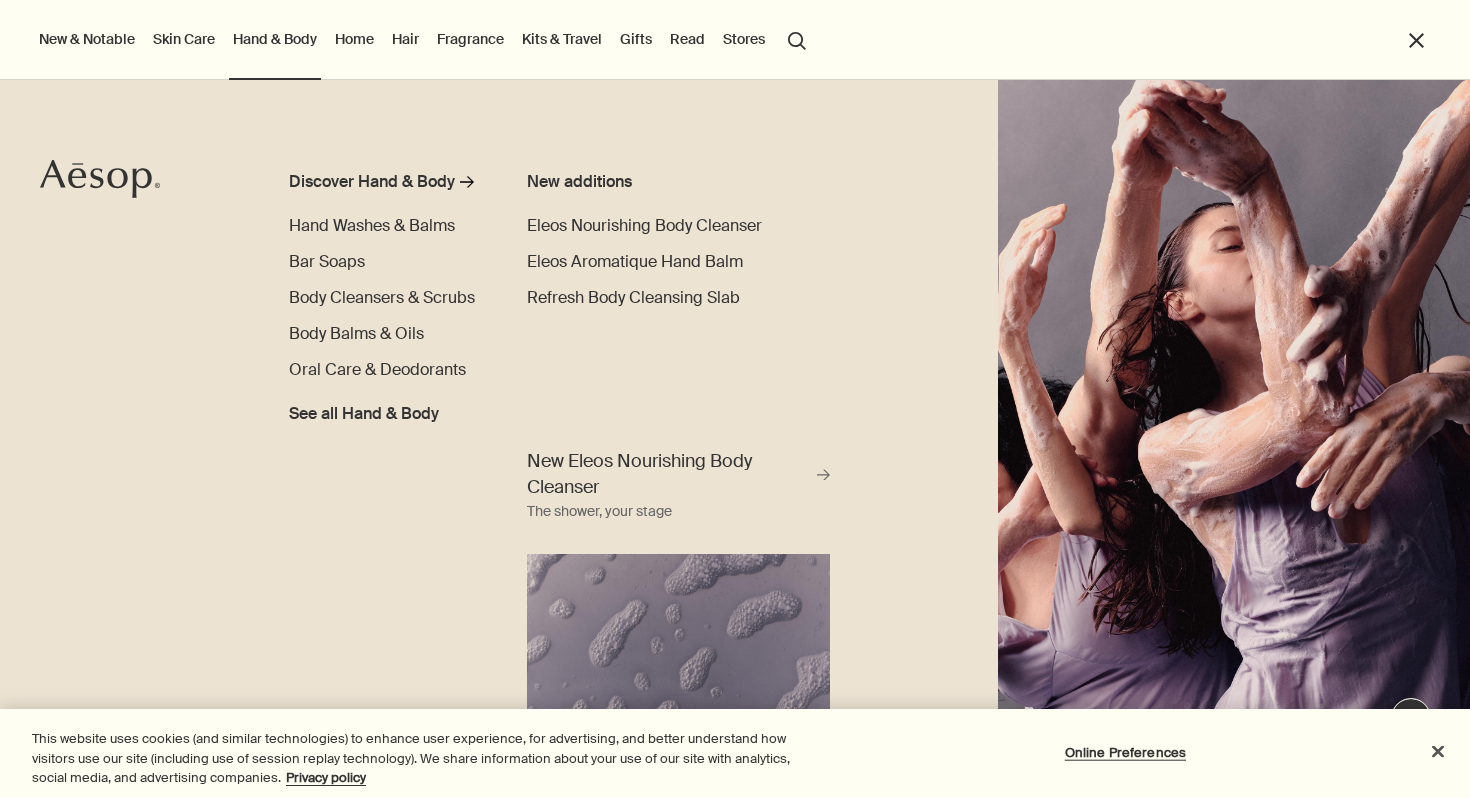 click on "Home" at bounding box center (354, 39) 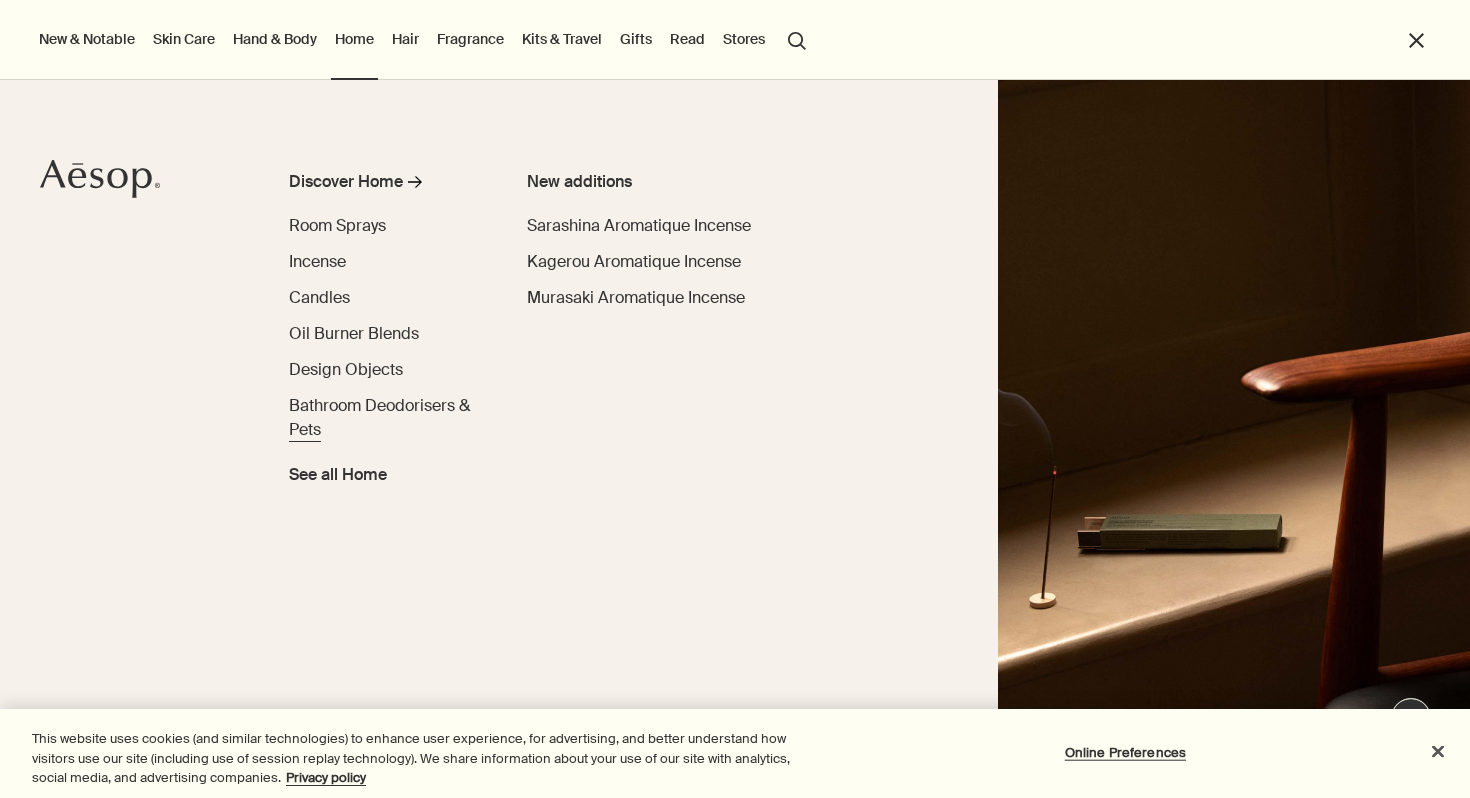 click on "Bathroom Deodorisers & Pets" at bounding box center (379, 417) 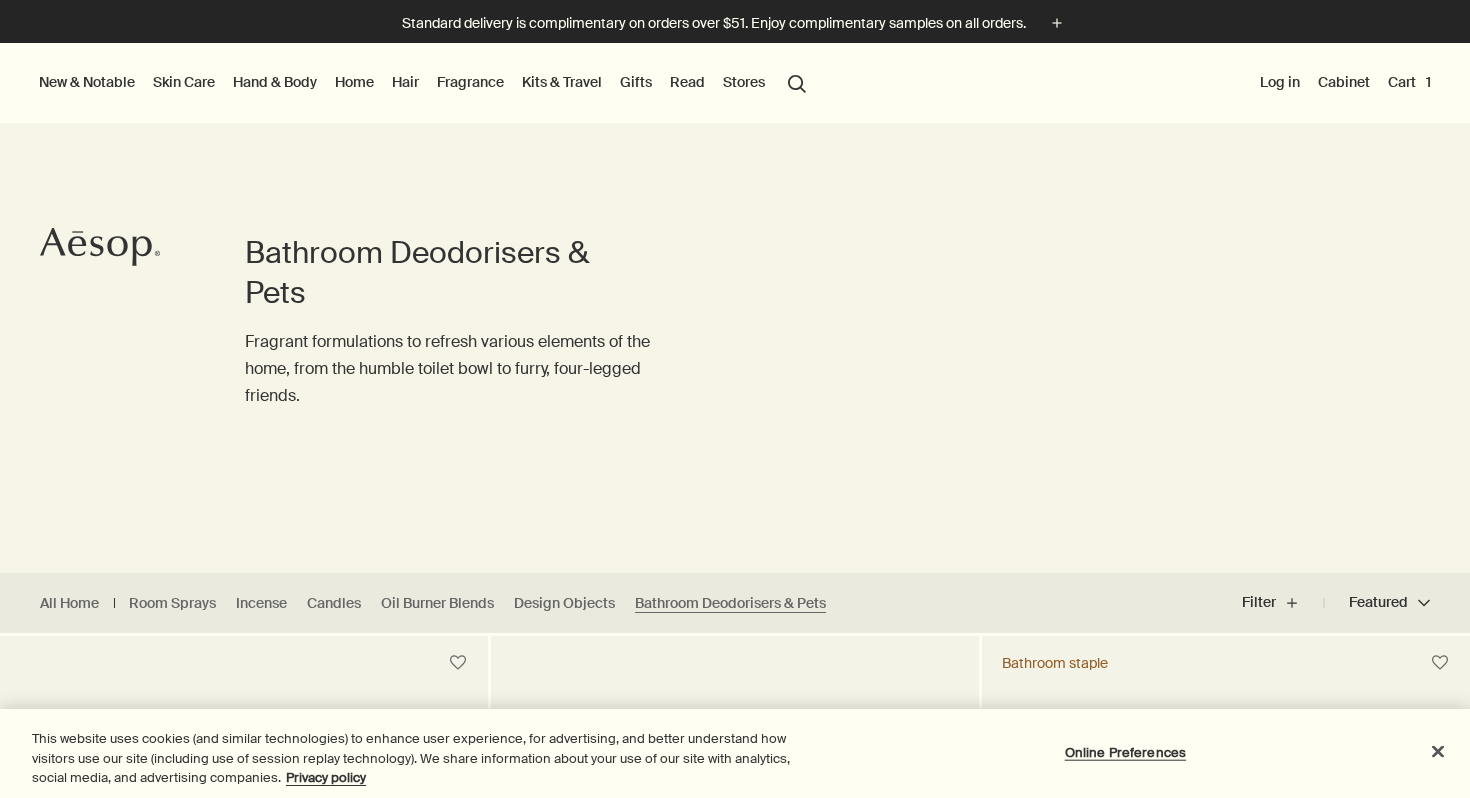 scroll, scrollTop: 0, scrollLeft: 0, axis: both 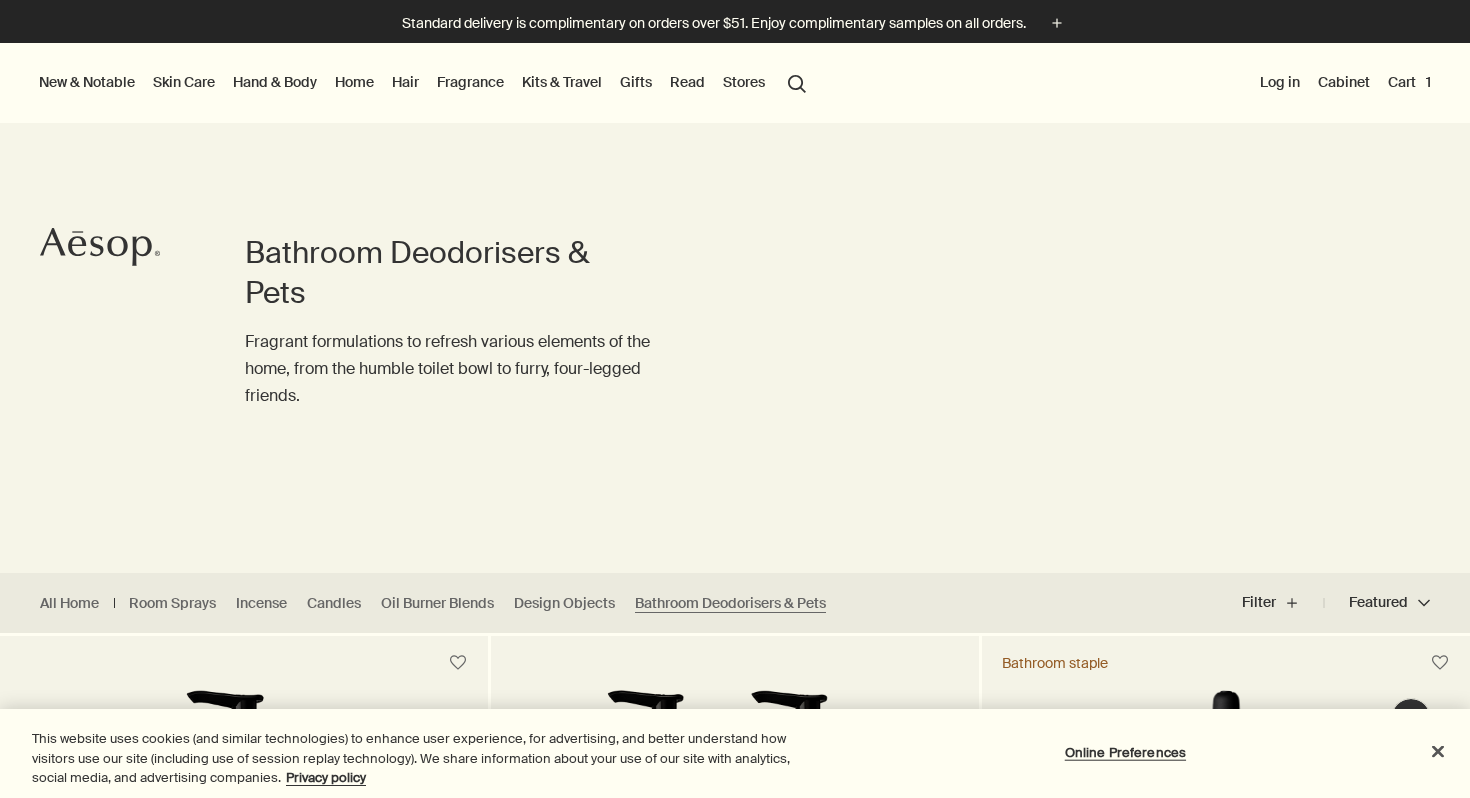 click on "Home" at bounding box center (354, 82) 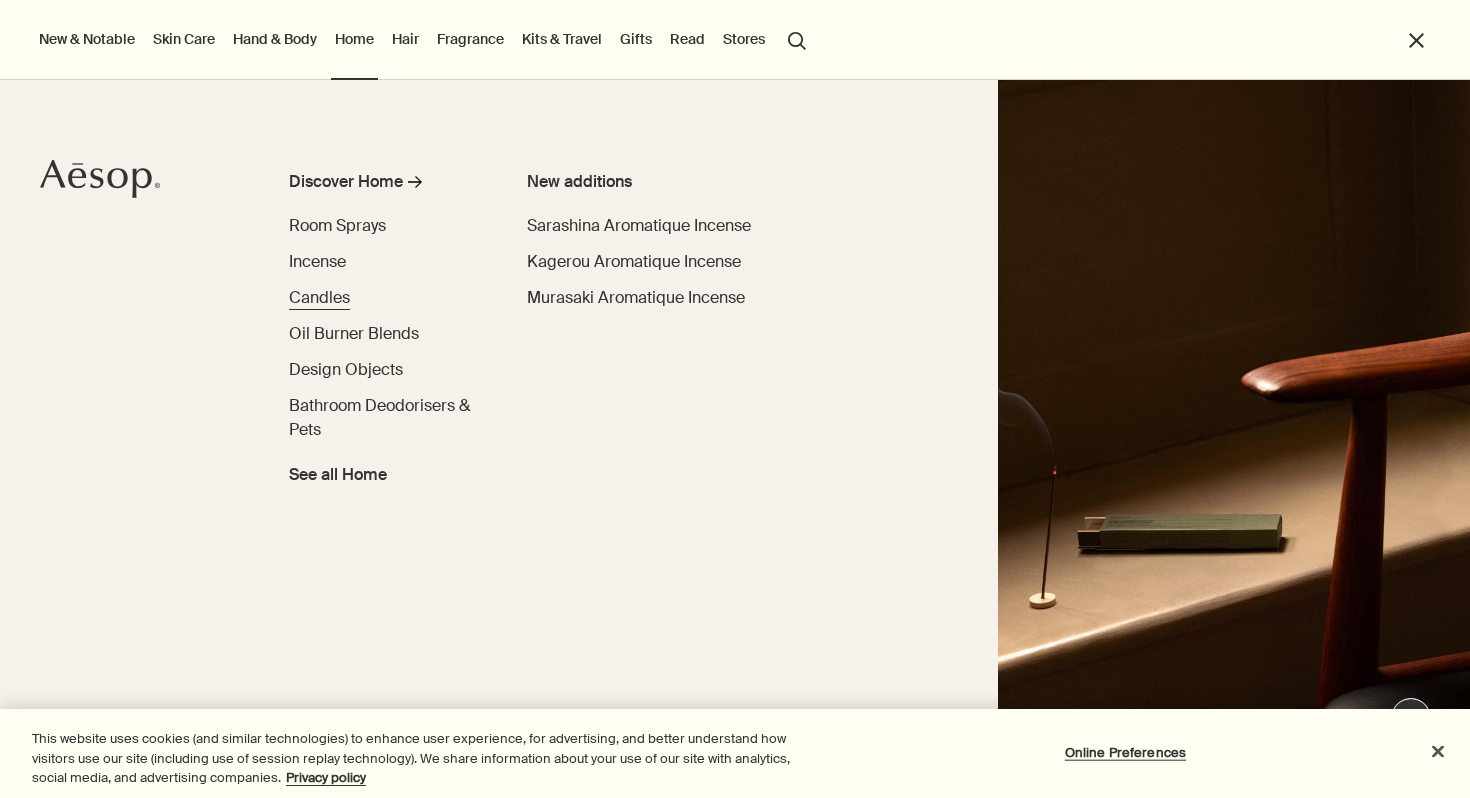click on "Candles" at bounding box center [319, 297] 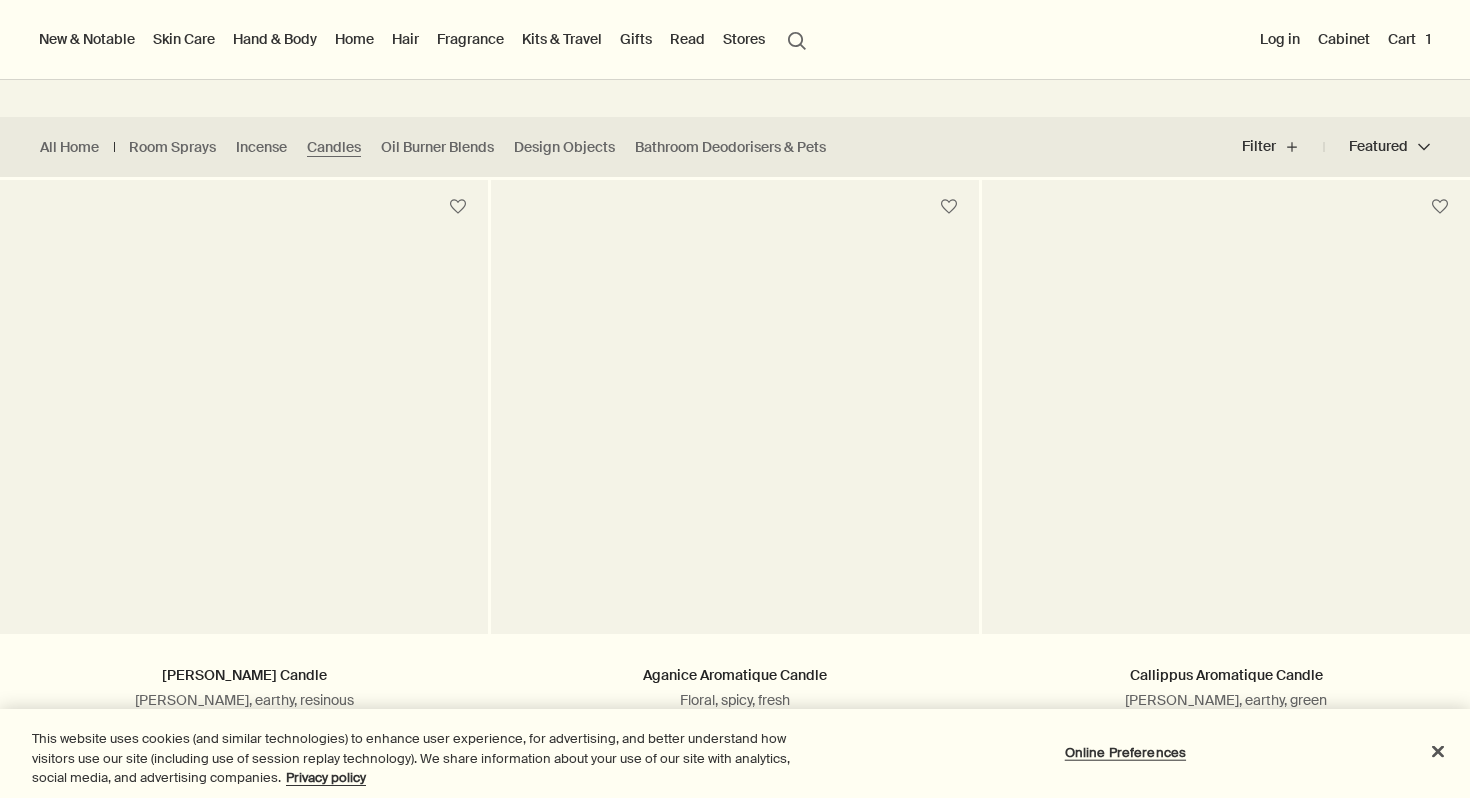 scroll, scrollTop: 0, scrollLeft: 0, axis: both 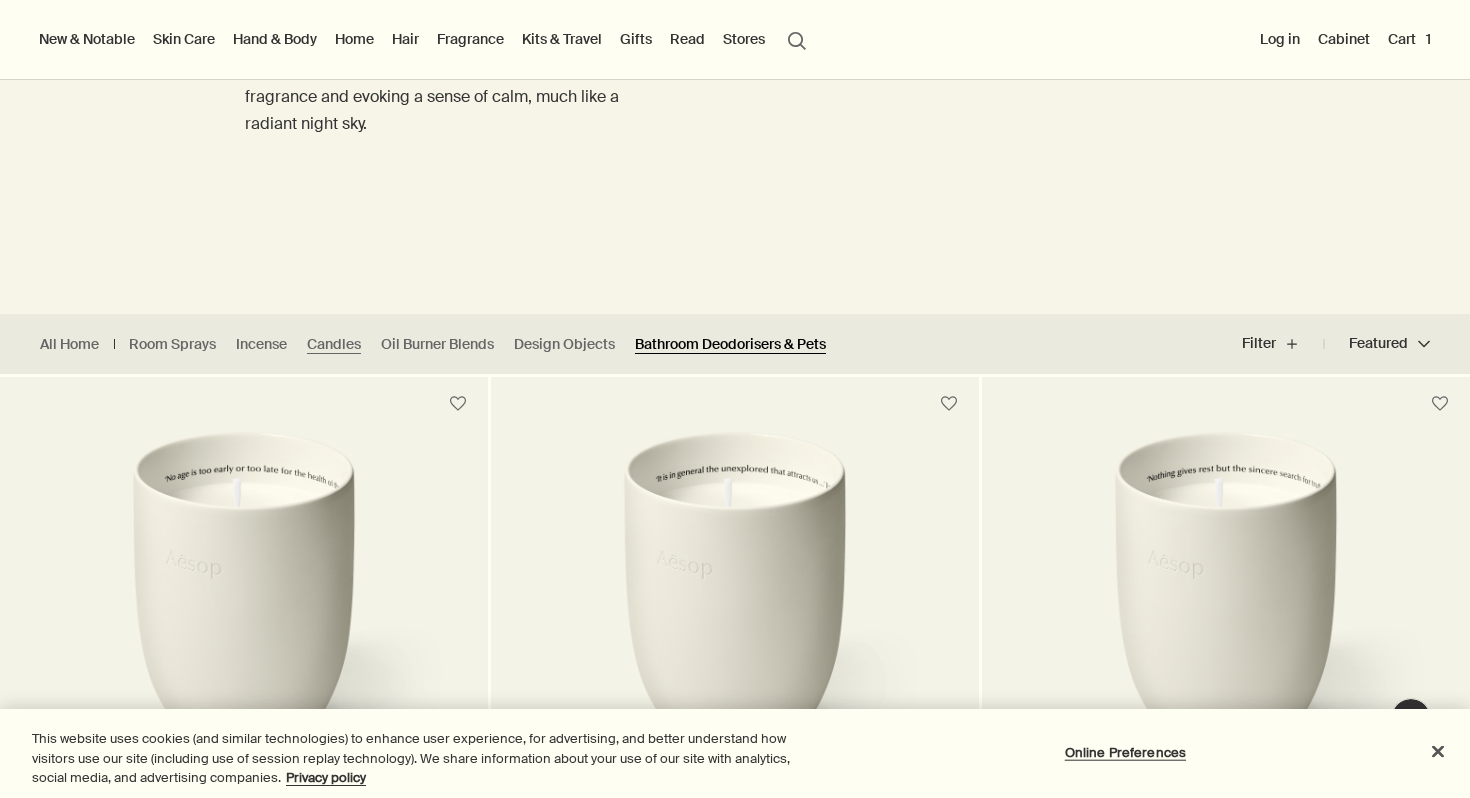 click on "Bathroom Deodorisers & Pets" at bounding box center (730, 344) 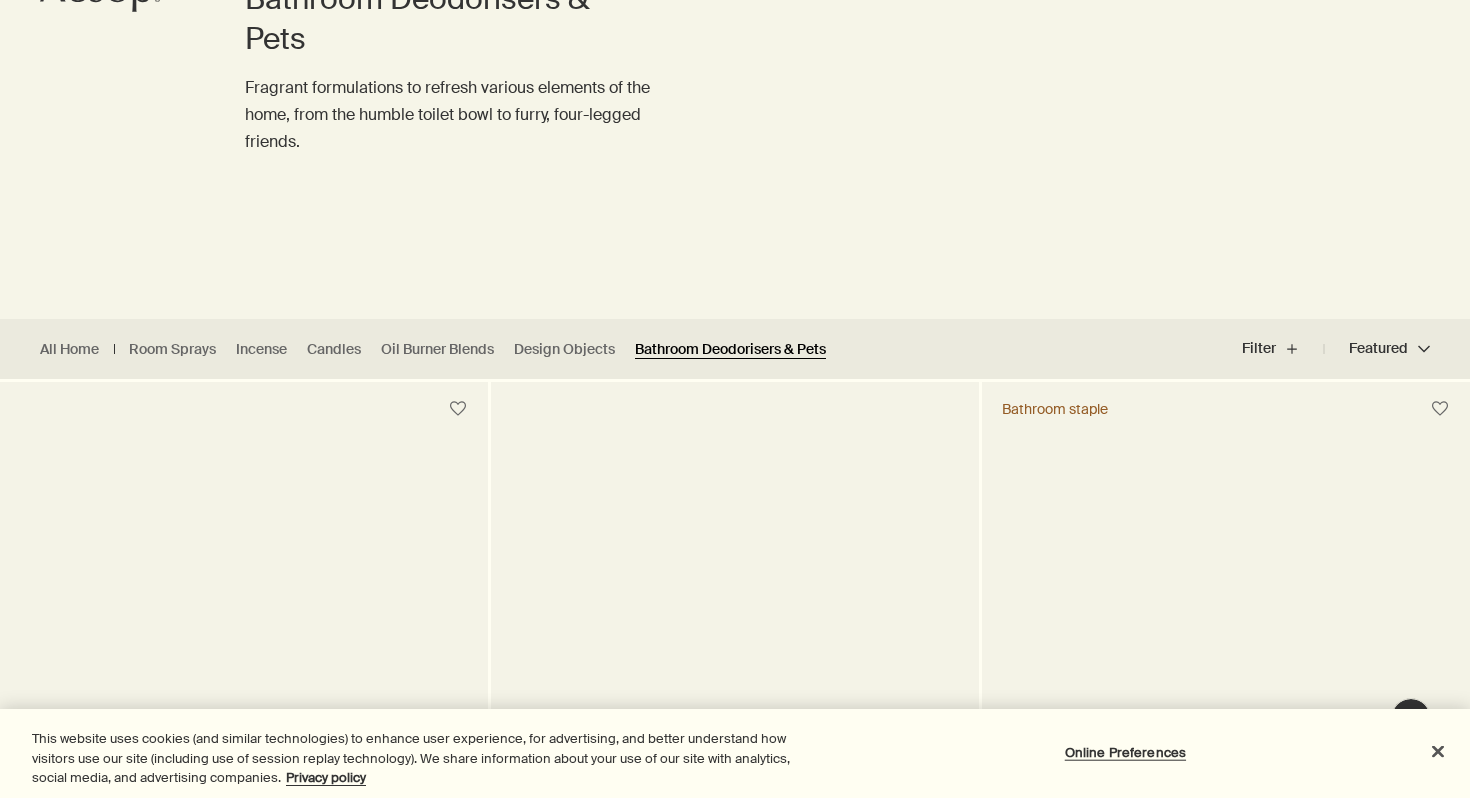 scroll, scrollTop: 0, scrollLeft: 0, axis: both 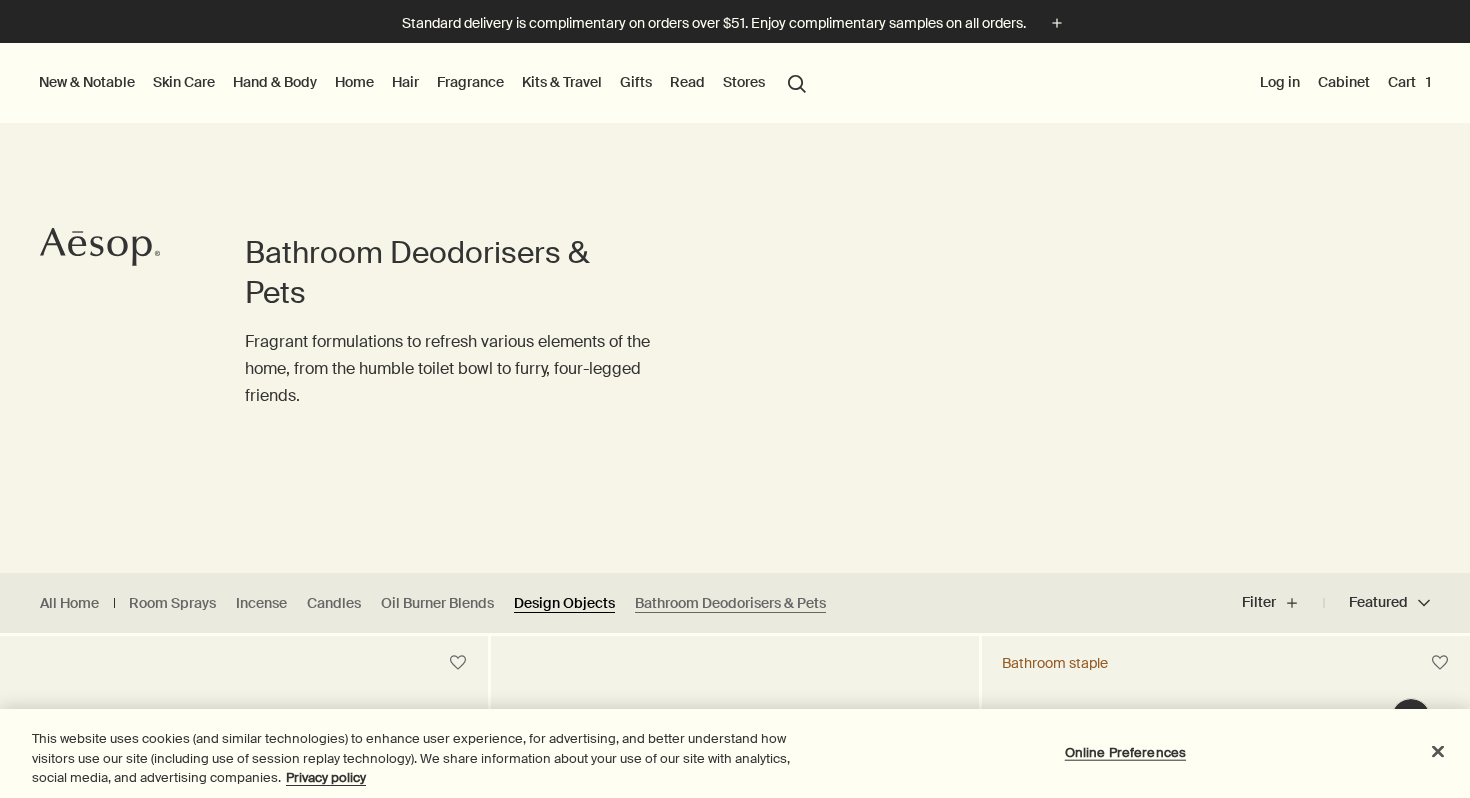 click on "Design Objects" at bounding box center [564, 603] 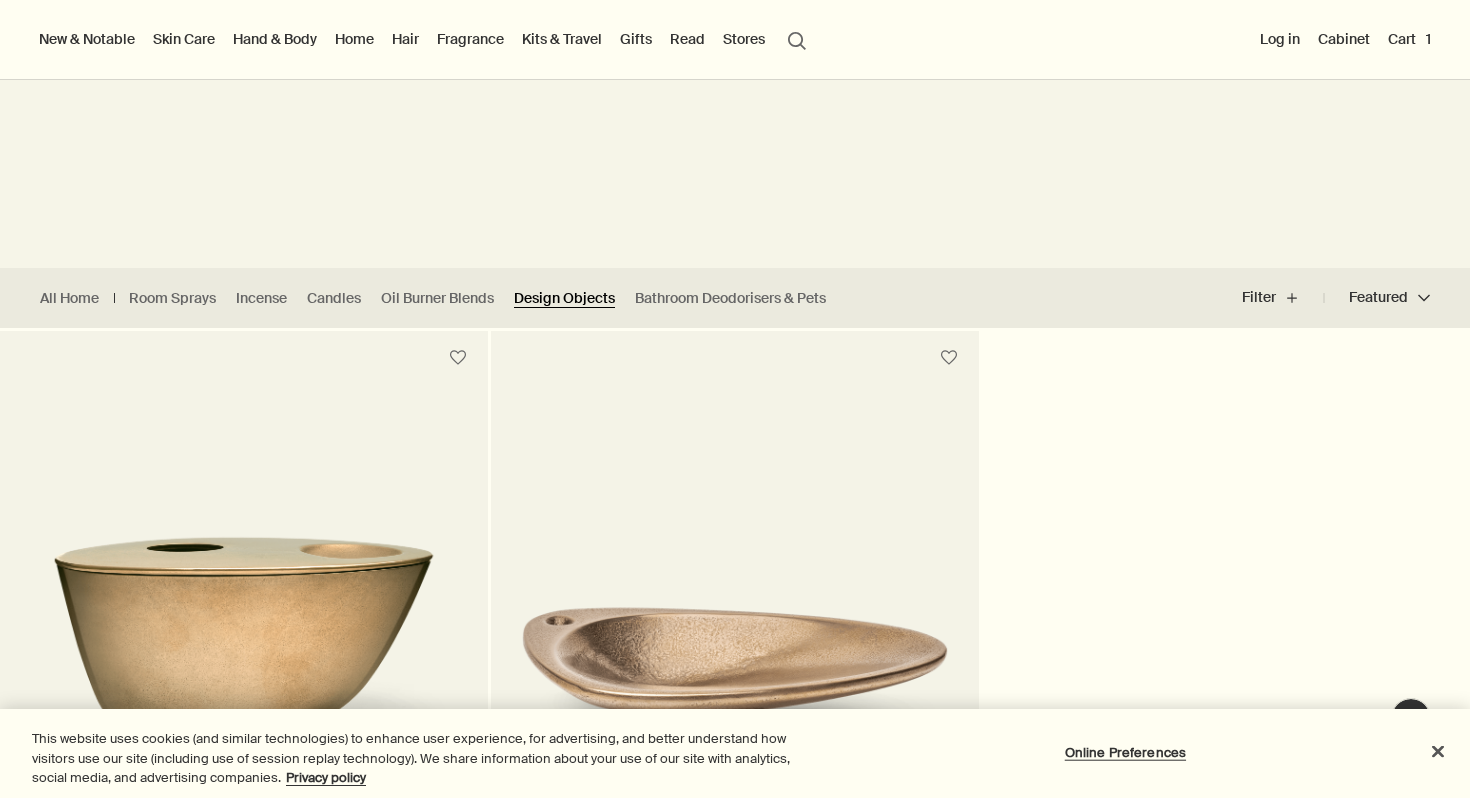 scroll, scrollTop: 285, scrollLeft: 0, axis: vertical 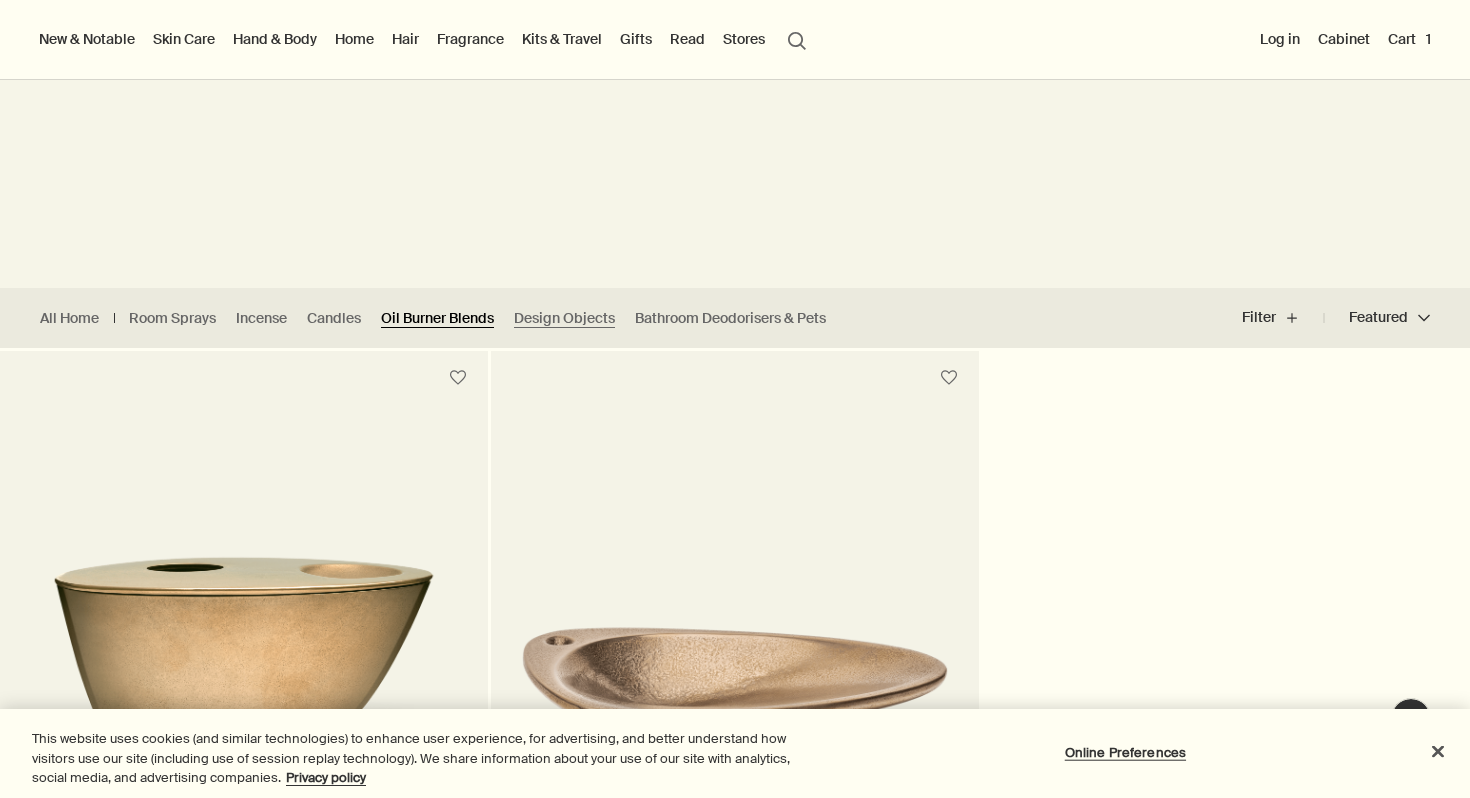click on "Oil Burner Blends" at bounding box center [437, 318] 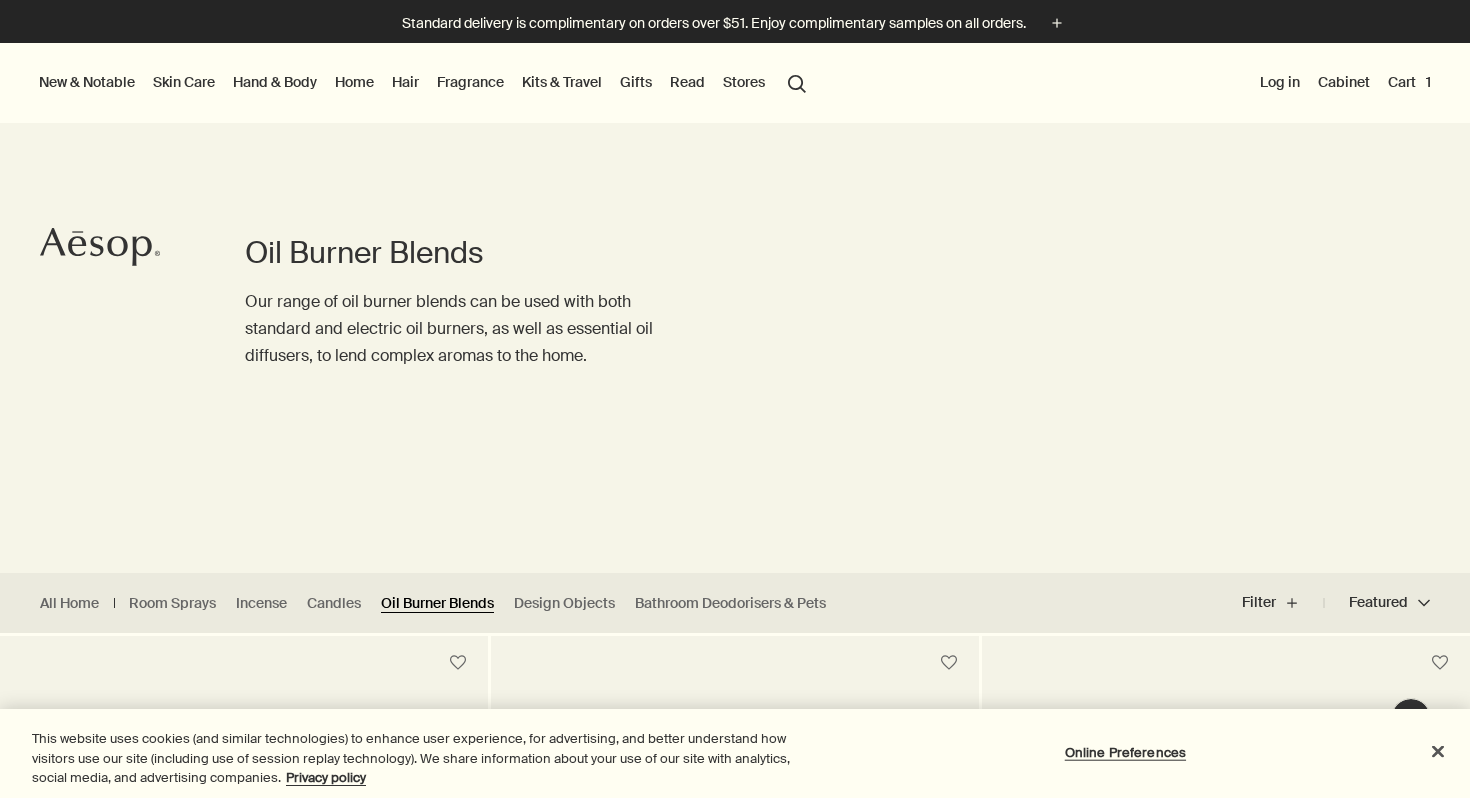 scroll, scrollTop: 0, scrollLeft: 0, axis: both 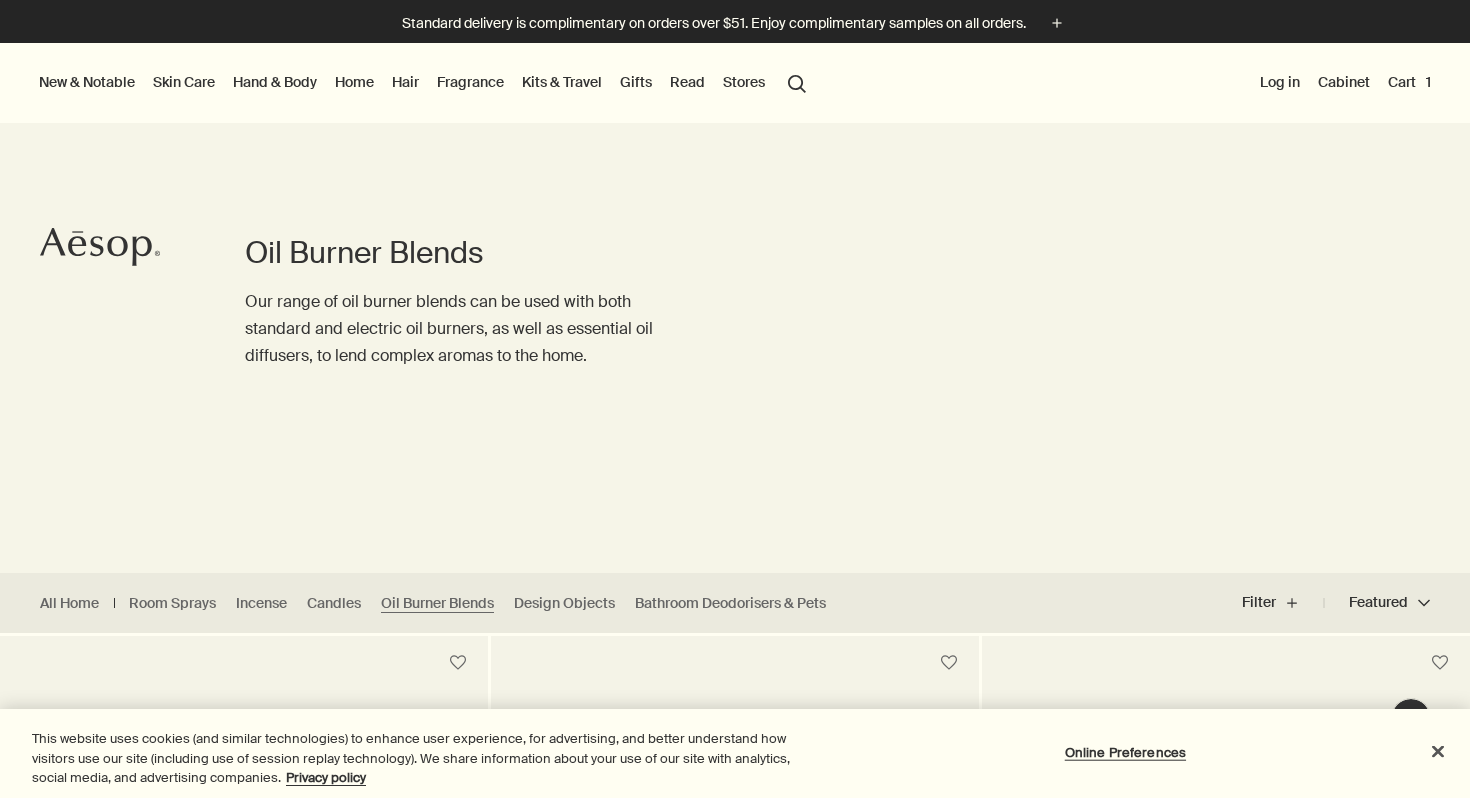 click on "Standard delivery is complimentary on orders over $51. Enjoy complimentary samples on all orders. plus" at bounding box center (735, 21) 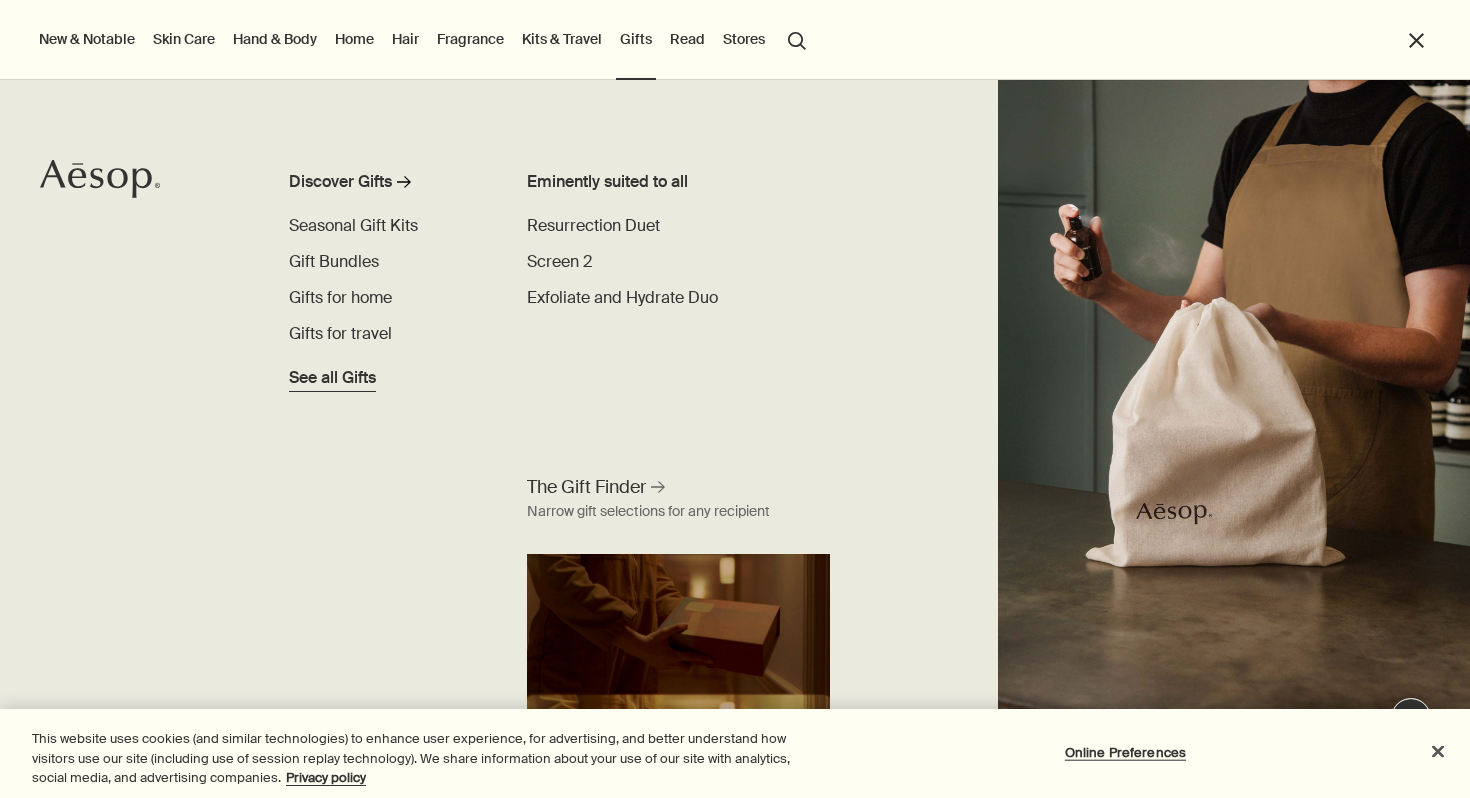 click on "See all Gifts" at bounding box center [332, 378] 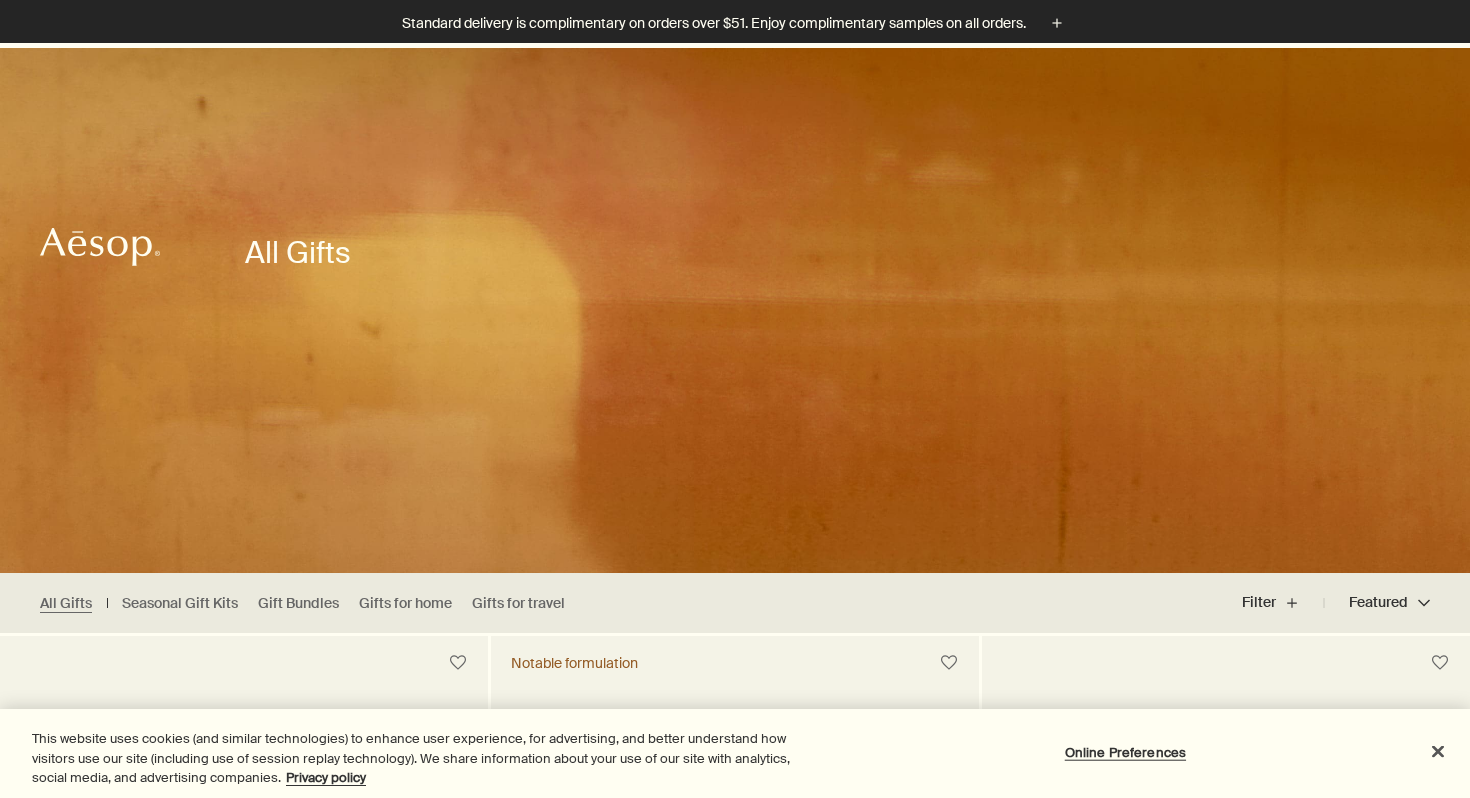 scroll, scrollTop: 417, scrollLeft: 0, axis: vertical 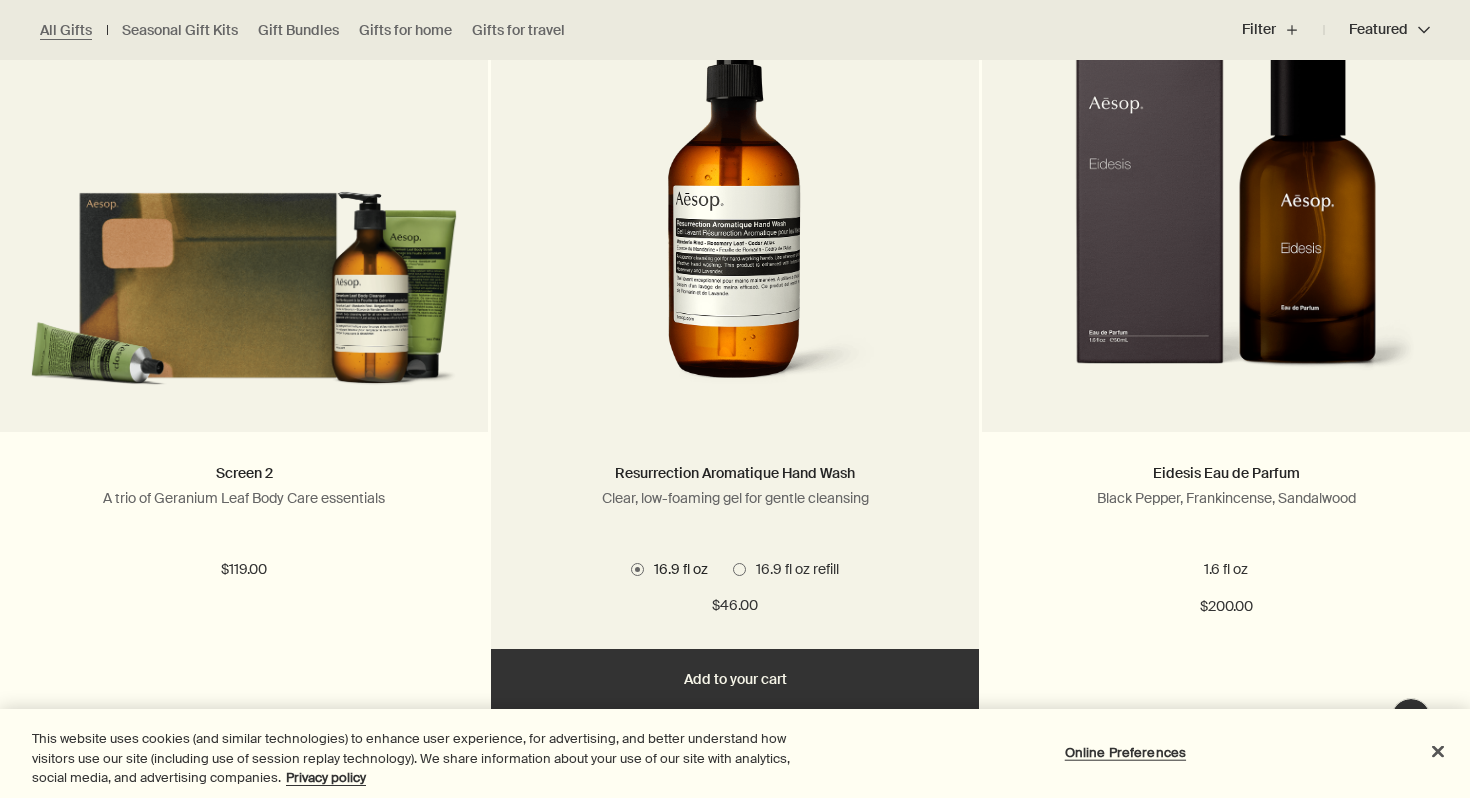 click on "16.9 fl oz refill" at bounding box center [792, 569] 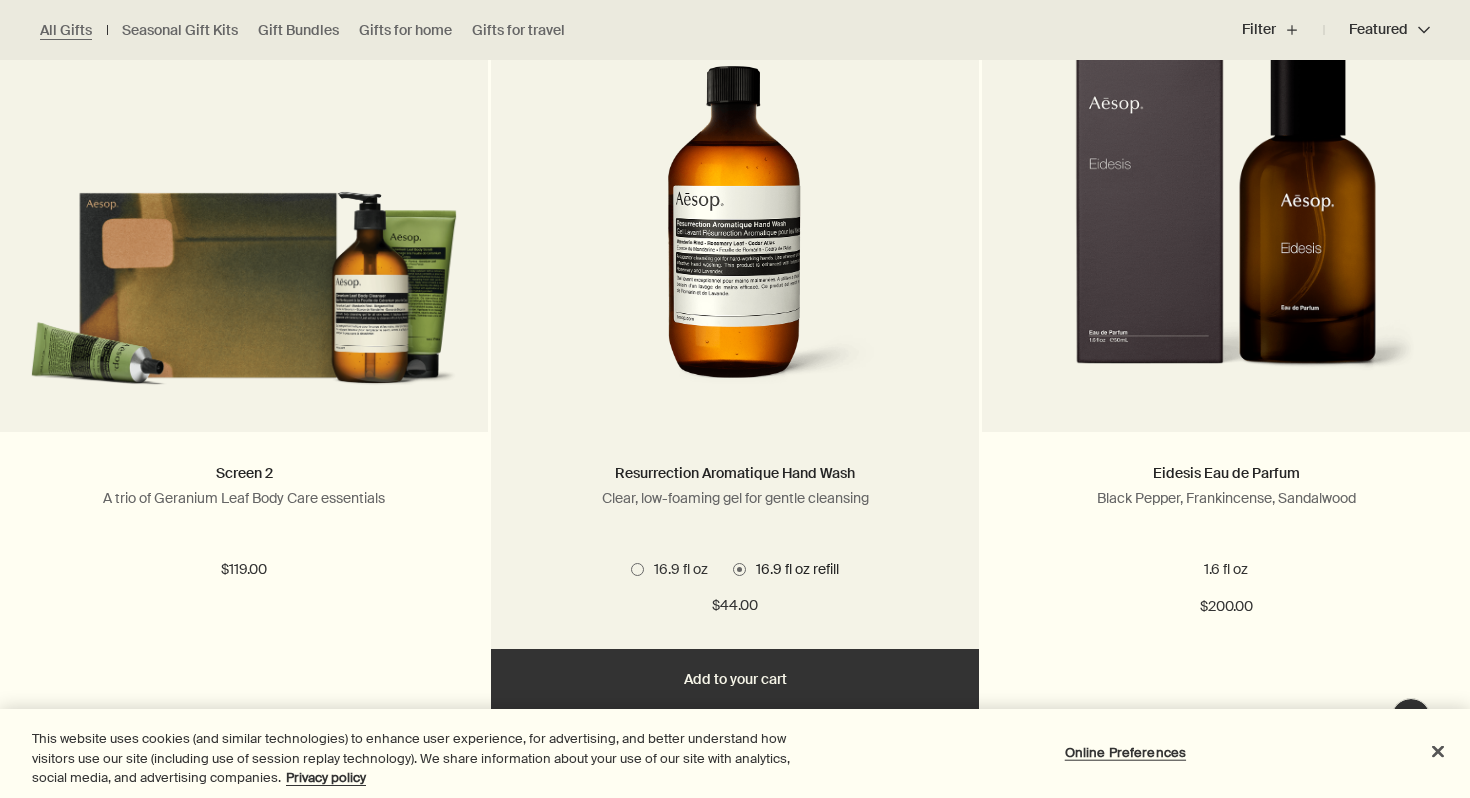 click on "16.9 fl oz" at bounding box center (676, 569) 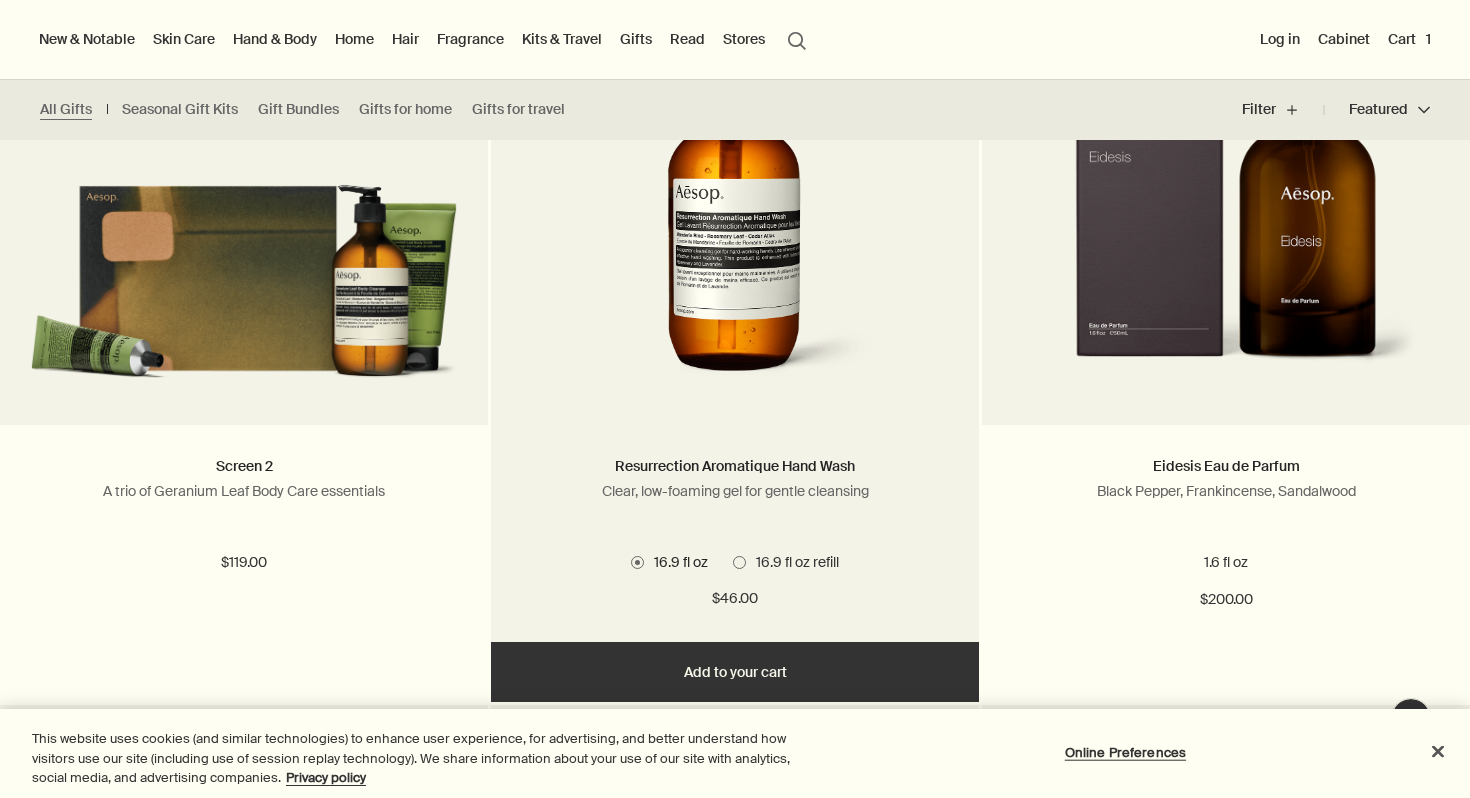 scroll, scrollTop: 666, scrollLeft: 0, axis: vertical 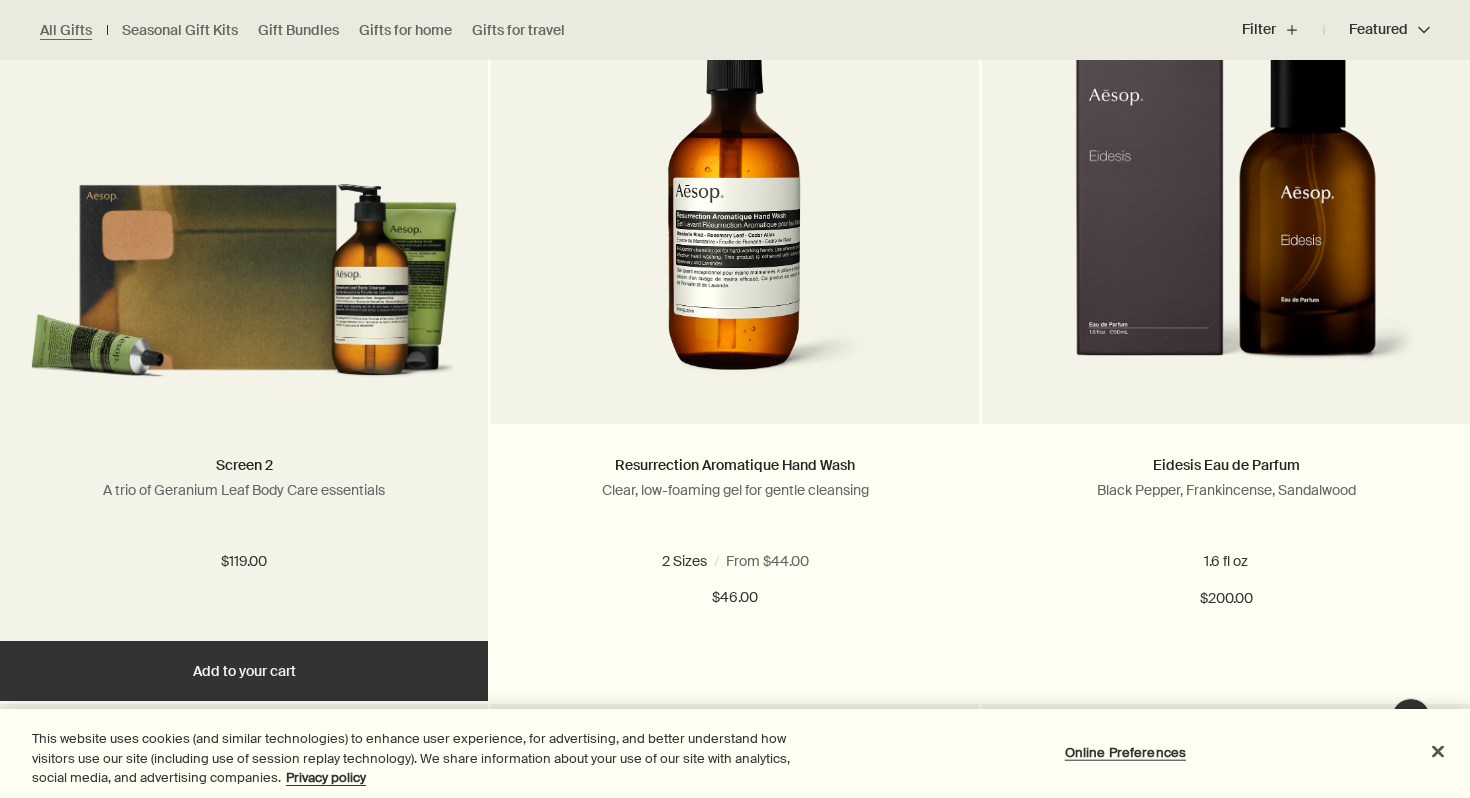 click on "Add Add to your cart" at bounding box center [244, 671] 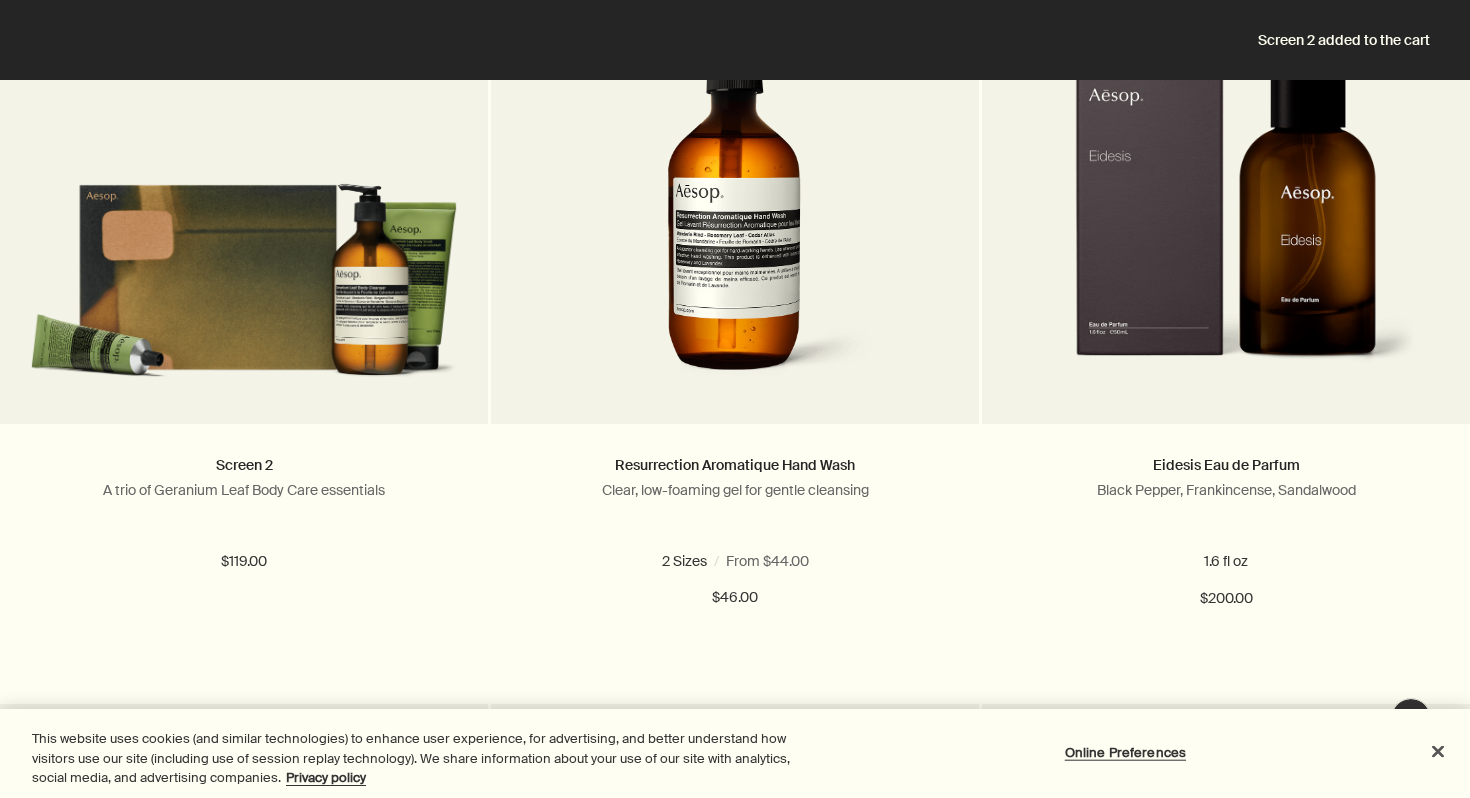 click at bounding box center [735, 132] 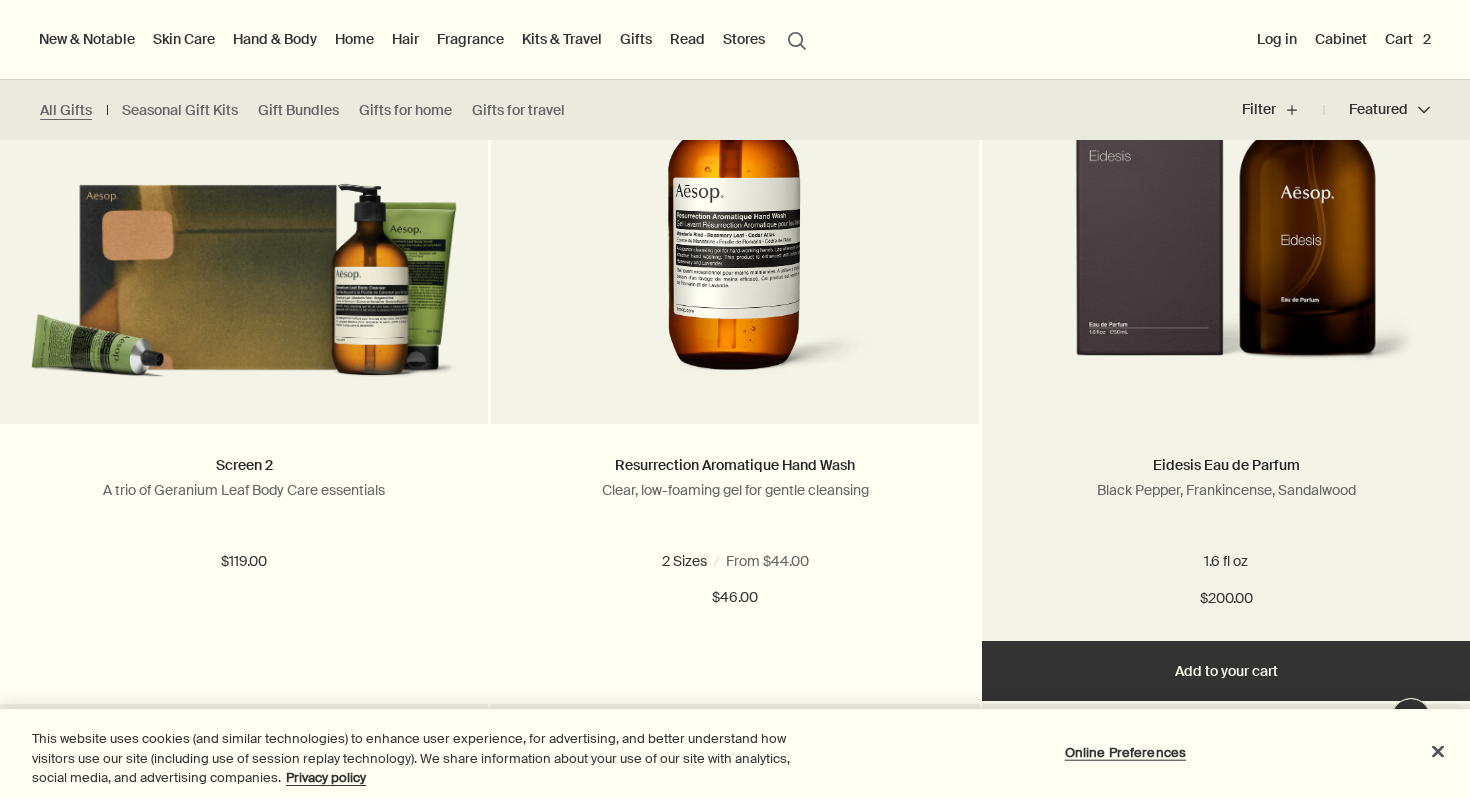 scroll, scrollTop: 0, scrollLeft: 0, axis: both 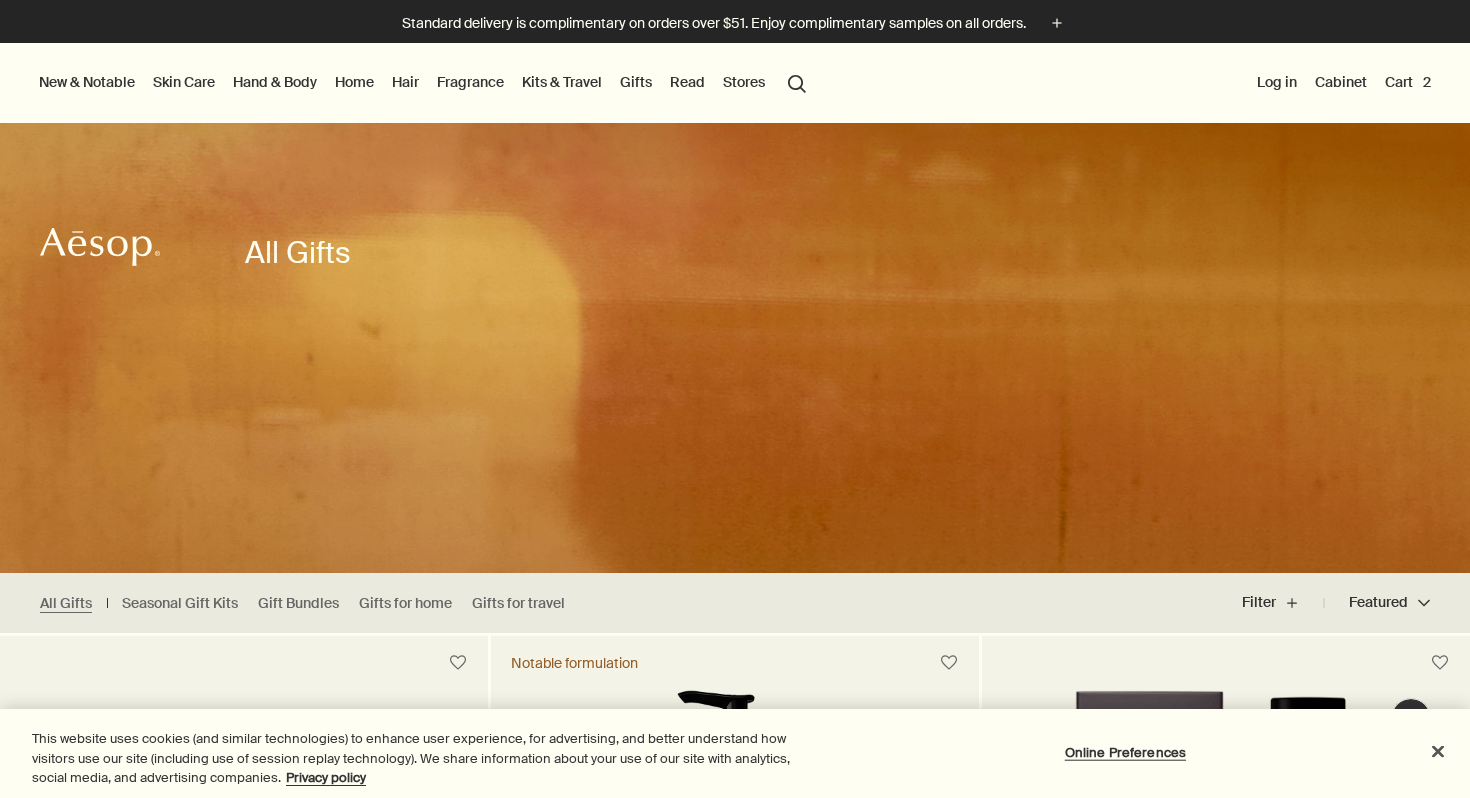 click on "Hand & Body" at bounding box center [275, 82] 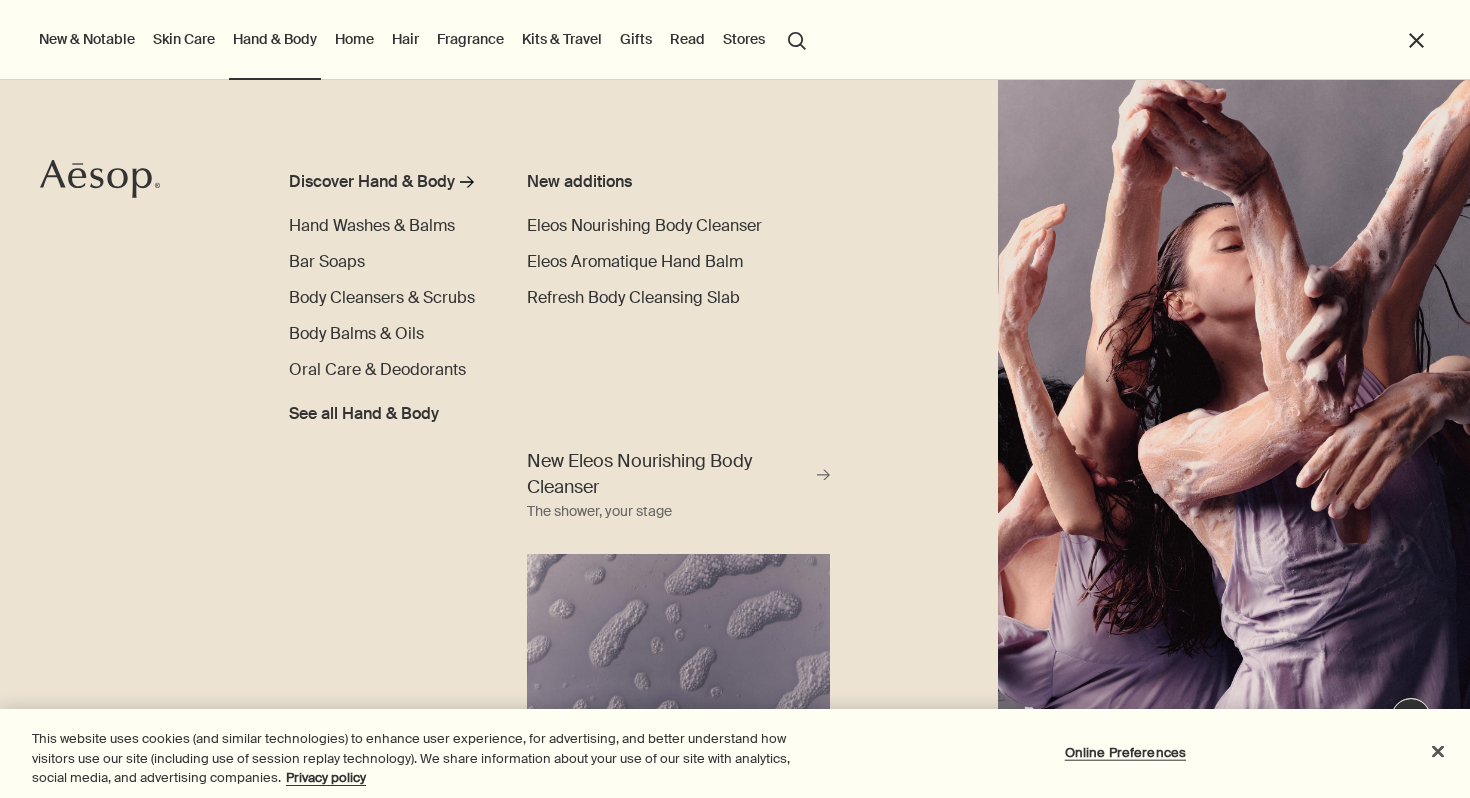 click on "Skin Care" at bounding box center [184, 39] 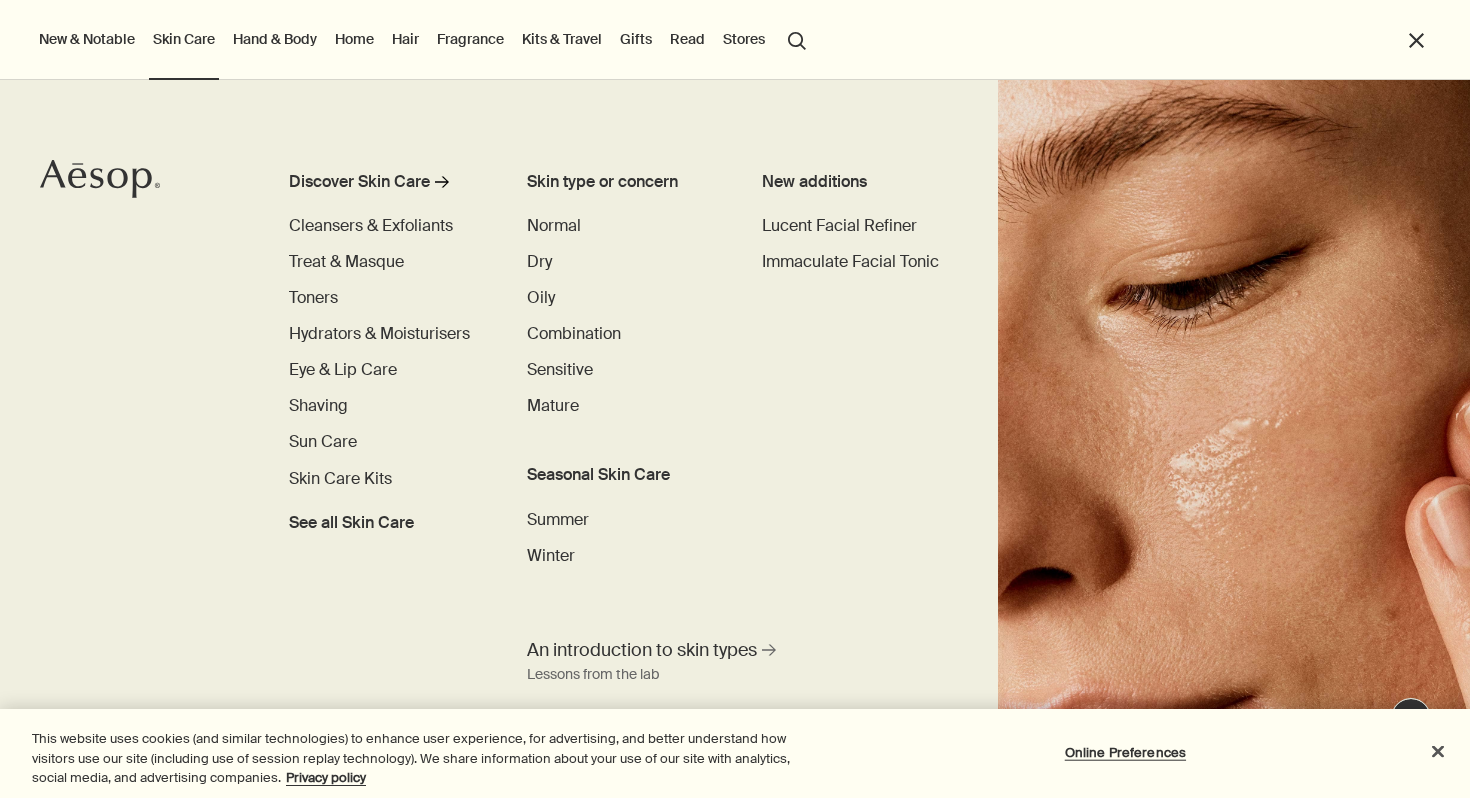 scroll, scrollTop: 0, scrollLeft: 0, axis: both 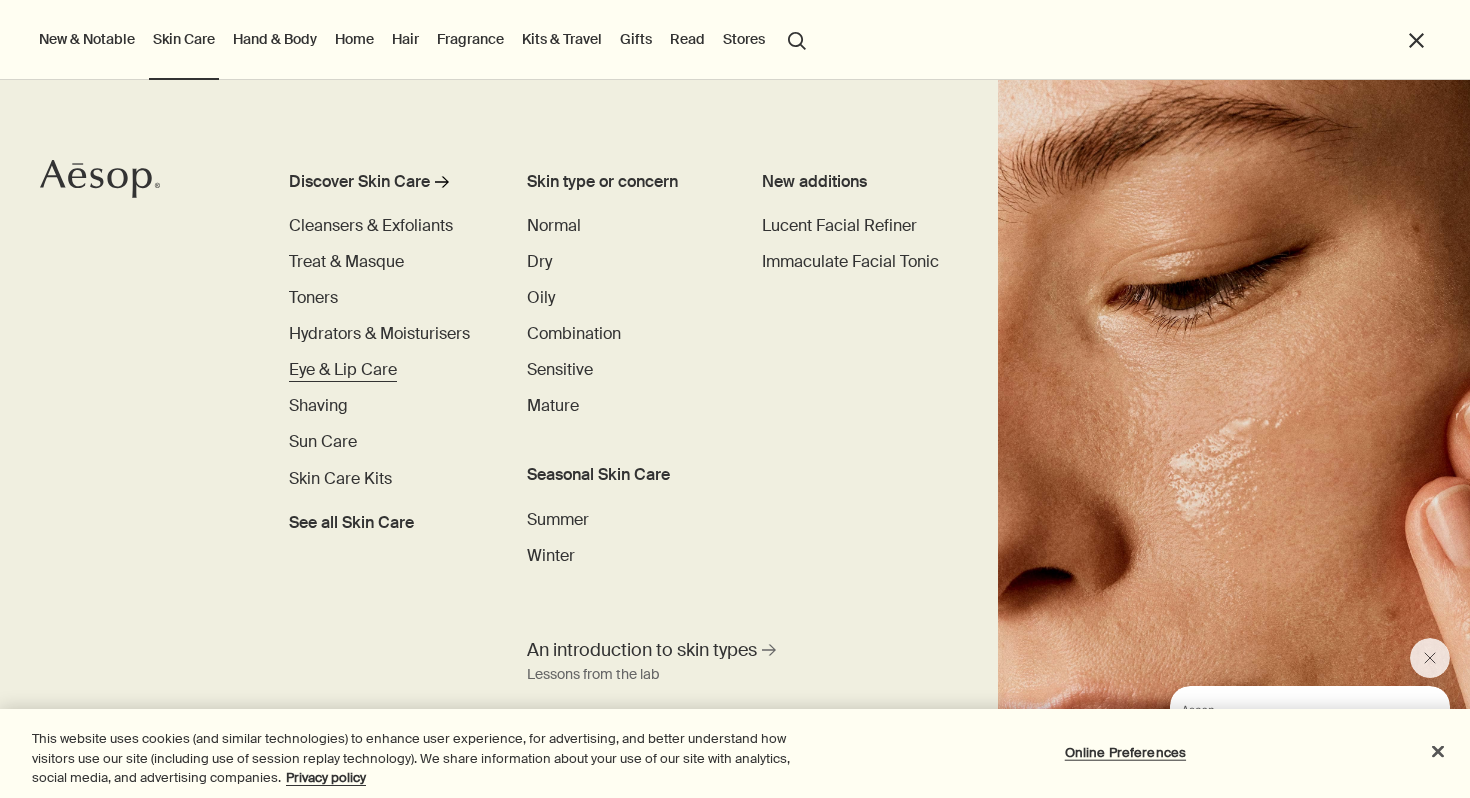 click on "Eye & Lip Care" at bounding box center (343, 369) 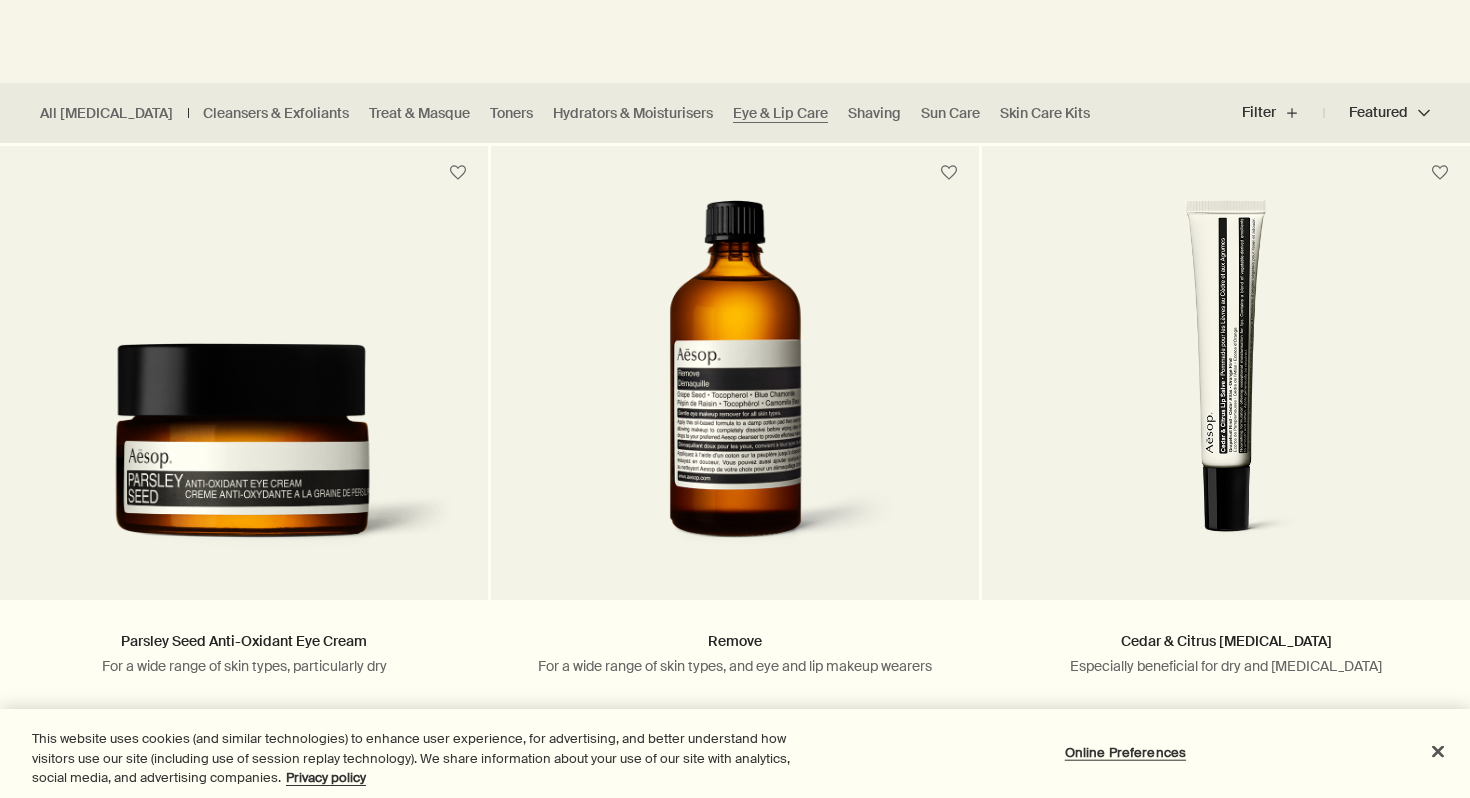 scroll, scrollTop: 0, scrollLeft: 0, axis: both 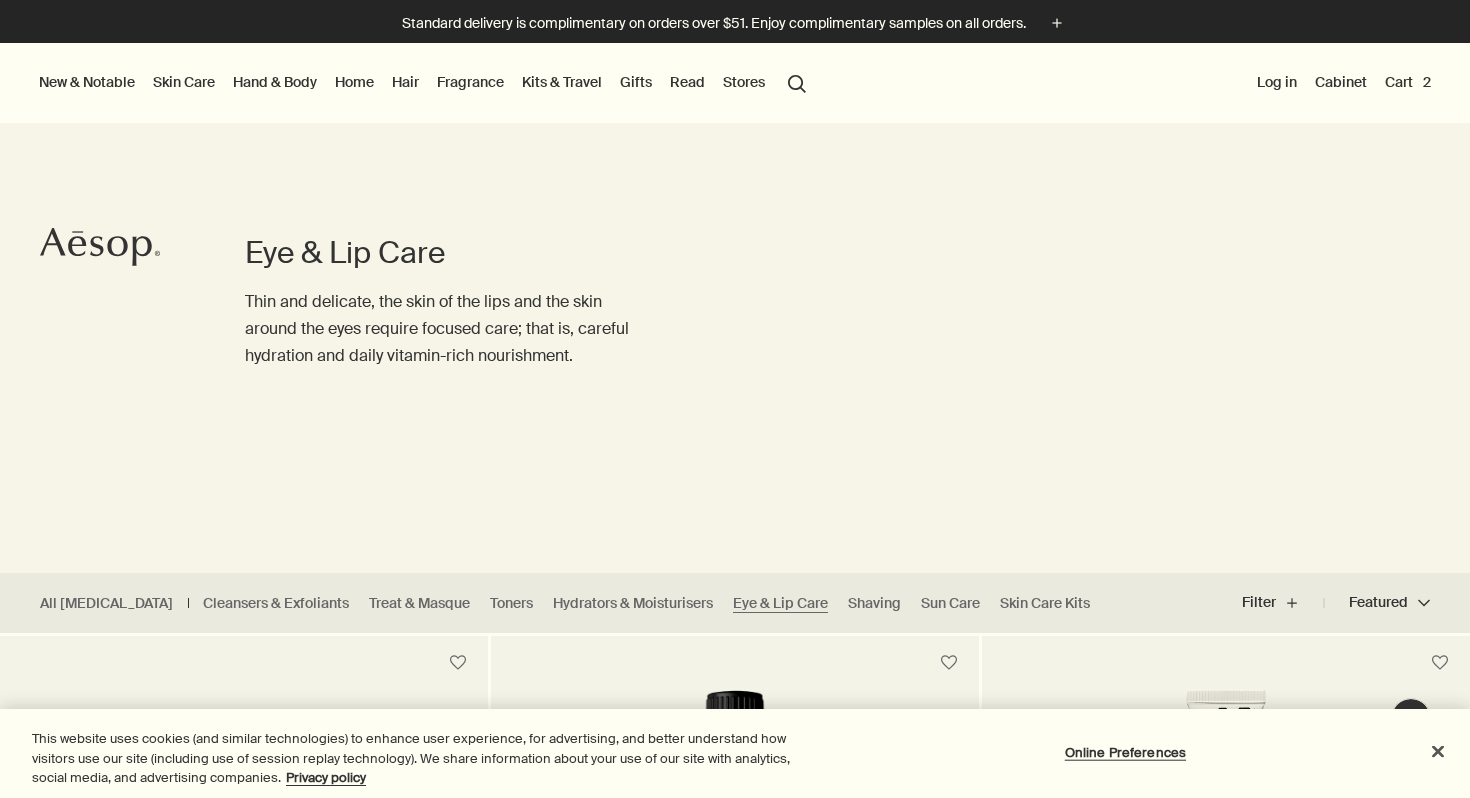 click on "Skin Care" at bounding box center [184, 82] 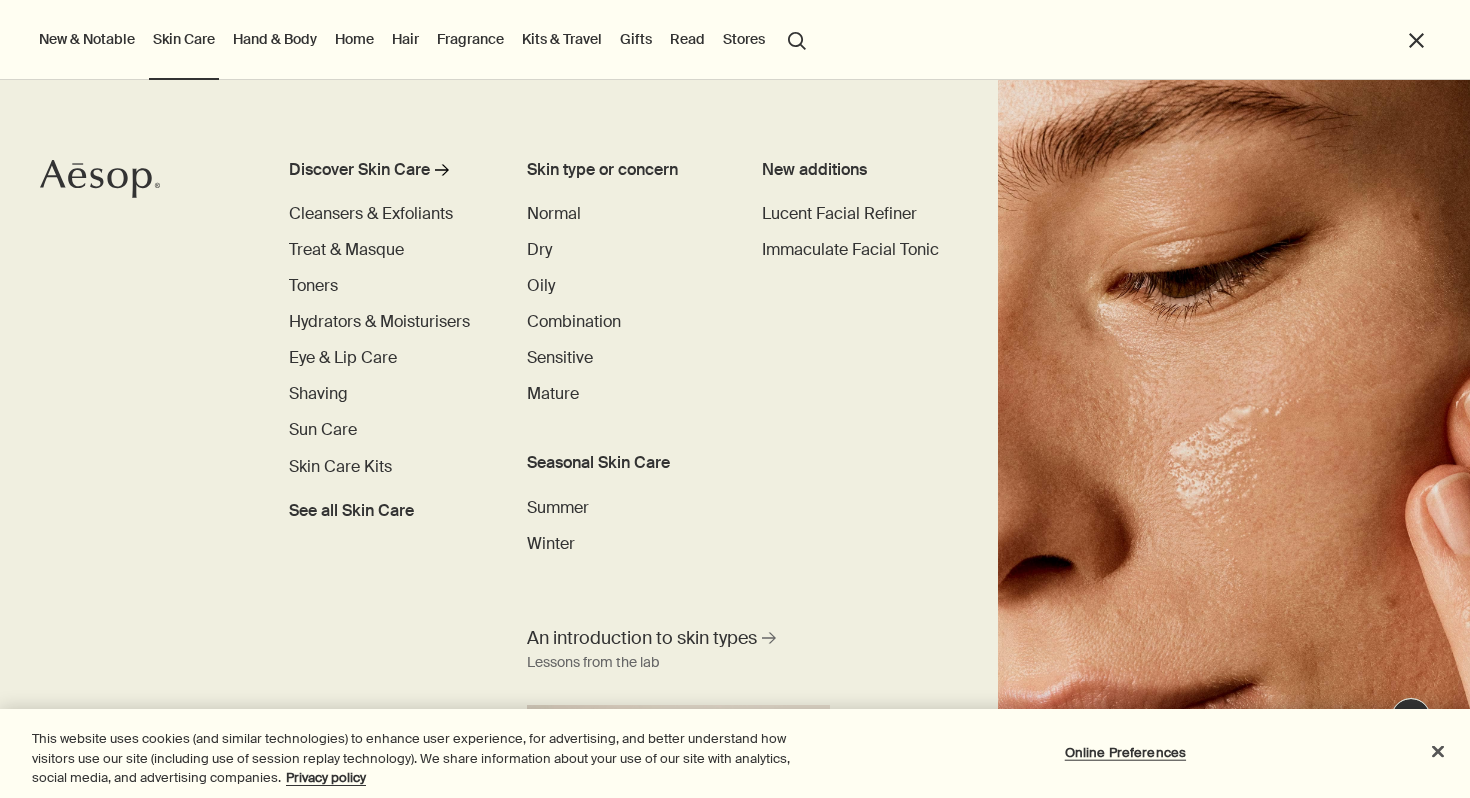 scroll, scrollTop: 0, scrollLeft: 0, axis: both 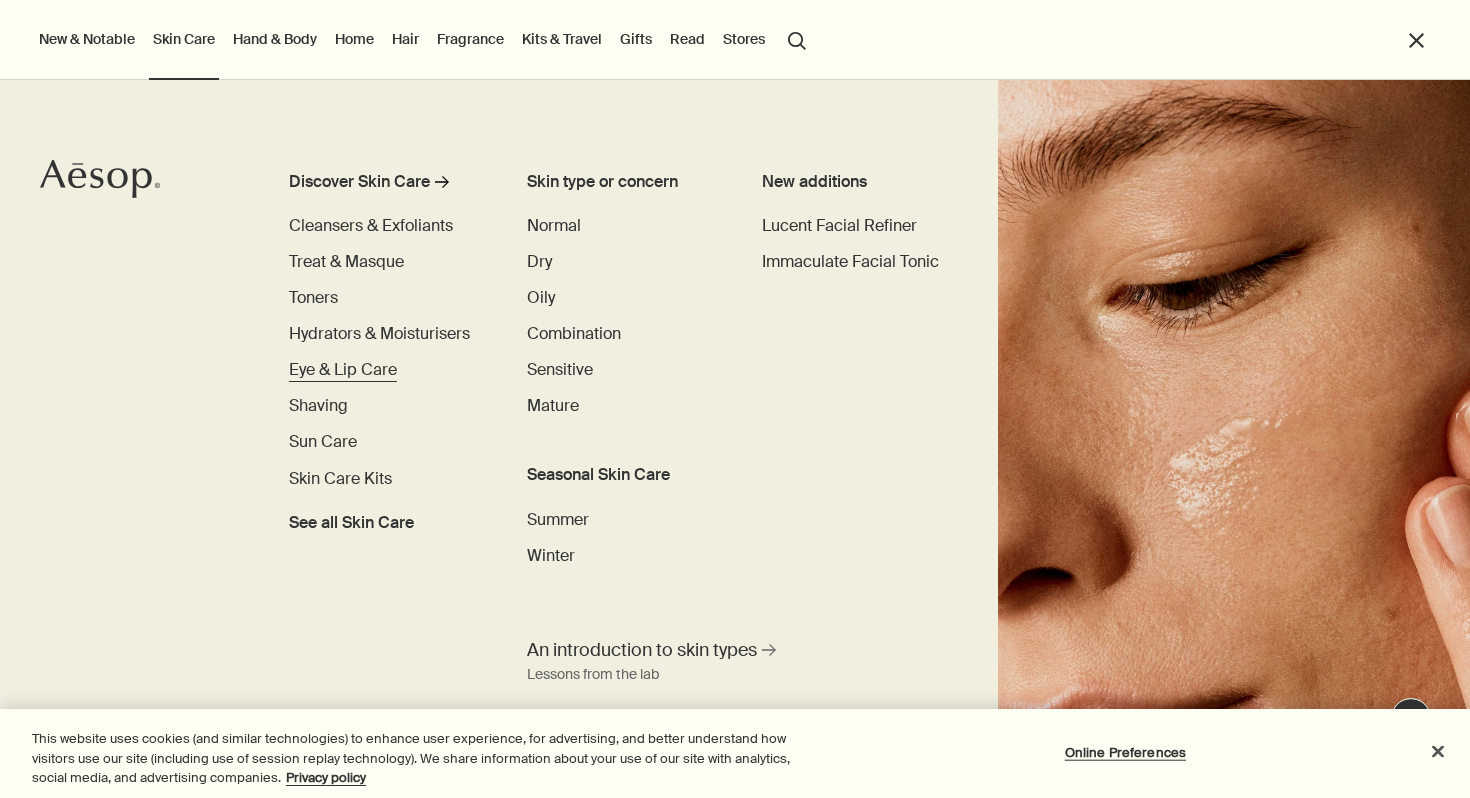 click on "Eye & Lip Care" at bounding box center [343, 369] 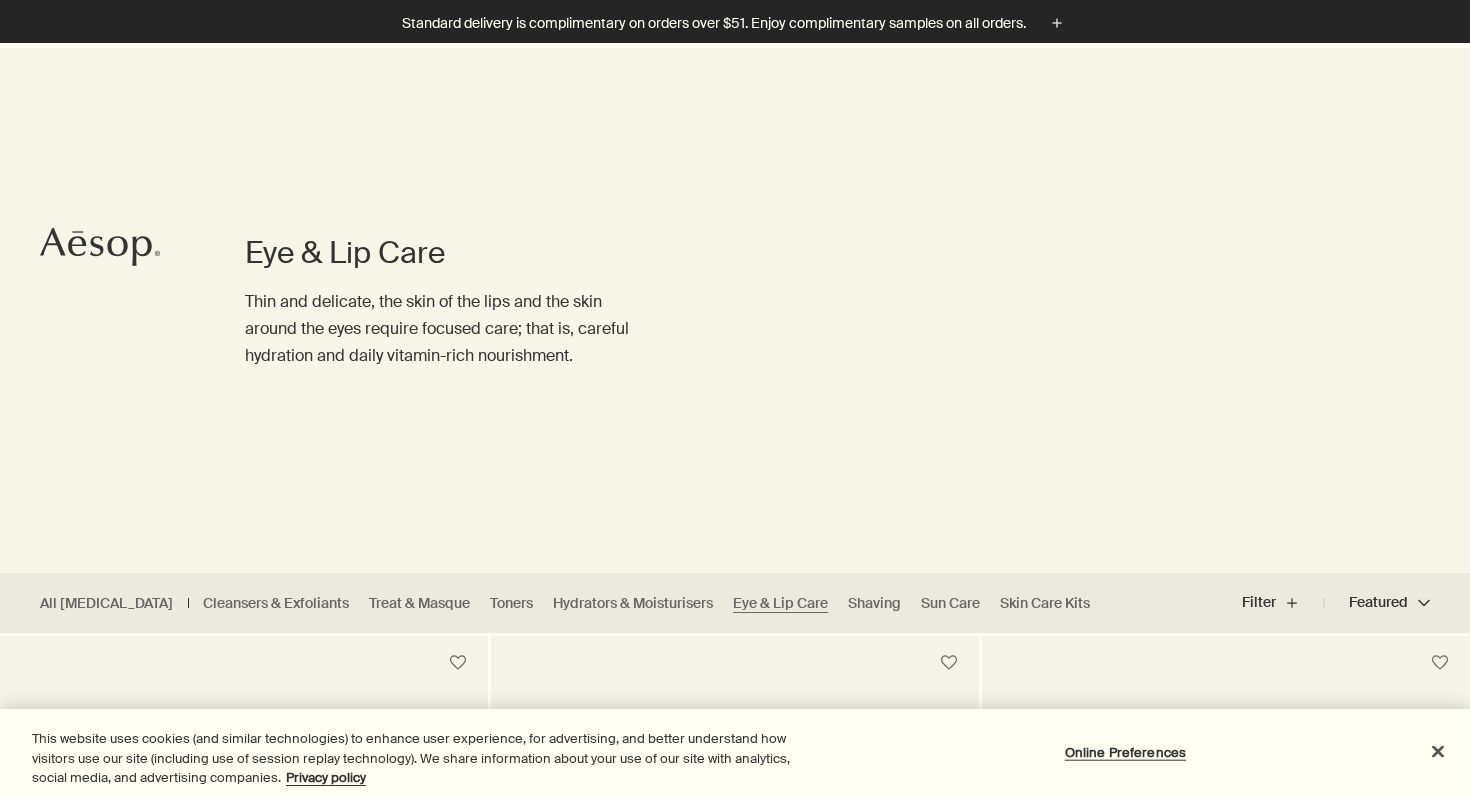 scroll, scrollTop: 538, scrollLeft: 0, axis: vertical 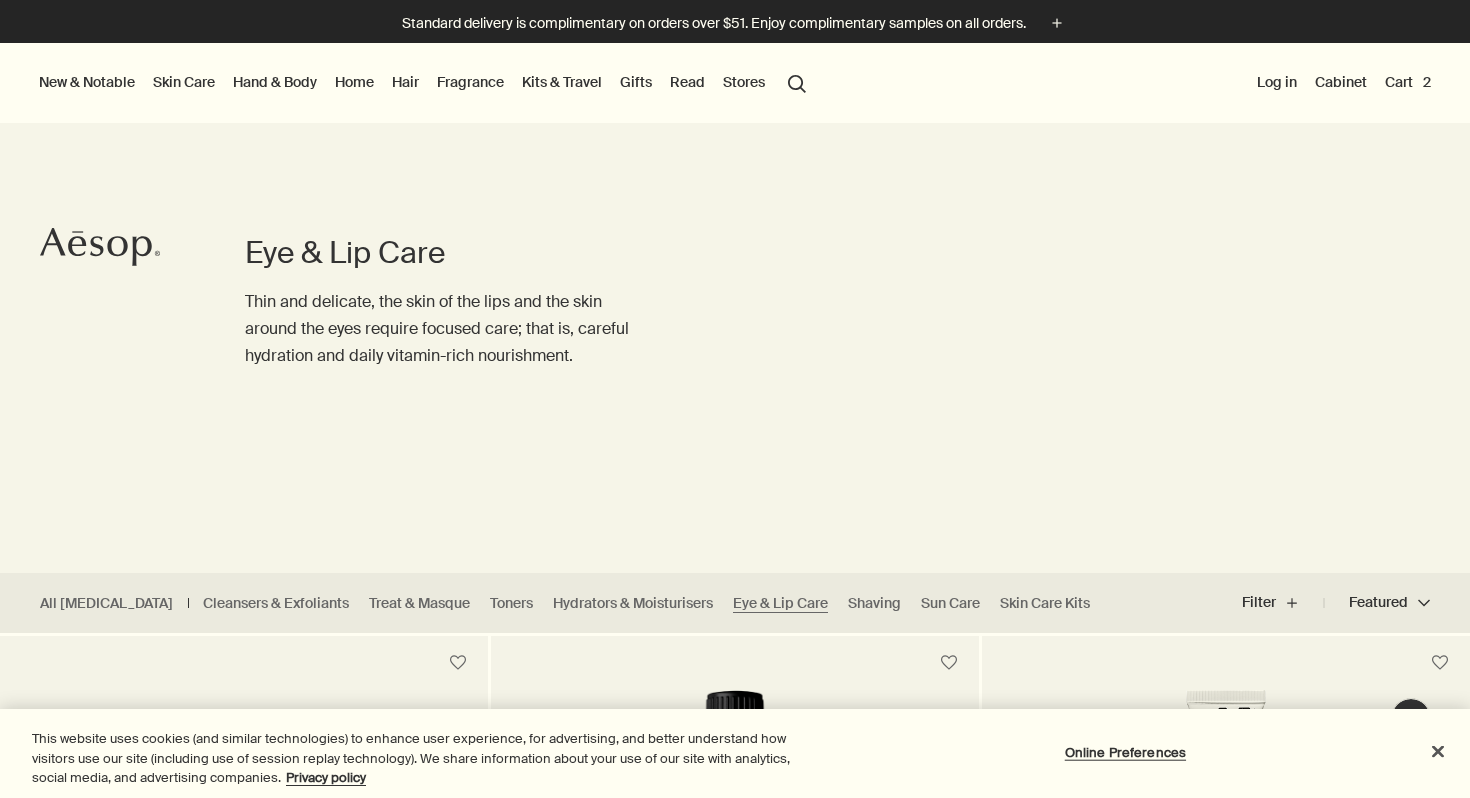 click on "Skin Care" at bounding box center (184, 82) 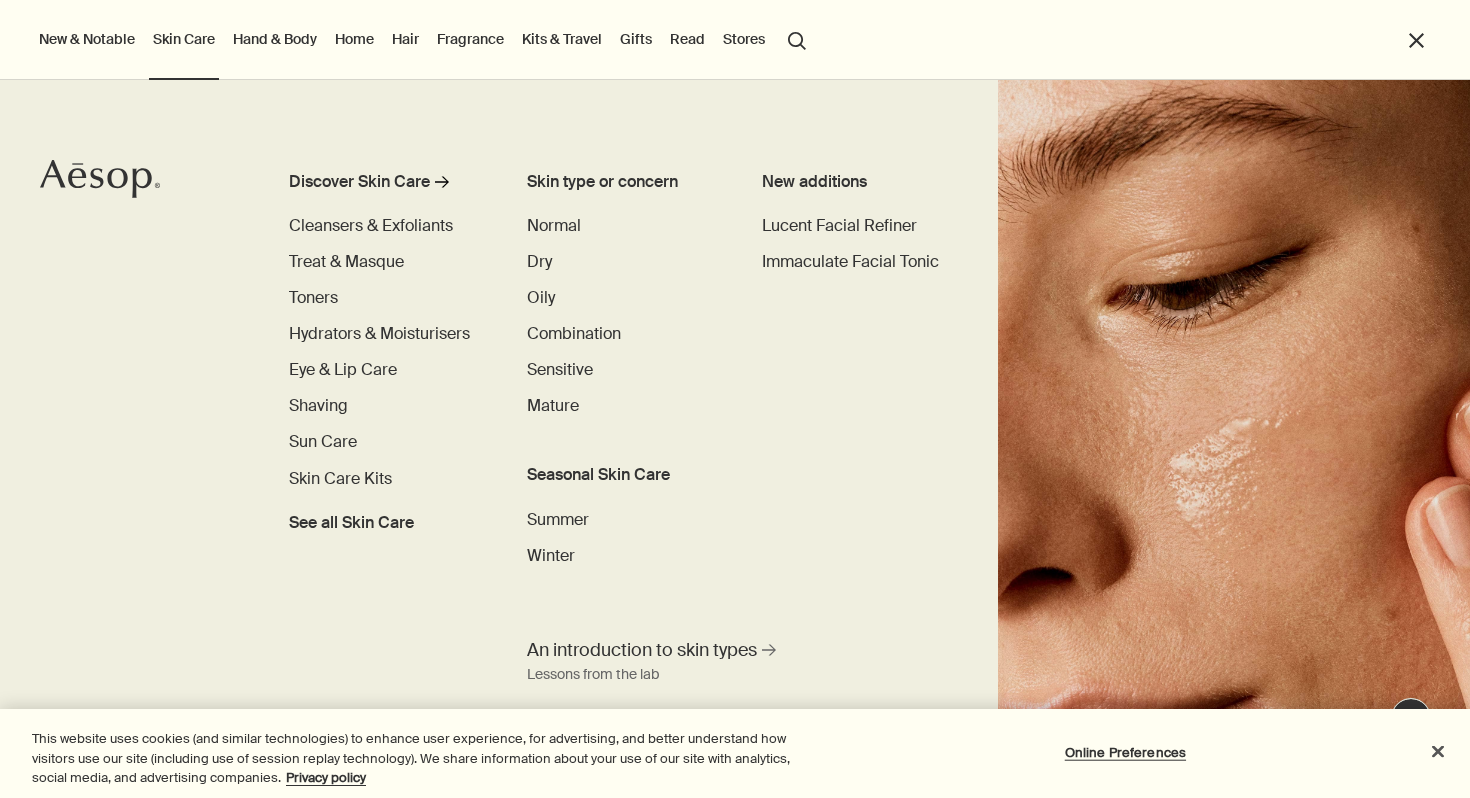 click on "New & Notable" at bounding box center (87, 39) 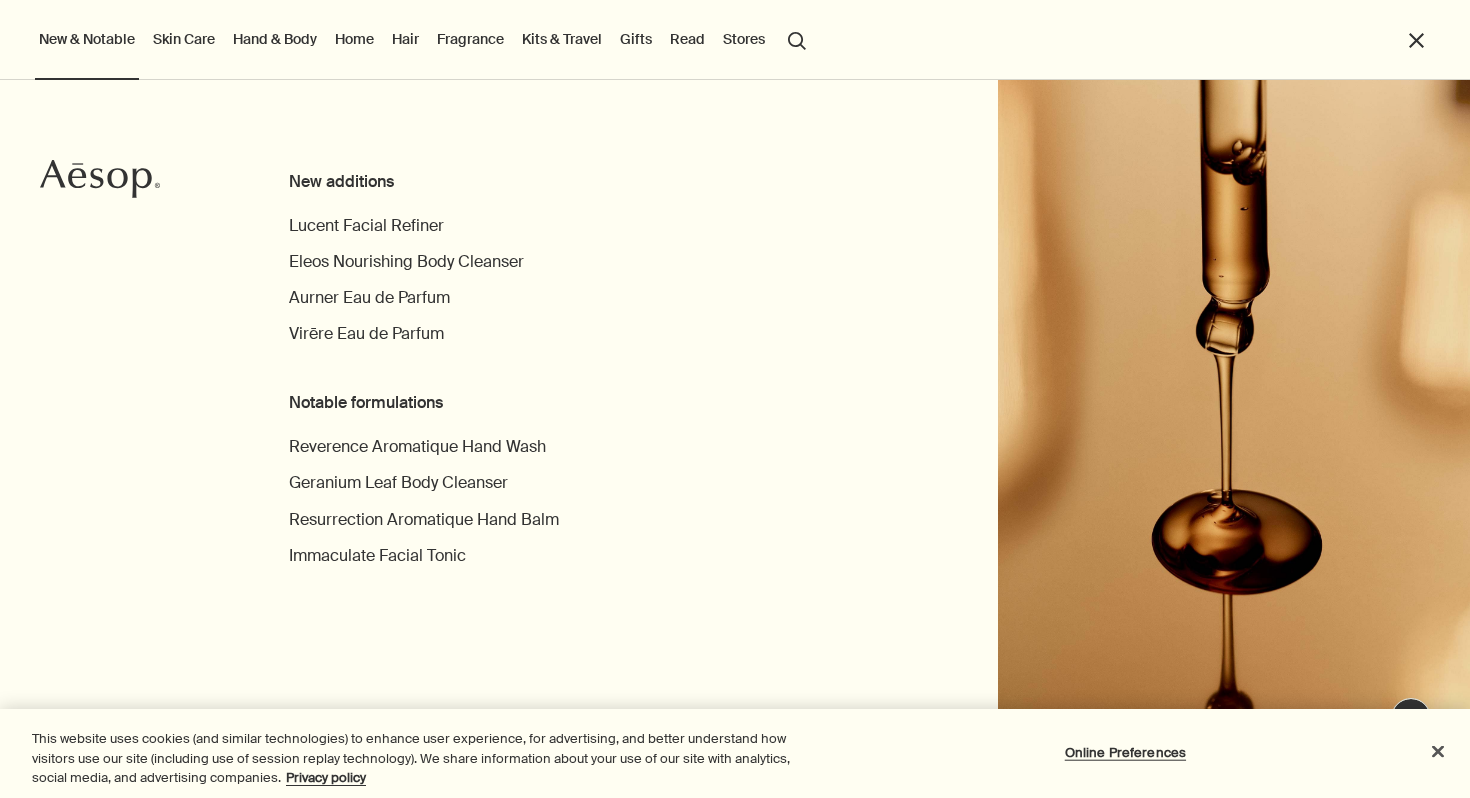 click on "Hand & Body" at bounding box center [275, 39] 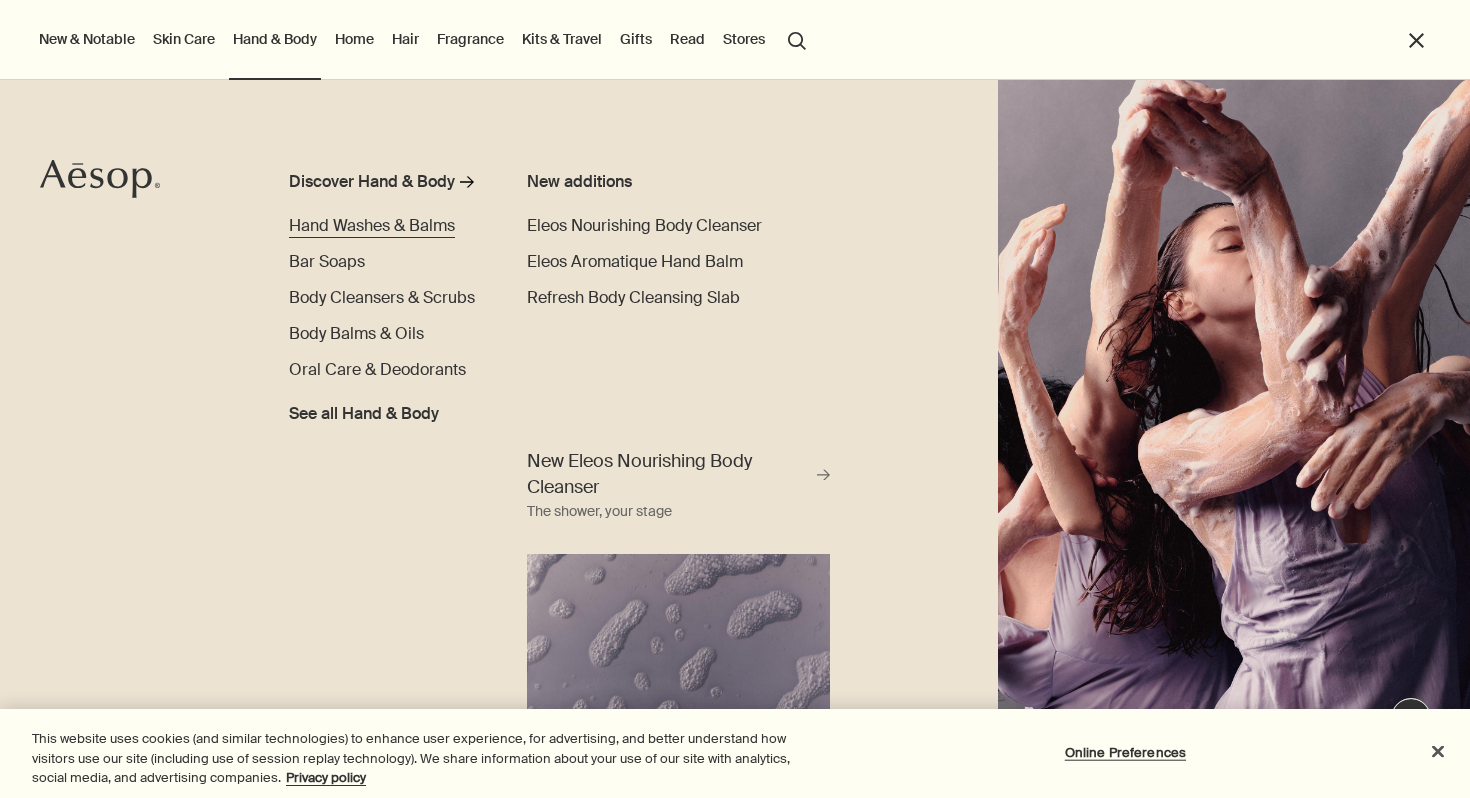 click on "Hand Washes & Balms" at bounding box center [372, 225] 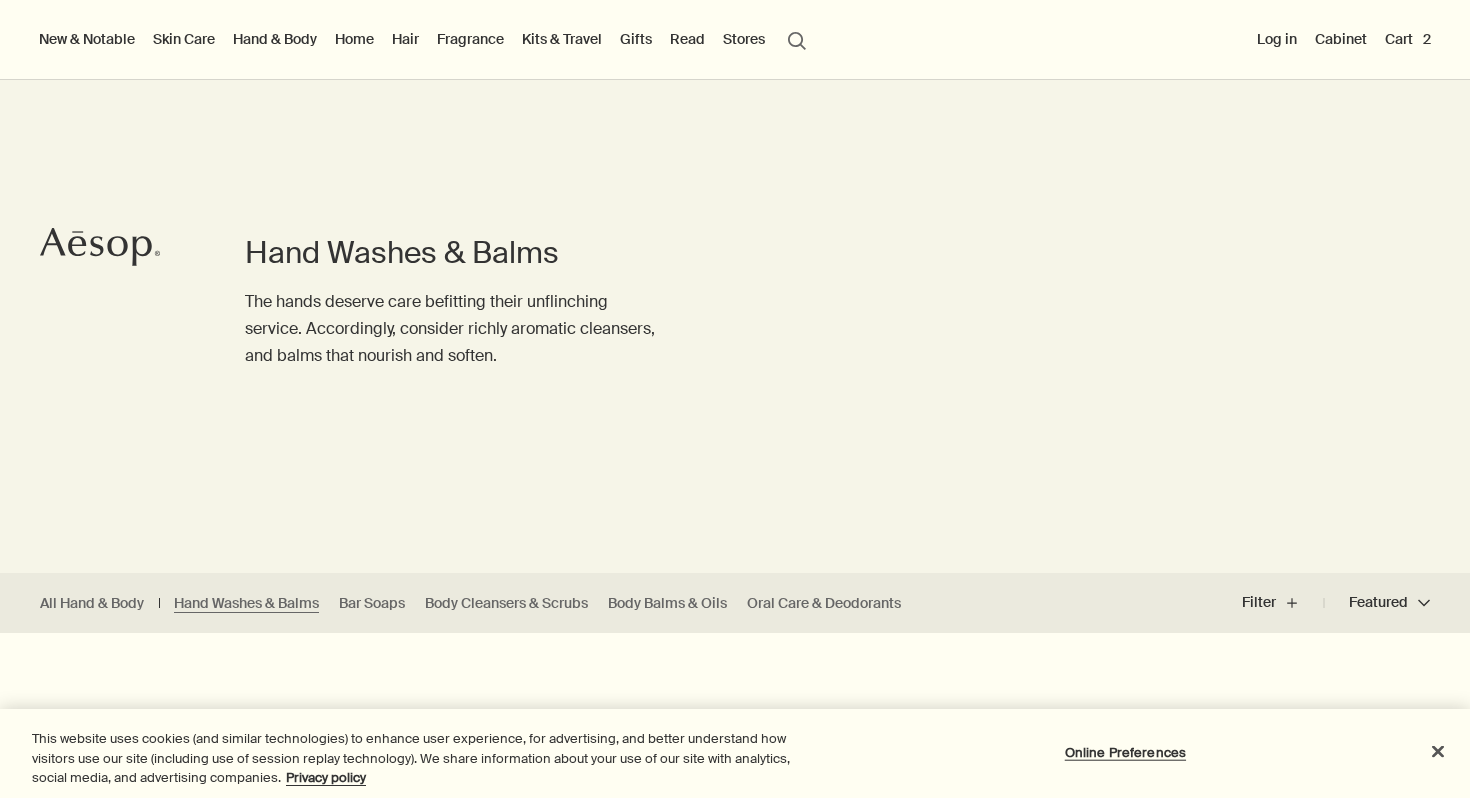 scroll, scrollTop: 542, scrollLeft: 0, axis: vertical 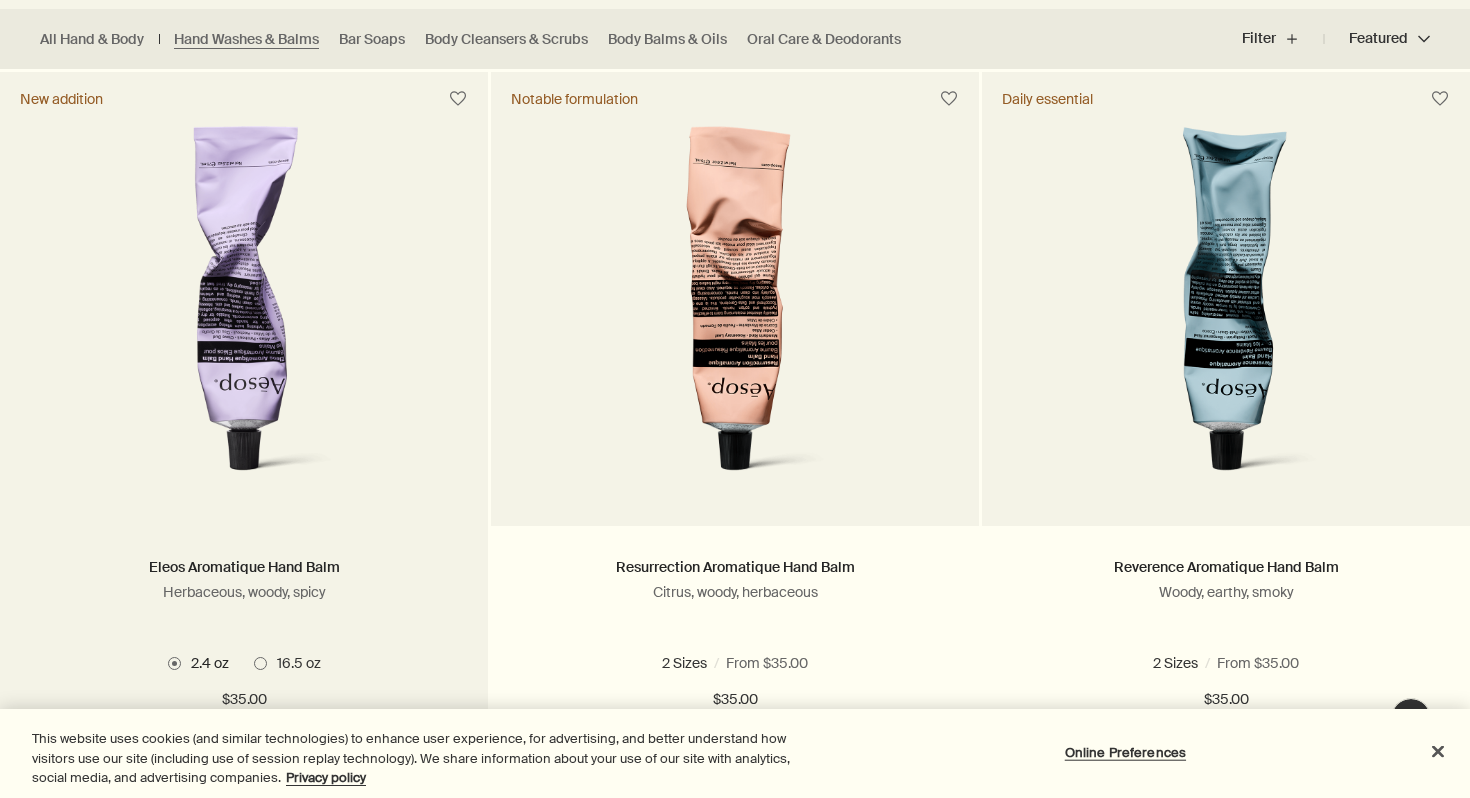 click on "16.5 oz" at bounding box center [294, 663] 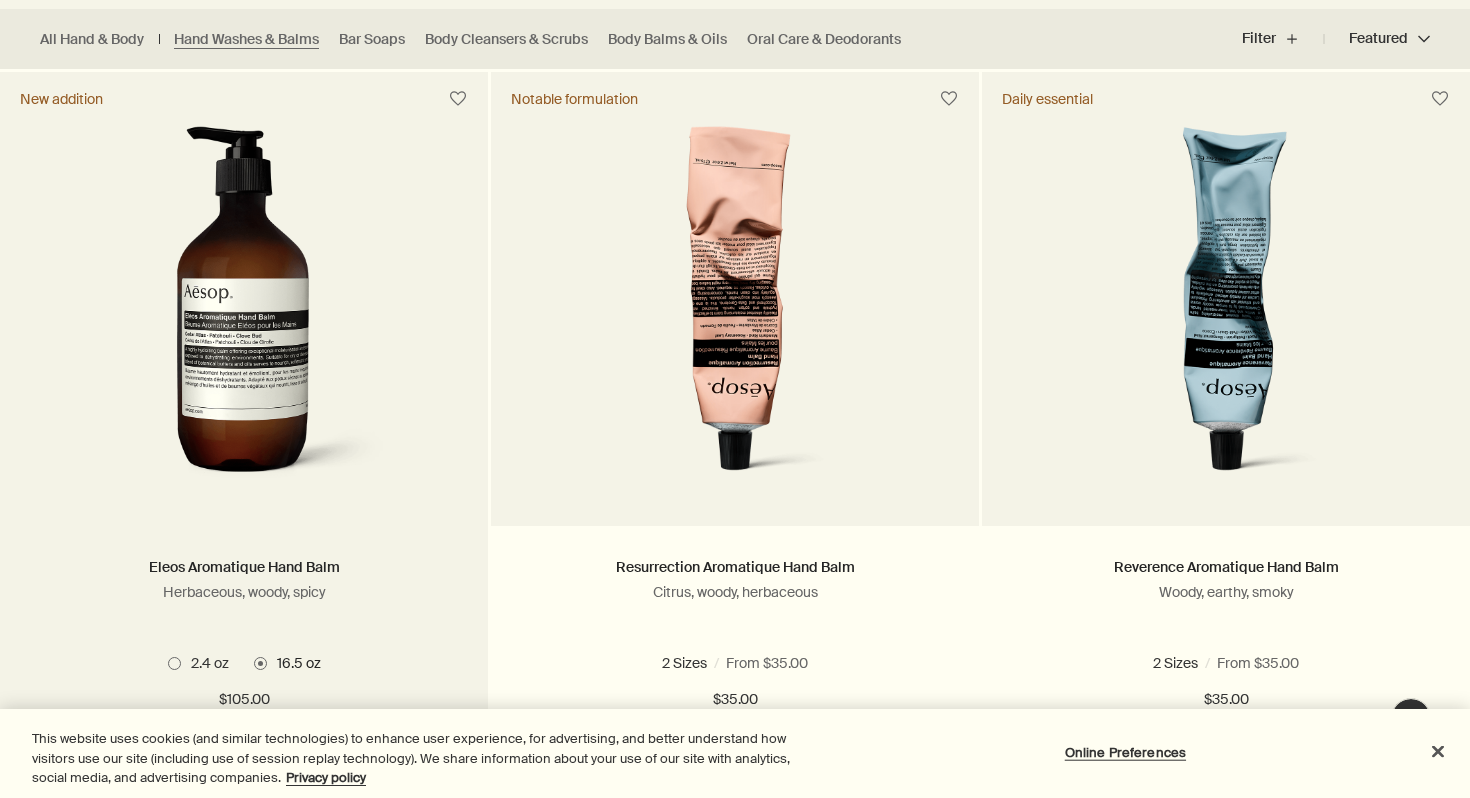 click on "2.4 oz" at bounding box center (205, 663) 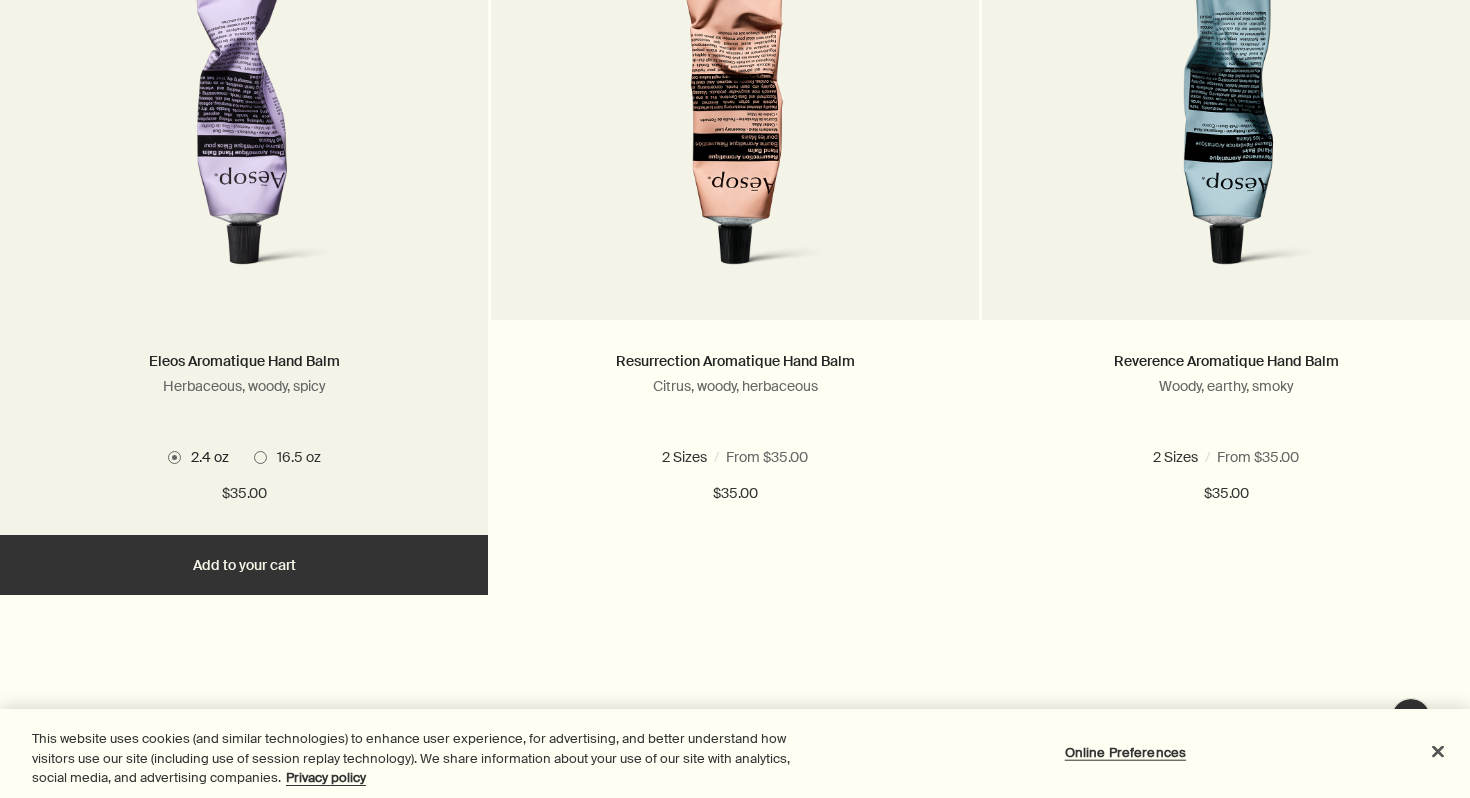 scroll, scrollTop: 792, scrollLeft: 0, axis: vertical 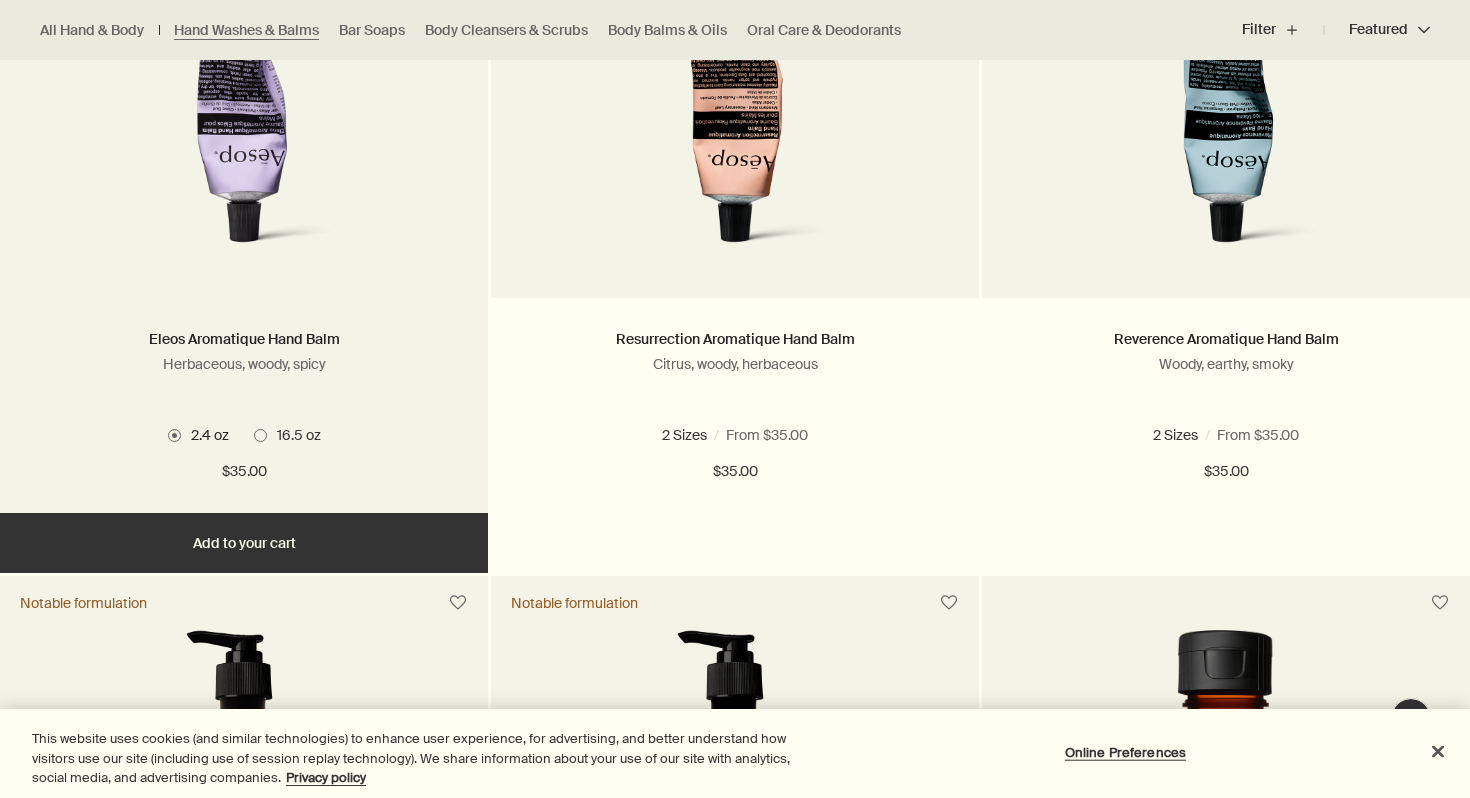 click on "Add Add to your cart" at bounding box center (244, 543) 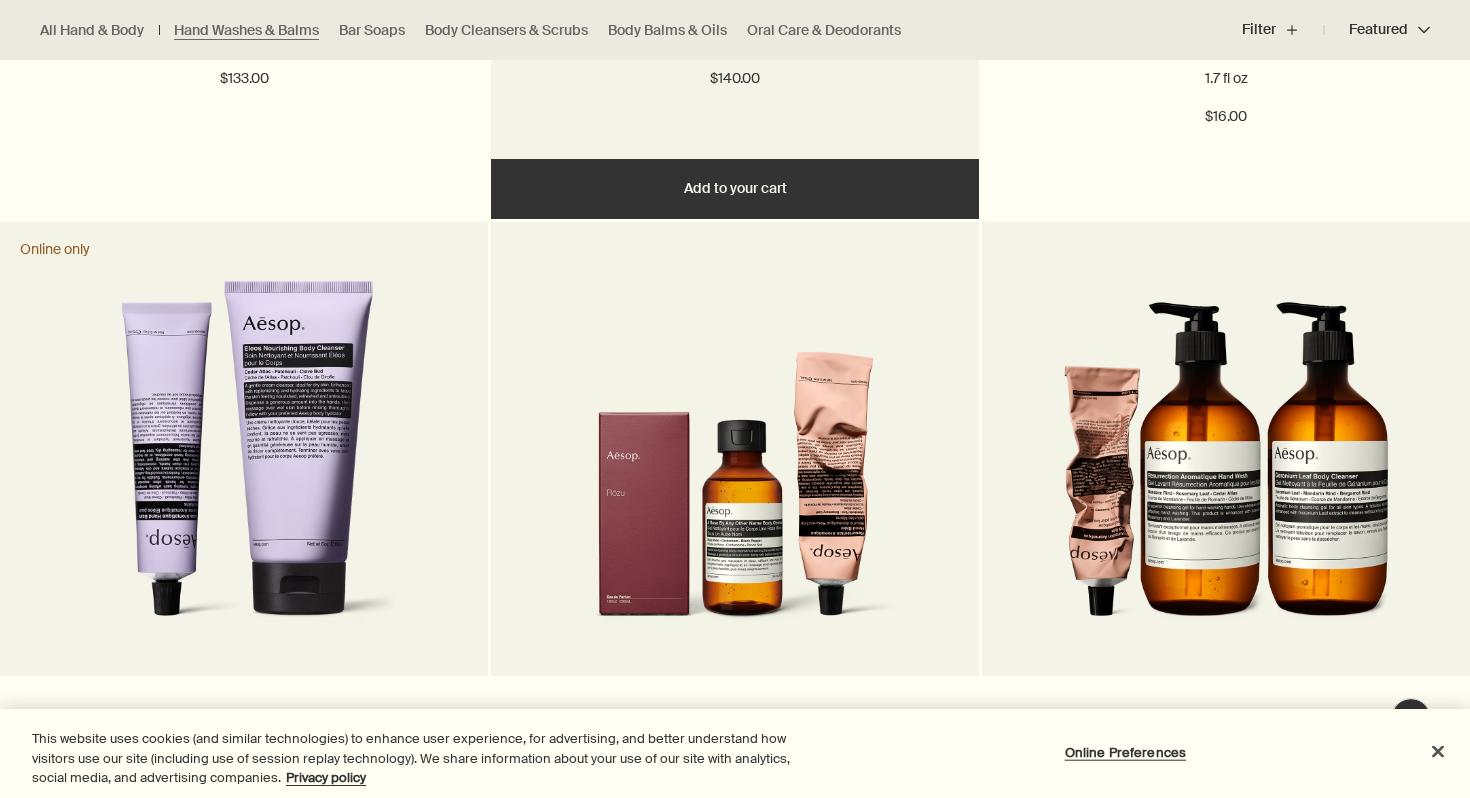 scroll, scrollTop: 2750, scrollLeft: 0, axis: vertical 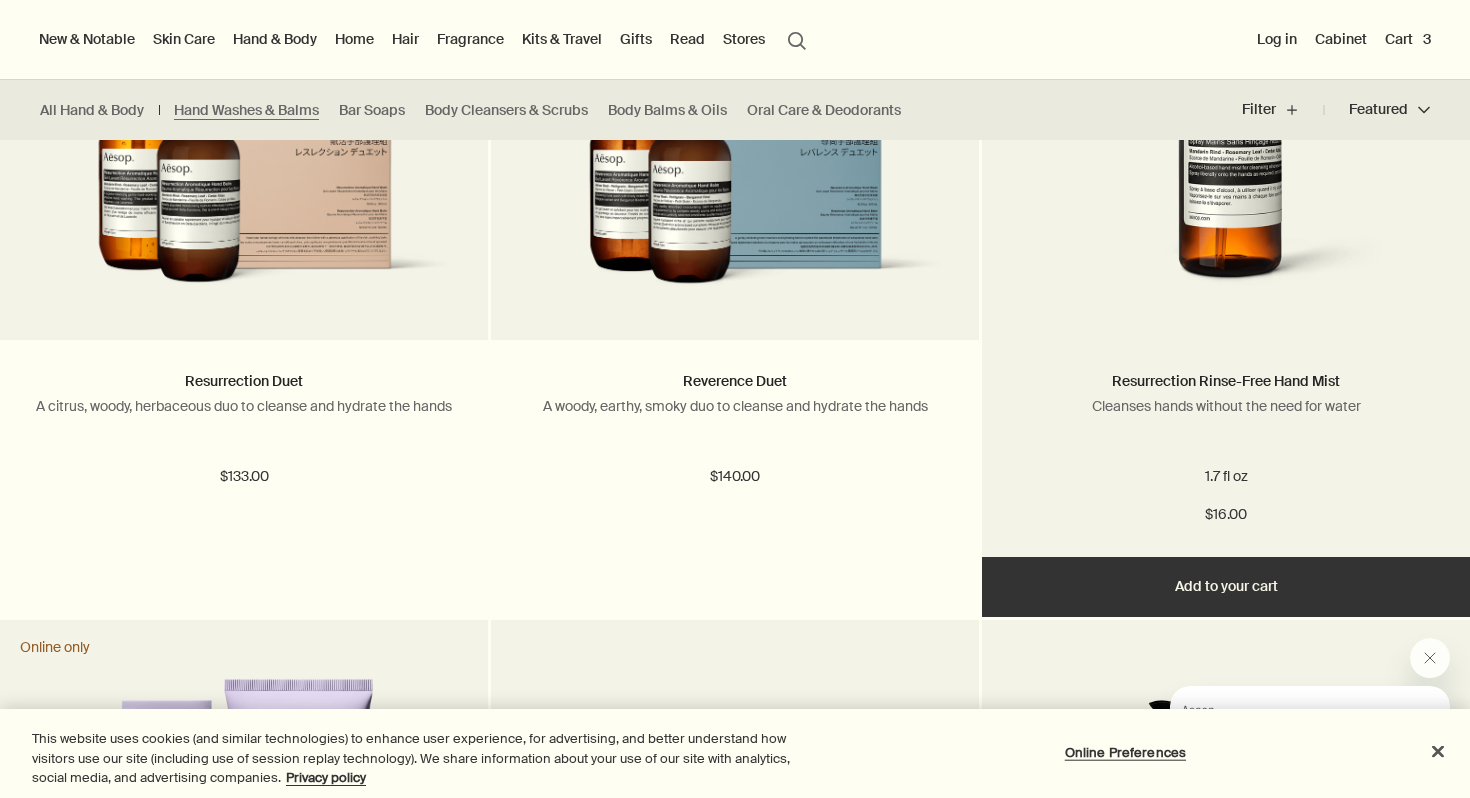 click on "Resurrection Rinse-Free Hand Mist Cleanses hands without the need for water 1.7 fl oz $16.00" at bounding box center (1226, 448) 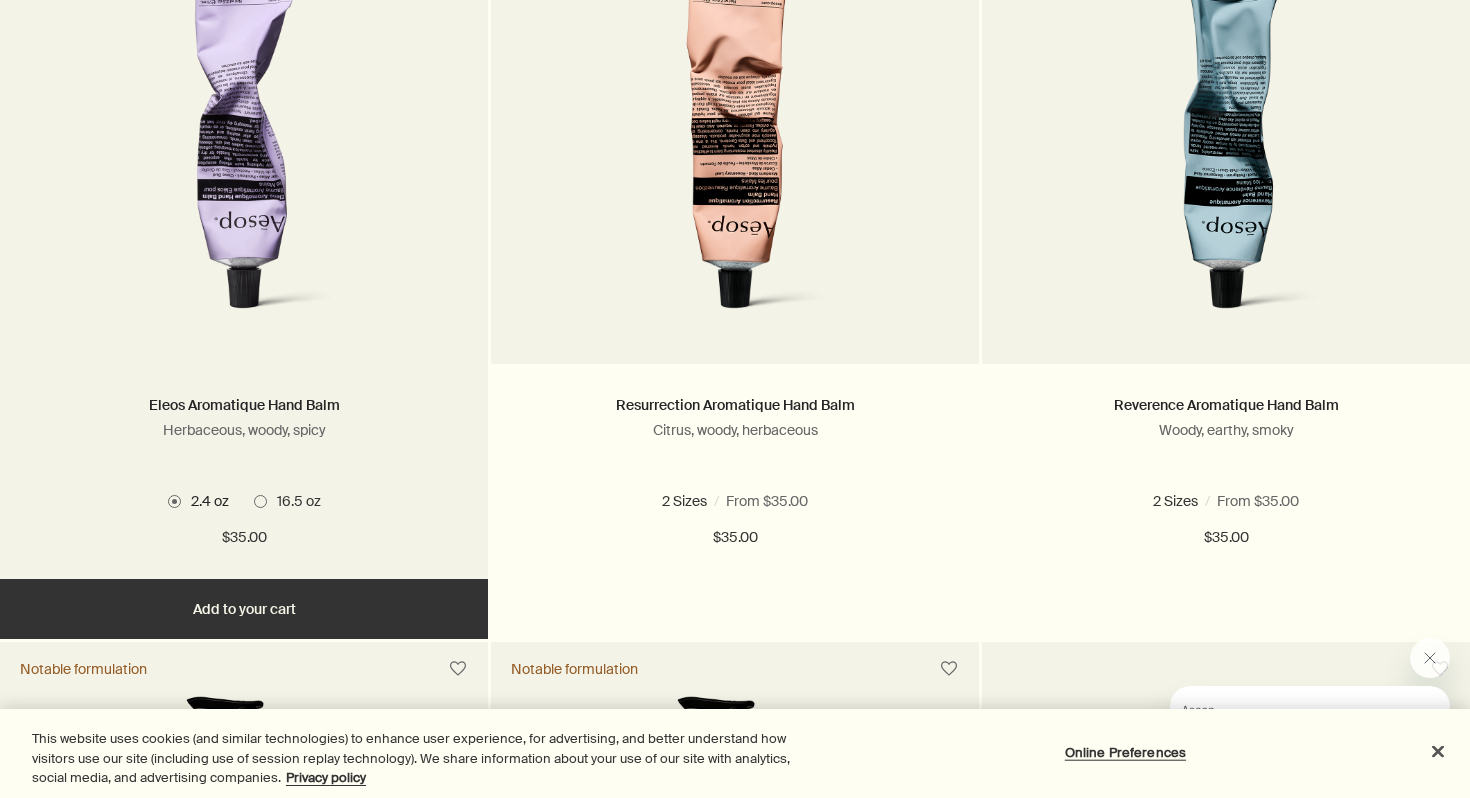 scroll, scrollTop: 765, scrollLeft: 0, axis: vertical 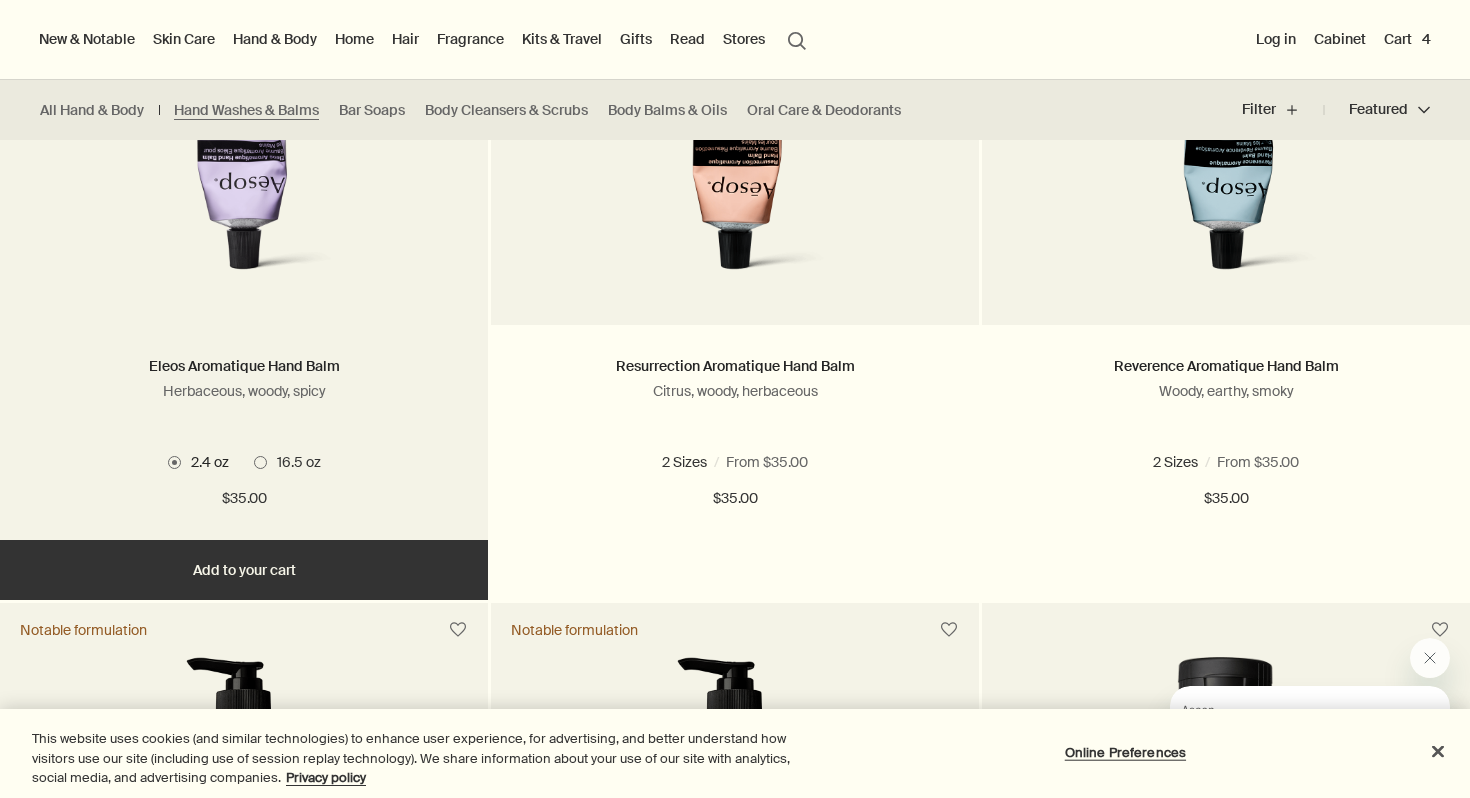 click on "Added Added to your cart Add Add to your cart" at bounding box center [244, 570] 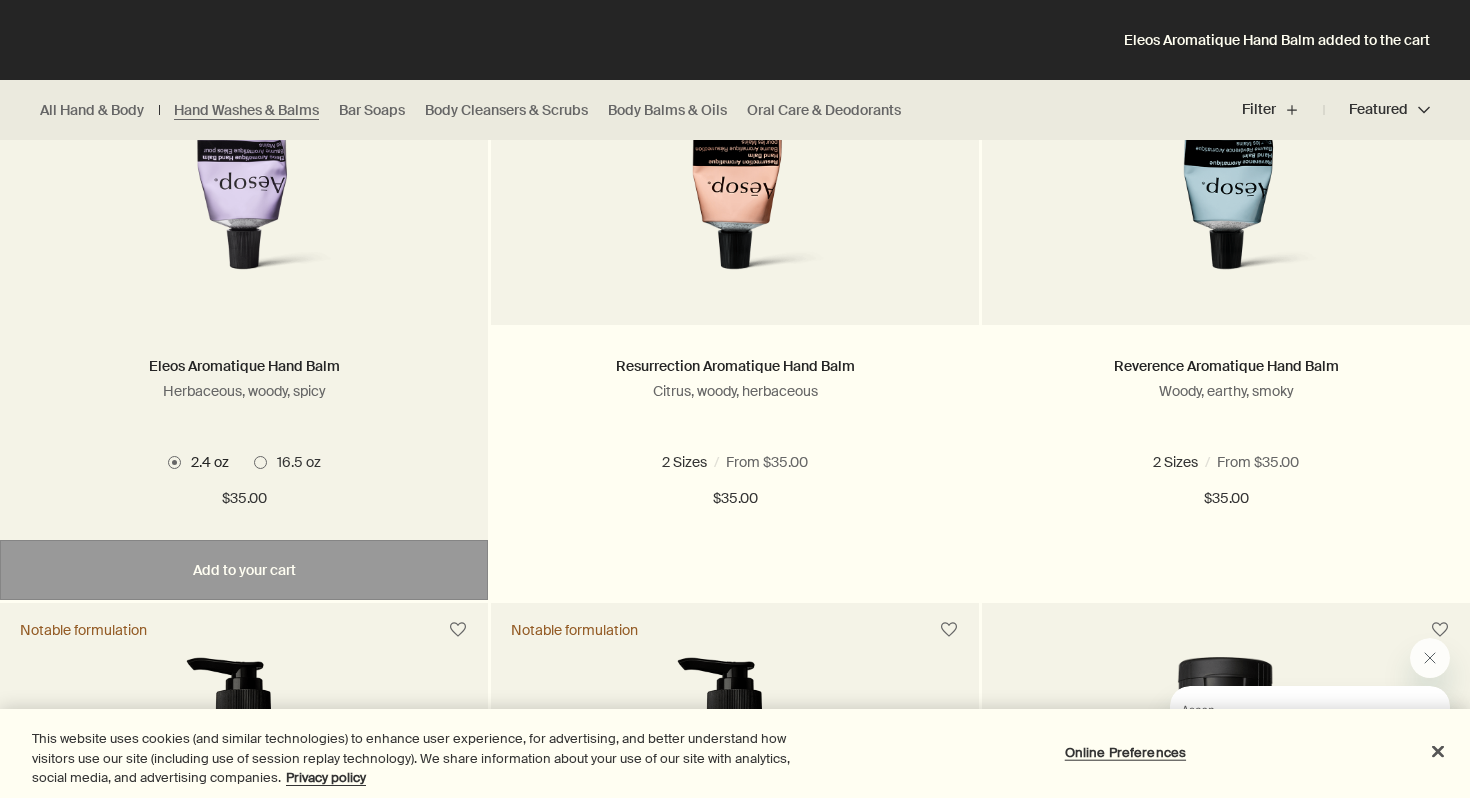 click on "16.5 oz" at bounding box center (294, 462) 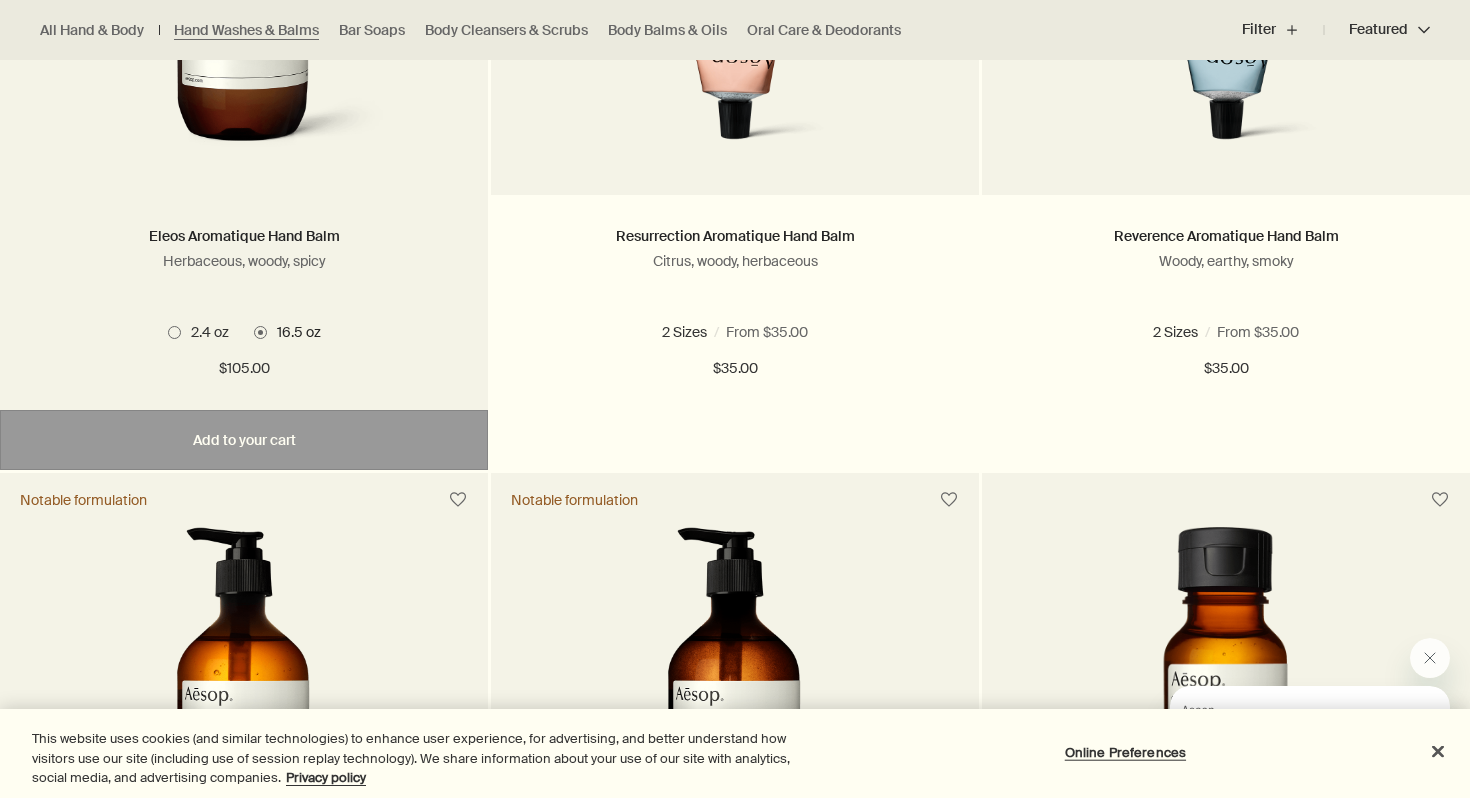 scroll, scrollTop: 896, scrollLeft: 0, axis: vertical 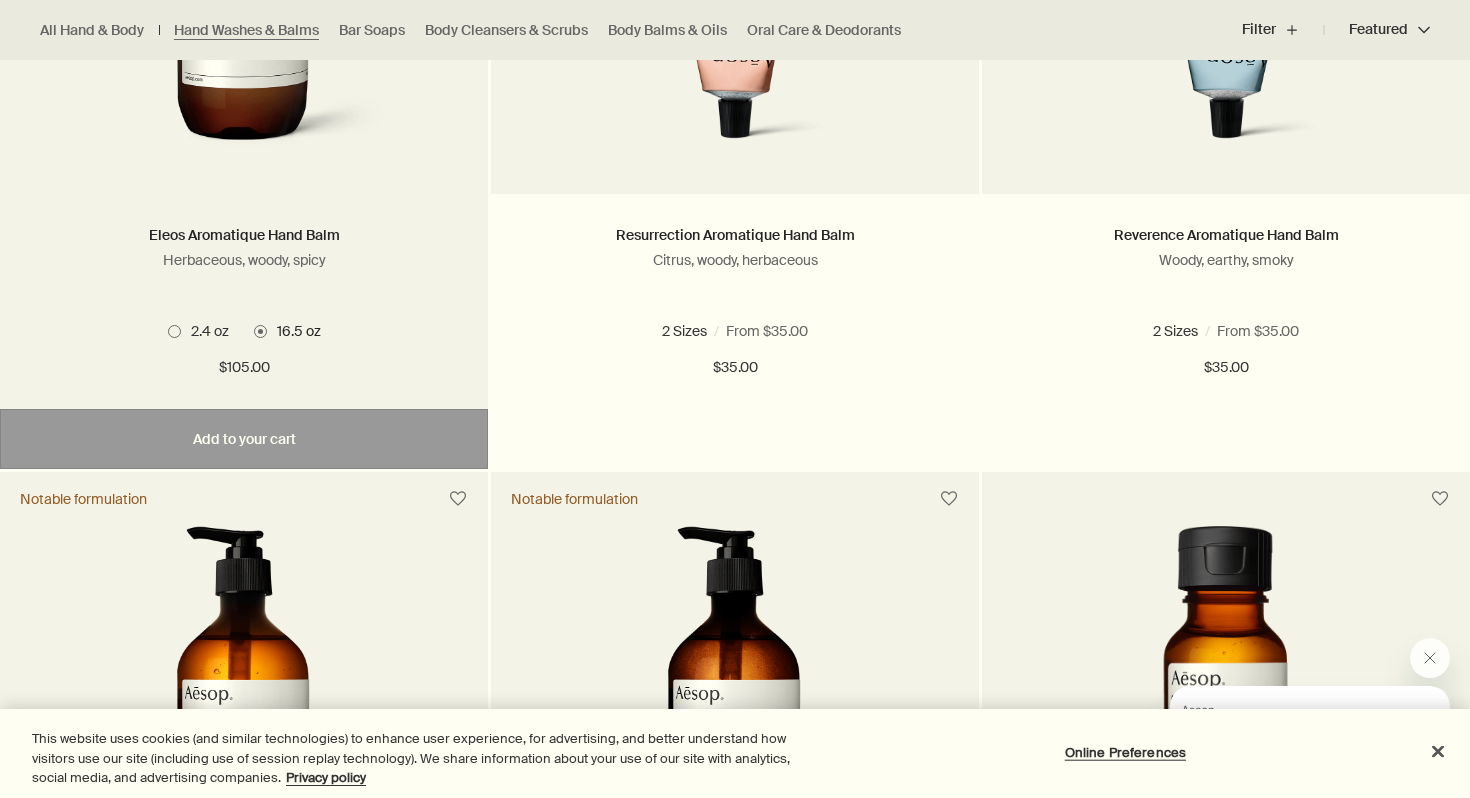 click on "Added Added to your cart Add Add to your cart" at bounding box center [244, 439] 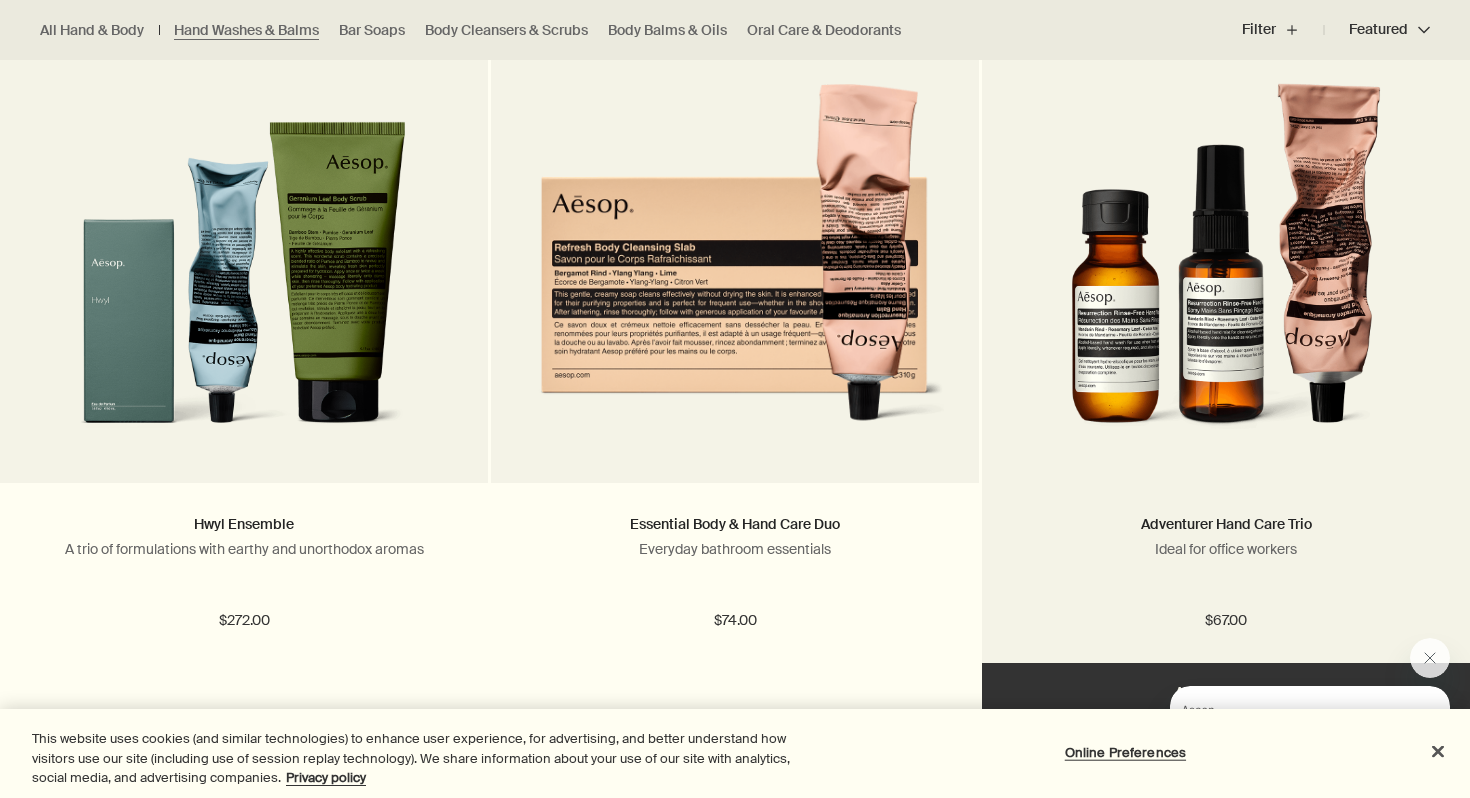 scroll, scrollTop: 3556, scrollLeft: 0, axis: vertical 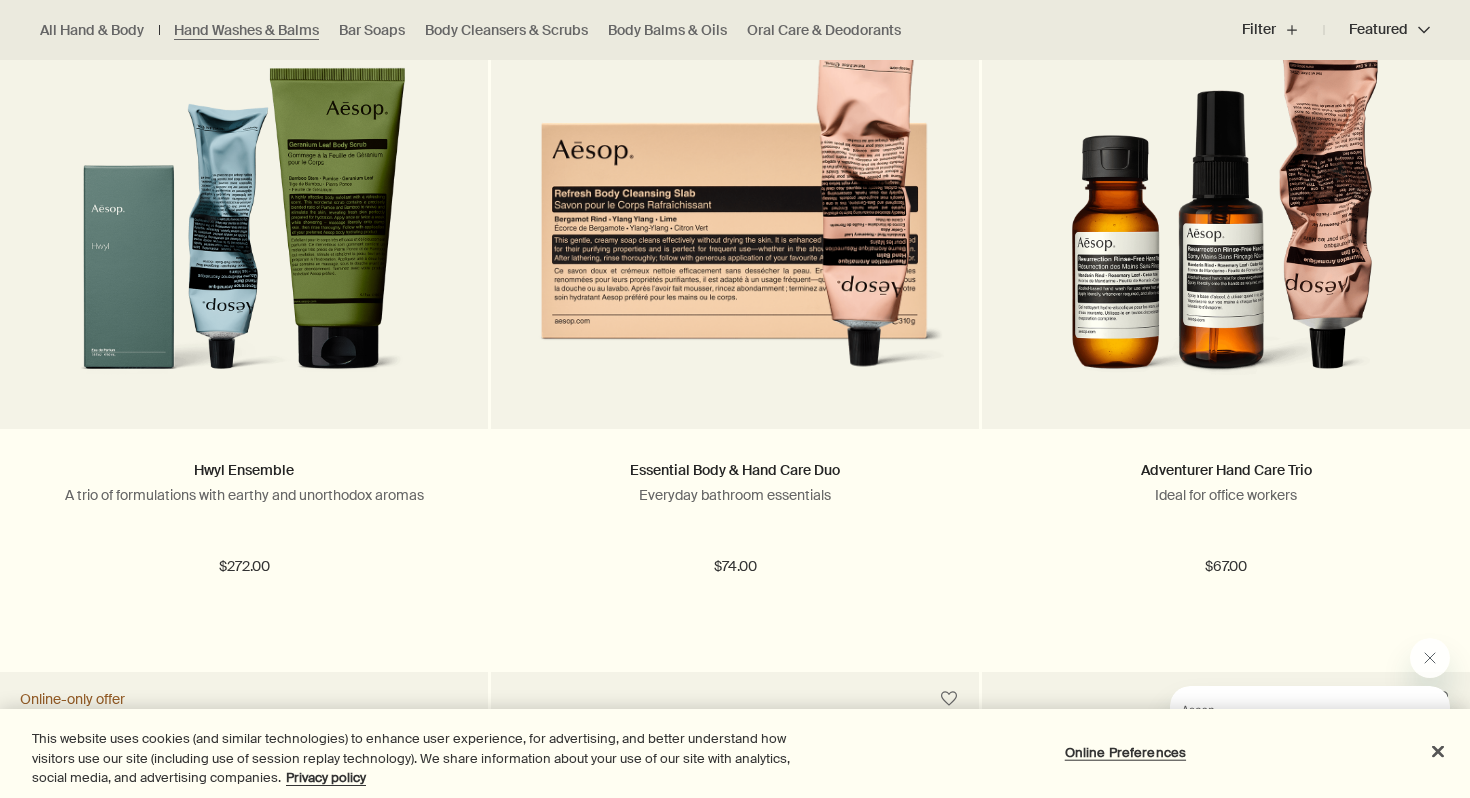 click at bounding box center [1286, 708] 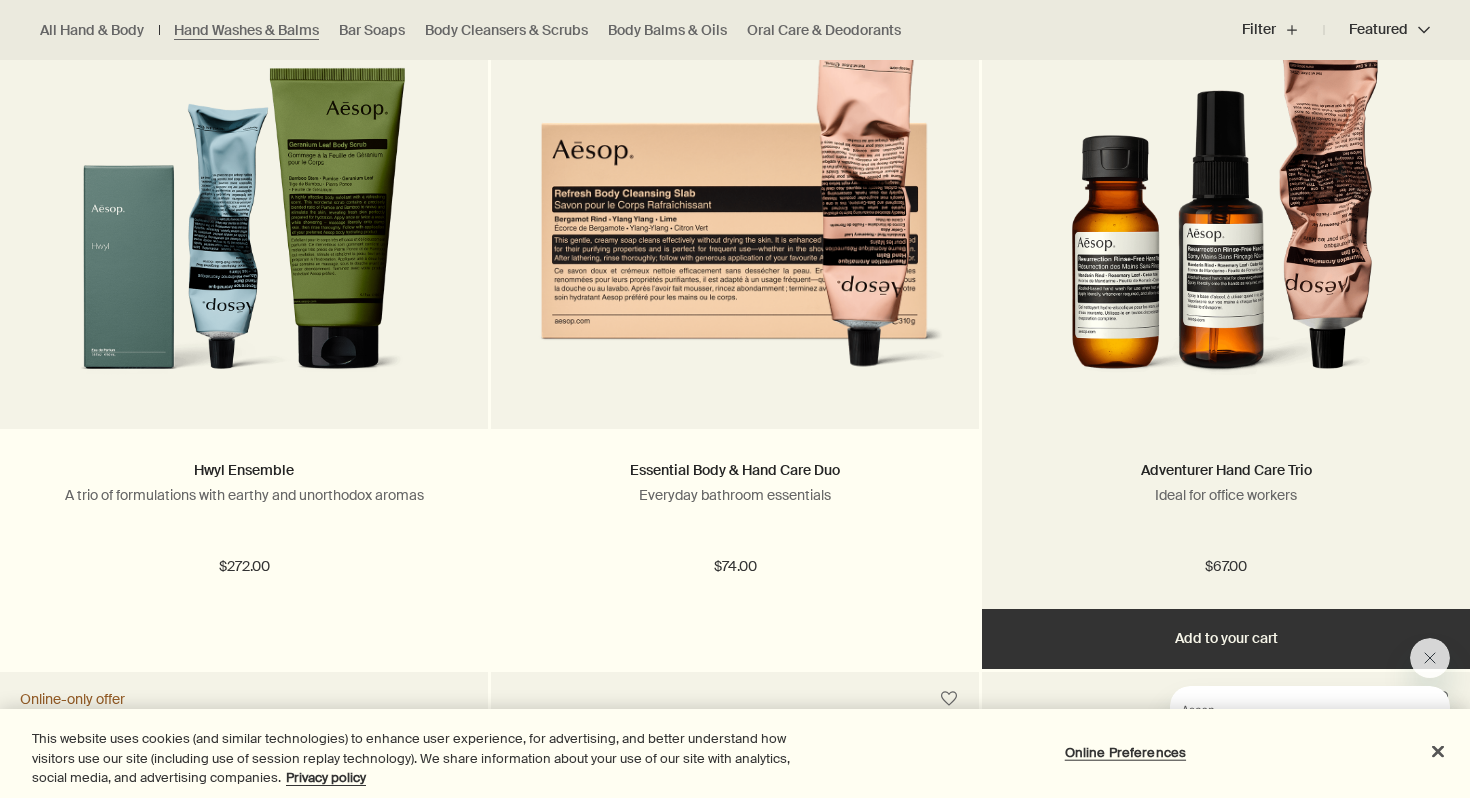 click on "Add Add to your cart" at bounding box center (1226, 639) 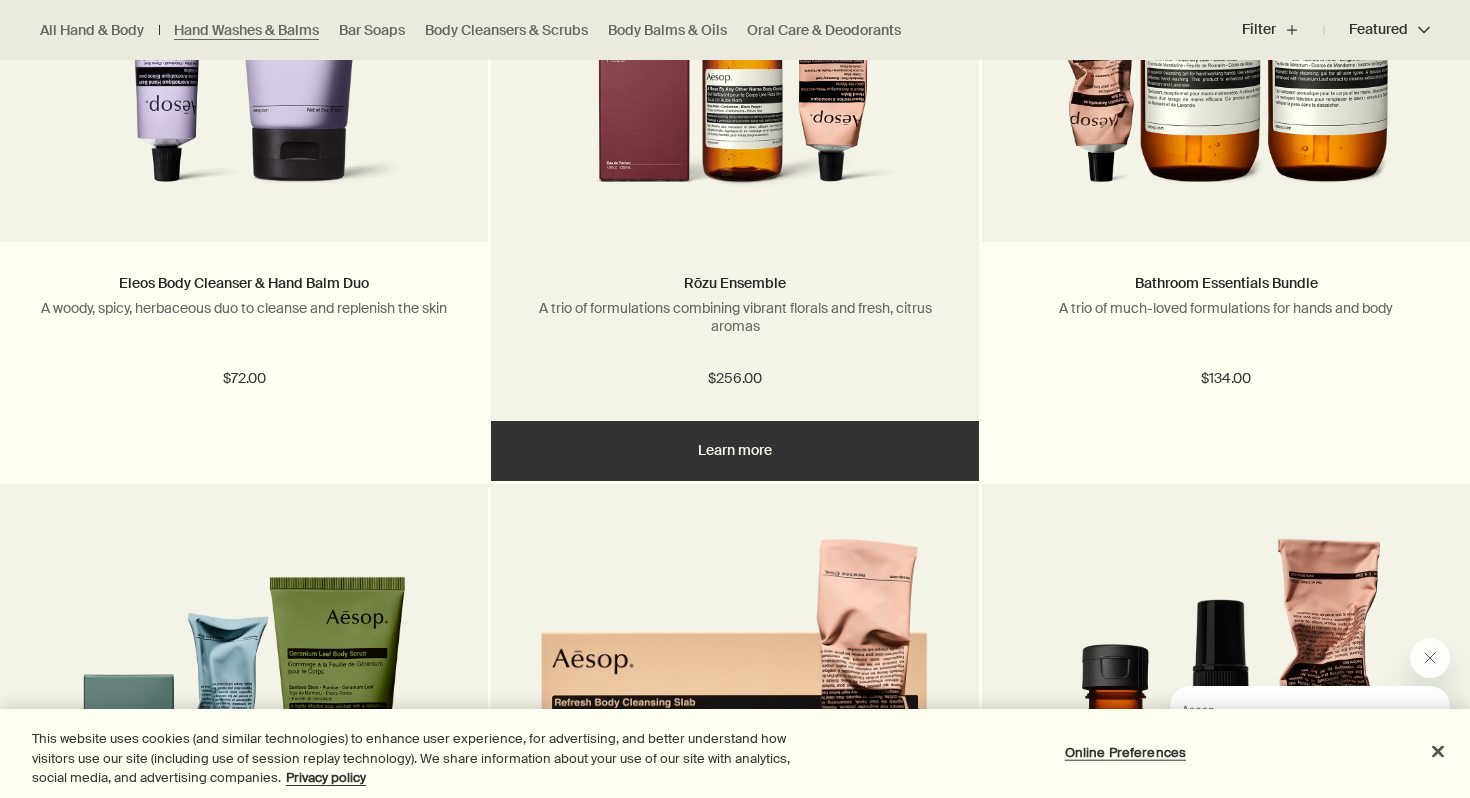 scroll, scrollTop: 3057, scrollLeft: 0, axis: vertical 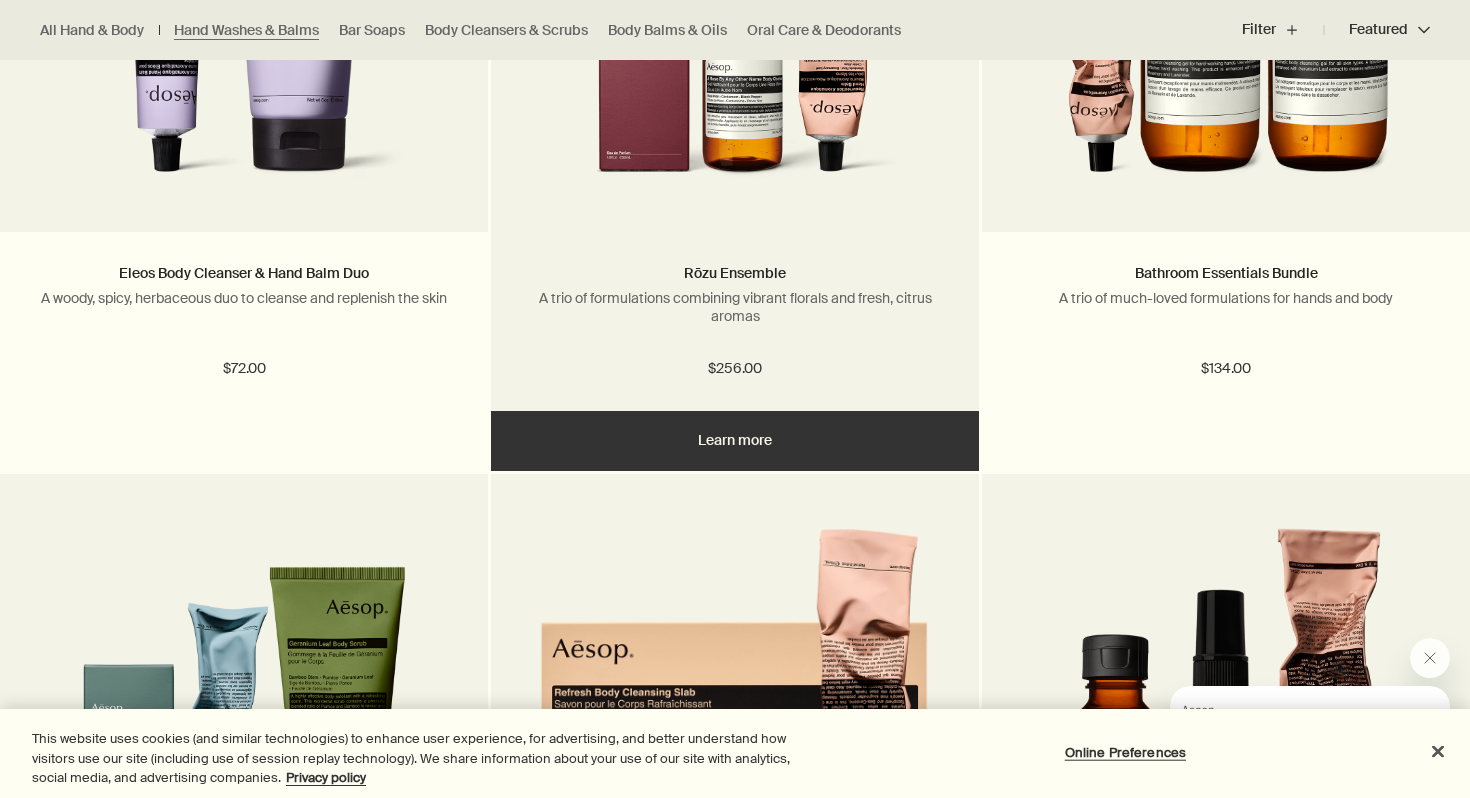 click at bounding box center (735, 17) 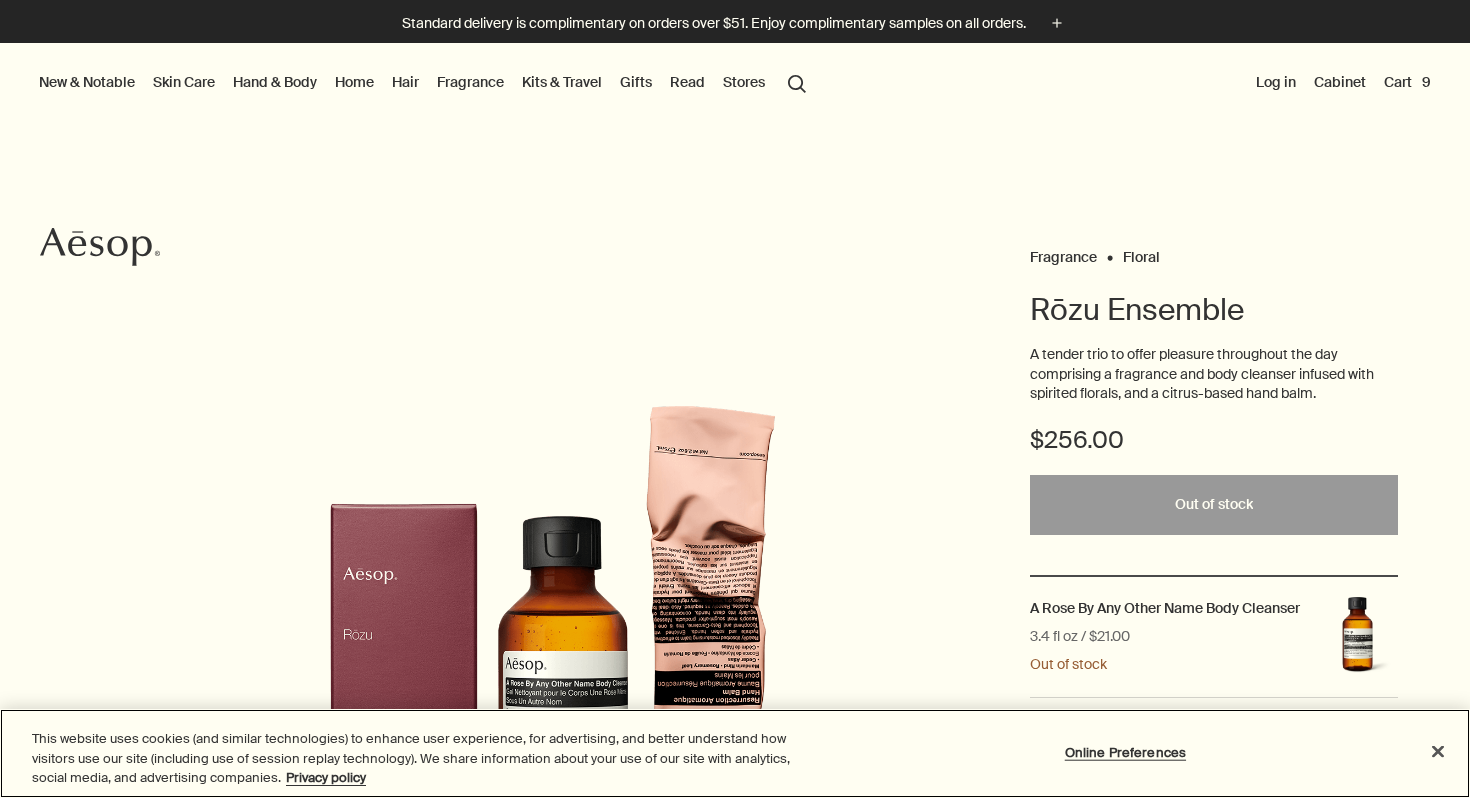 scroll, scrollTop: 0, scrollLeft: 0, axis: both 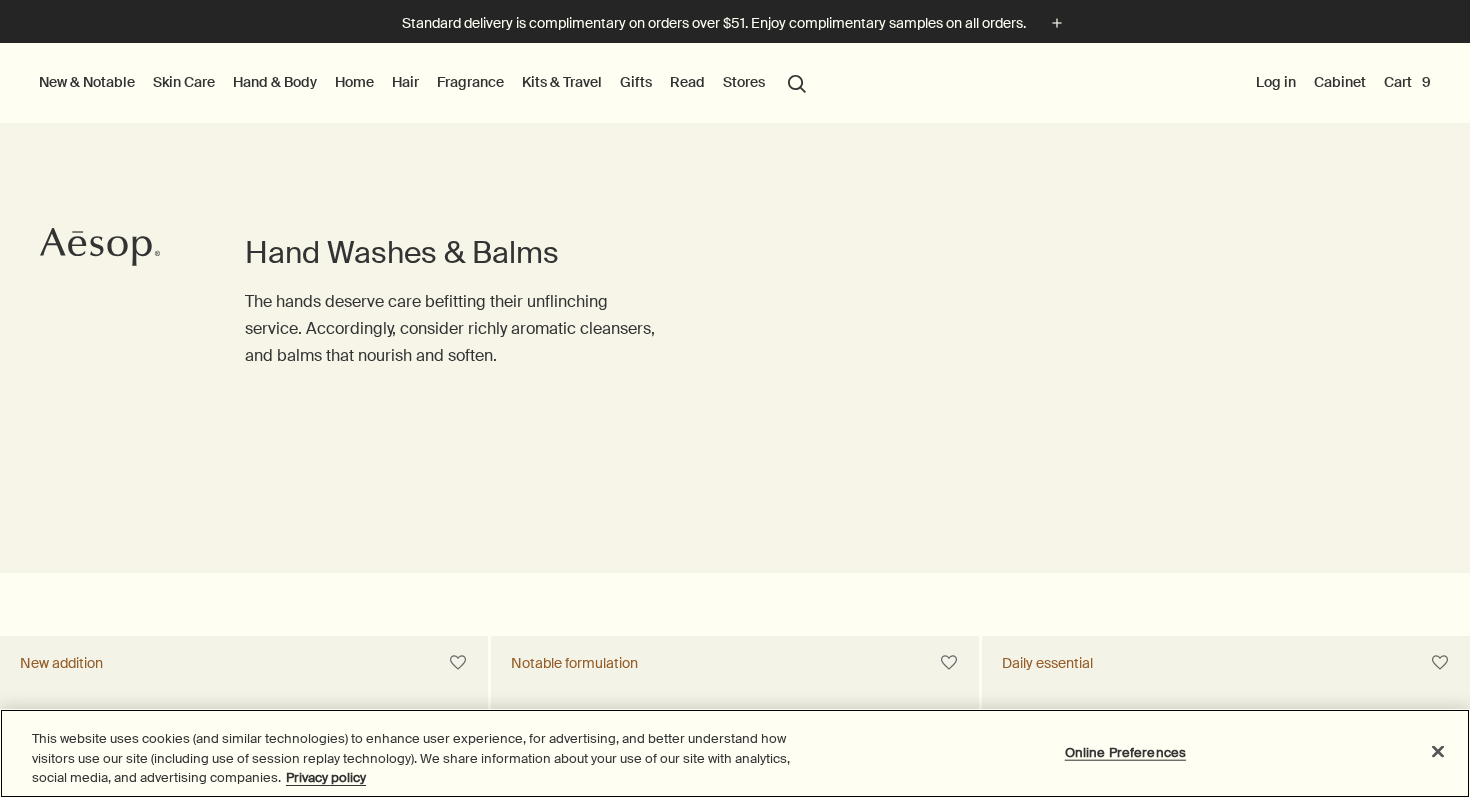 click on "Fragrance" at bounding box center (470, 82) 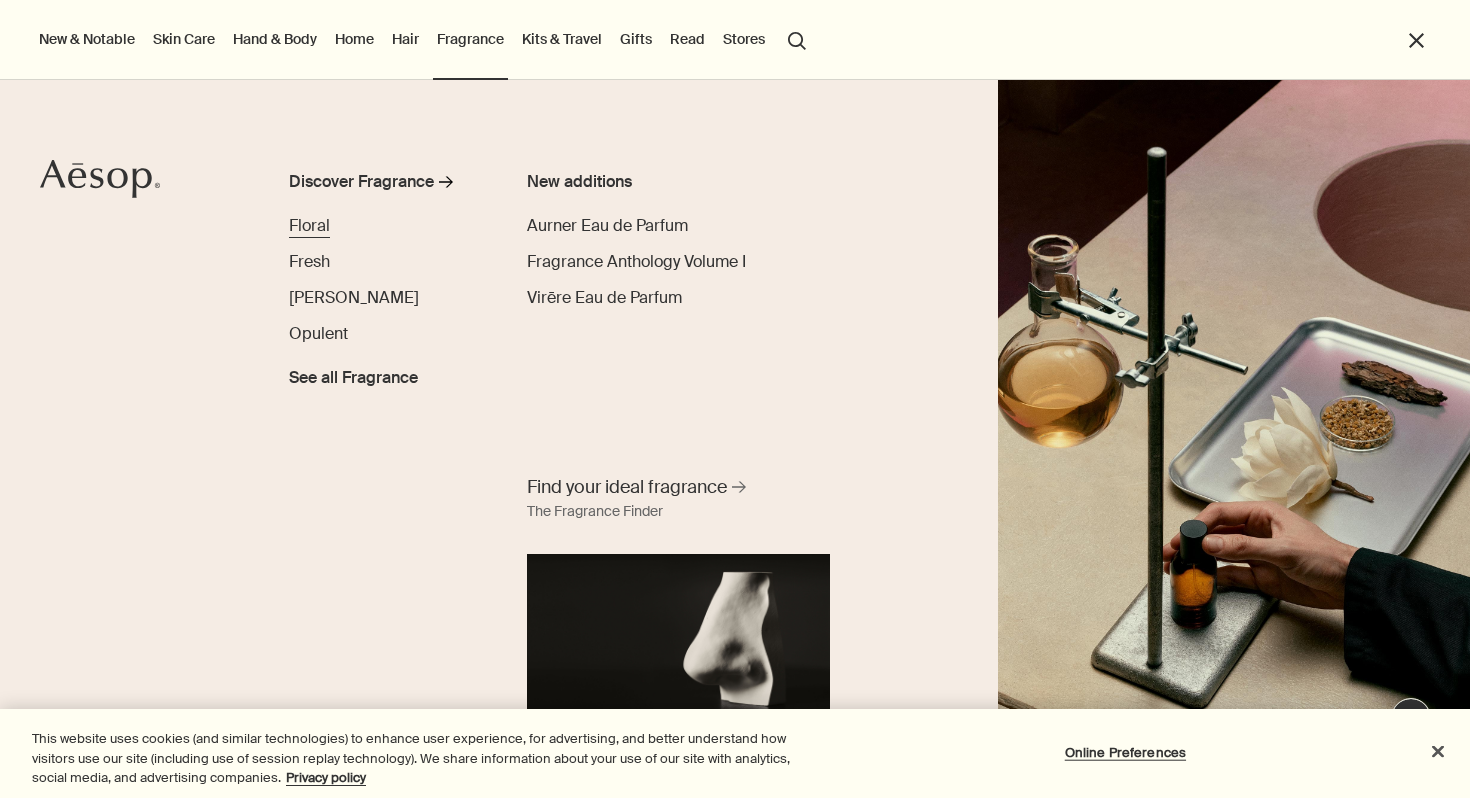 click on "Floral" at bounding box center (309, 225) 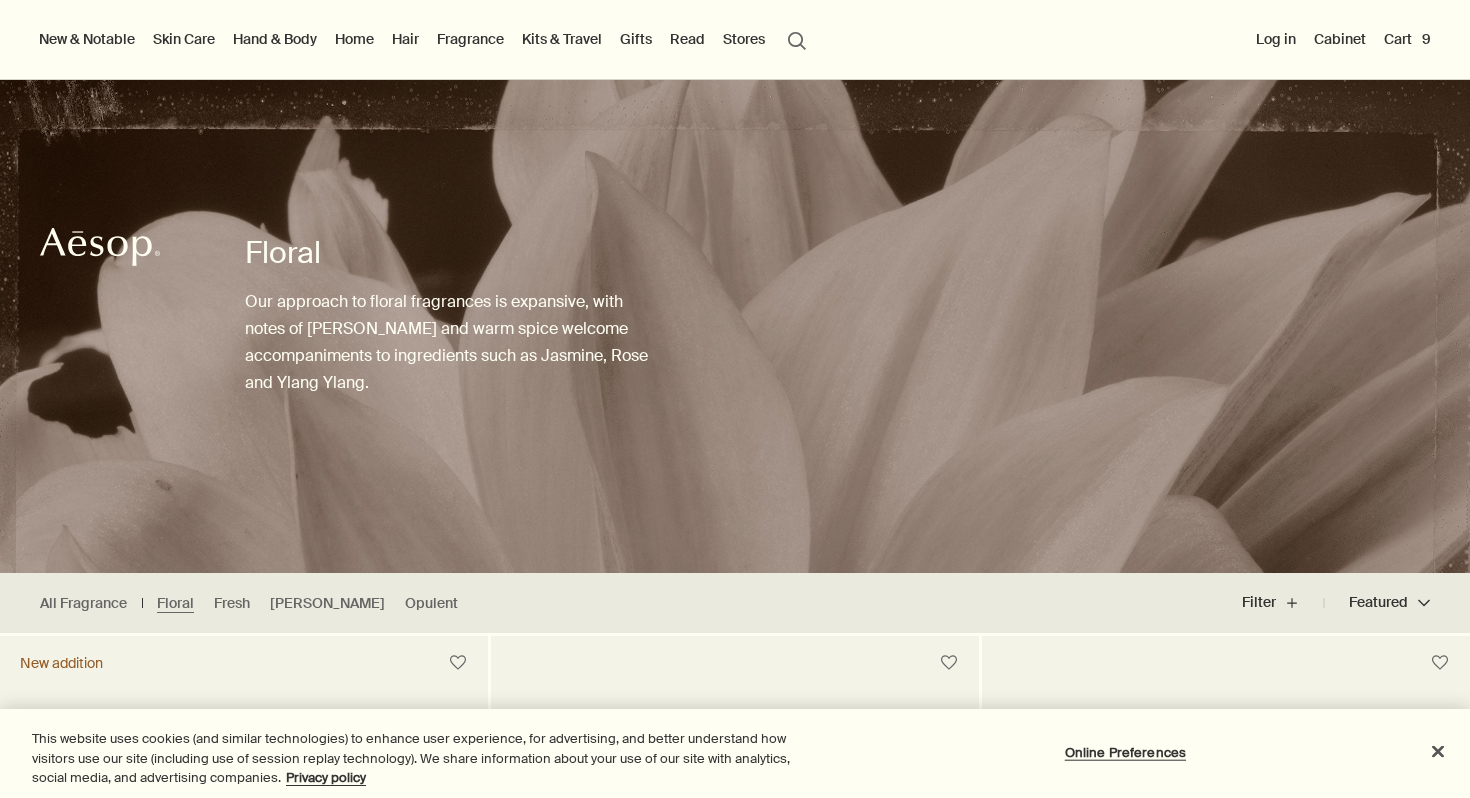 scroll, scrollTop: 533, scrollLeft: 0, axis: vertical 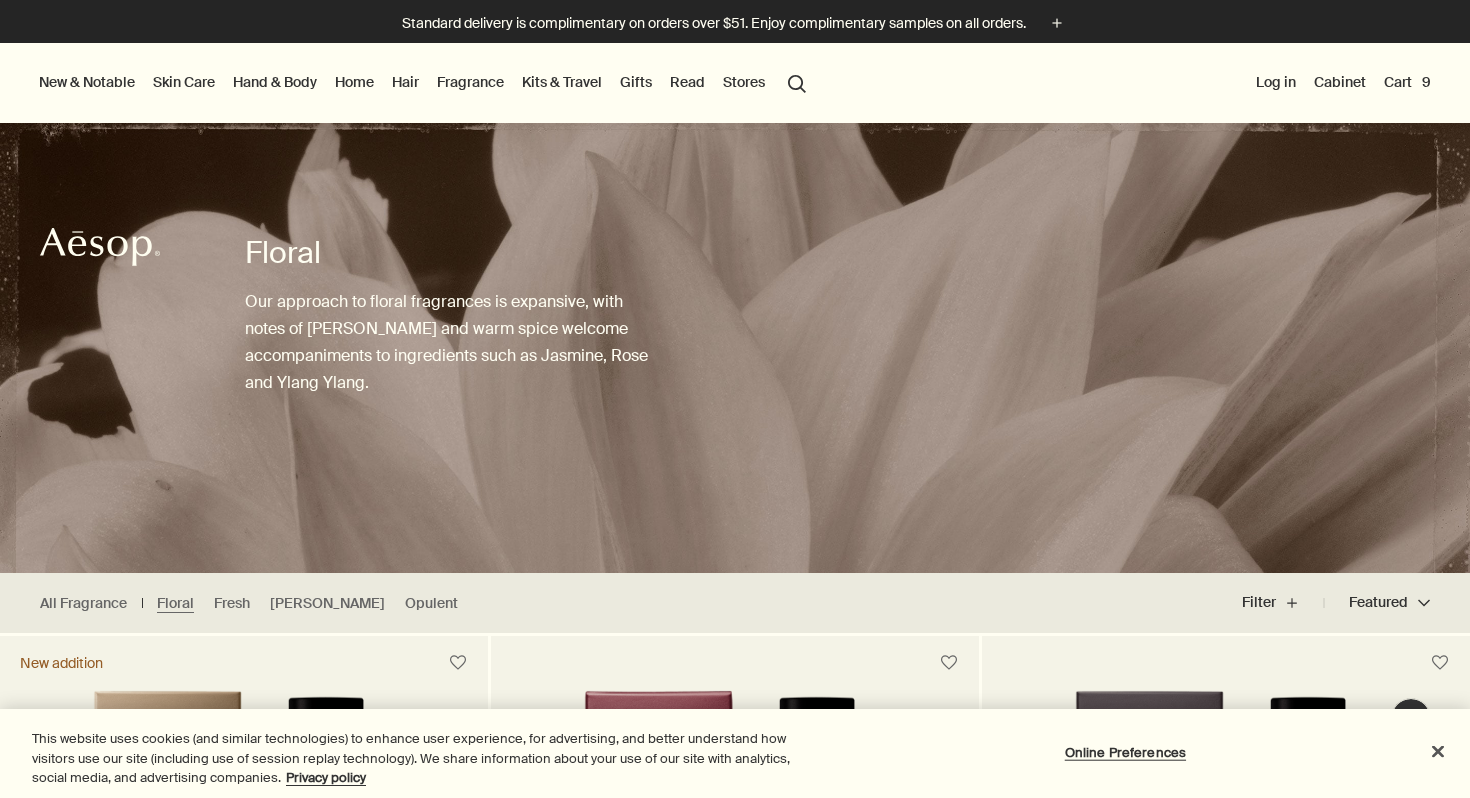 click on "Fragrance Discover Fragrance   rightArrow Floral Fresh Woody Opulent See all Fragrance New additions Aurner Eau de Parfum Fragrance Anthology Volume I Virēre Eau de Parfum Find your ideal fragrance   rightArrow The Fragrance Finder" at bounding box center [470, 83] 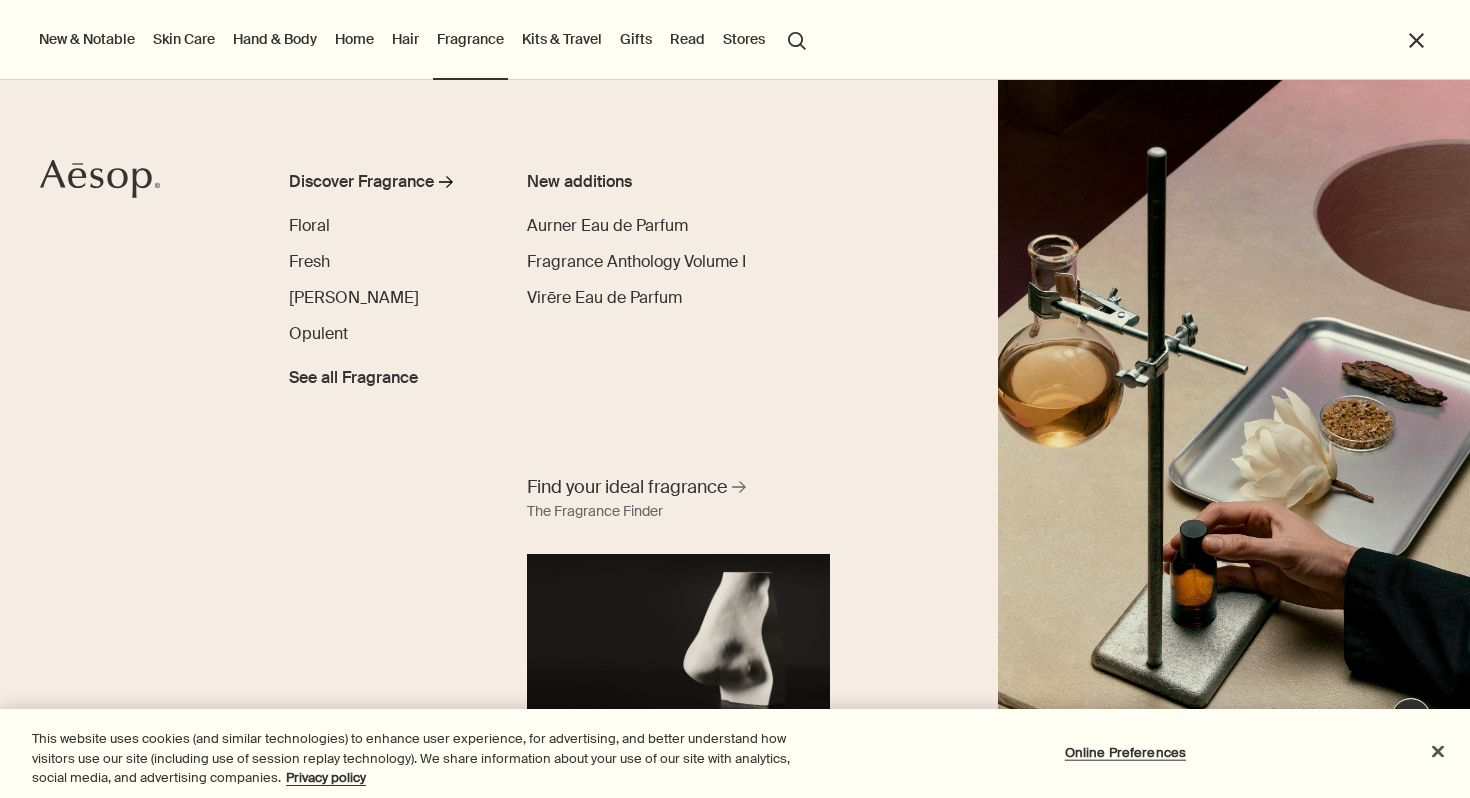 click on "Discover Fragrance   rightArrow Floral Fresh Woody Opulent See all Fragrance" at bounding box center (408, 464) 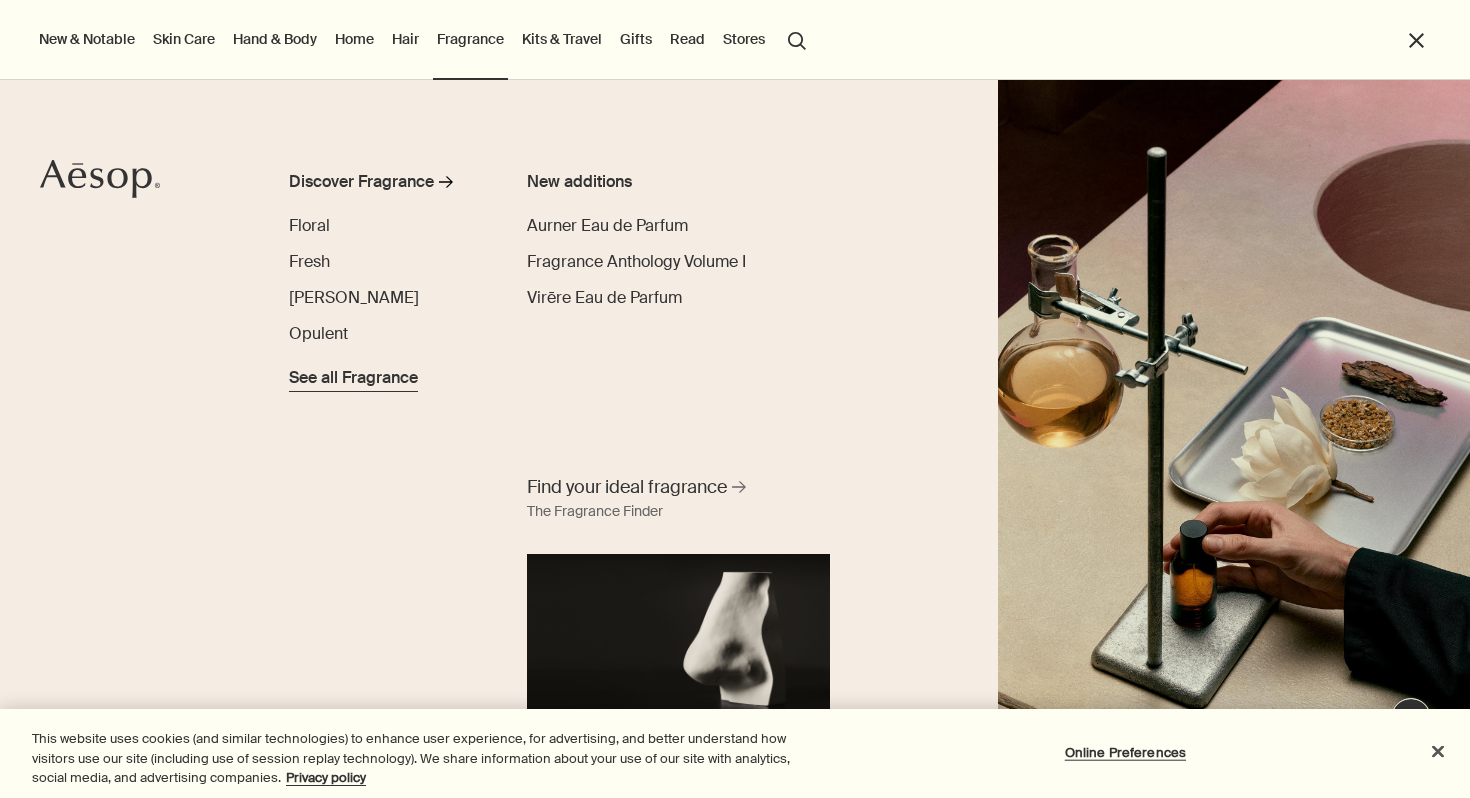 click on "See all Fragrance" at bounding box center [353, 378] 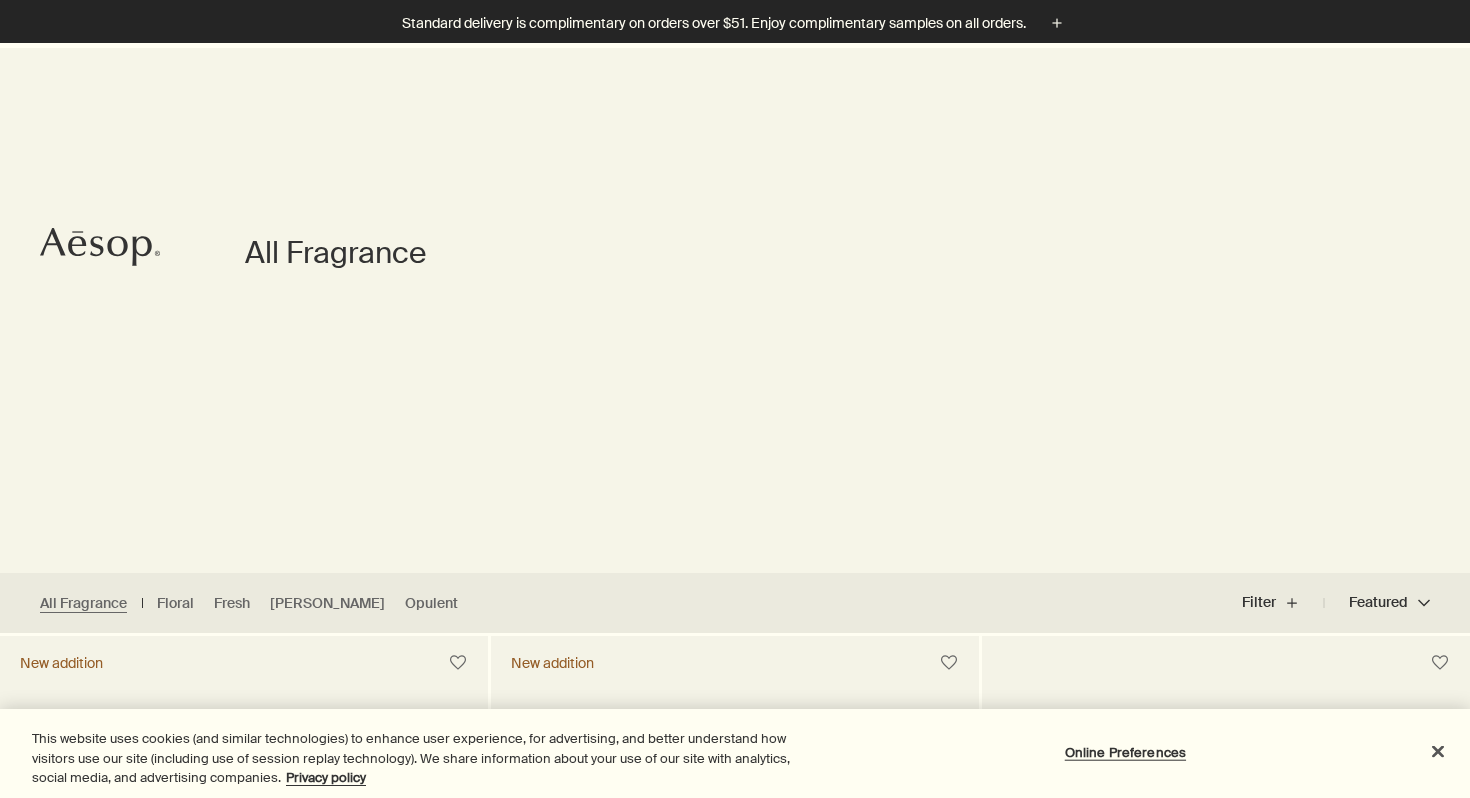 scroll, scrollTop: 560, scrollLeft: 0, axis: vertical 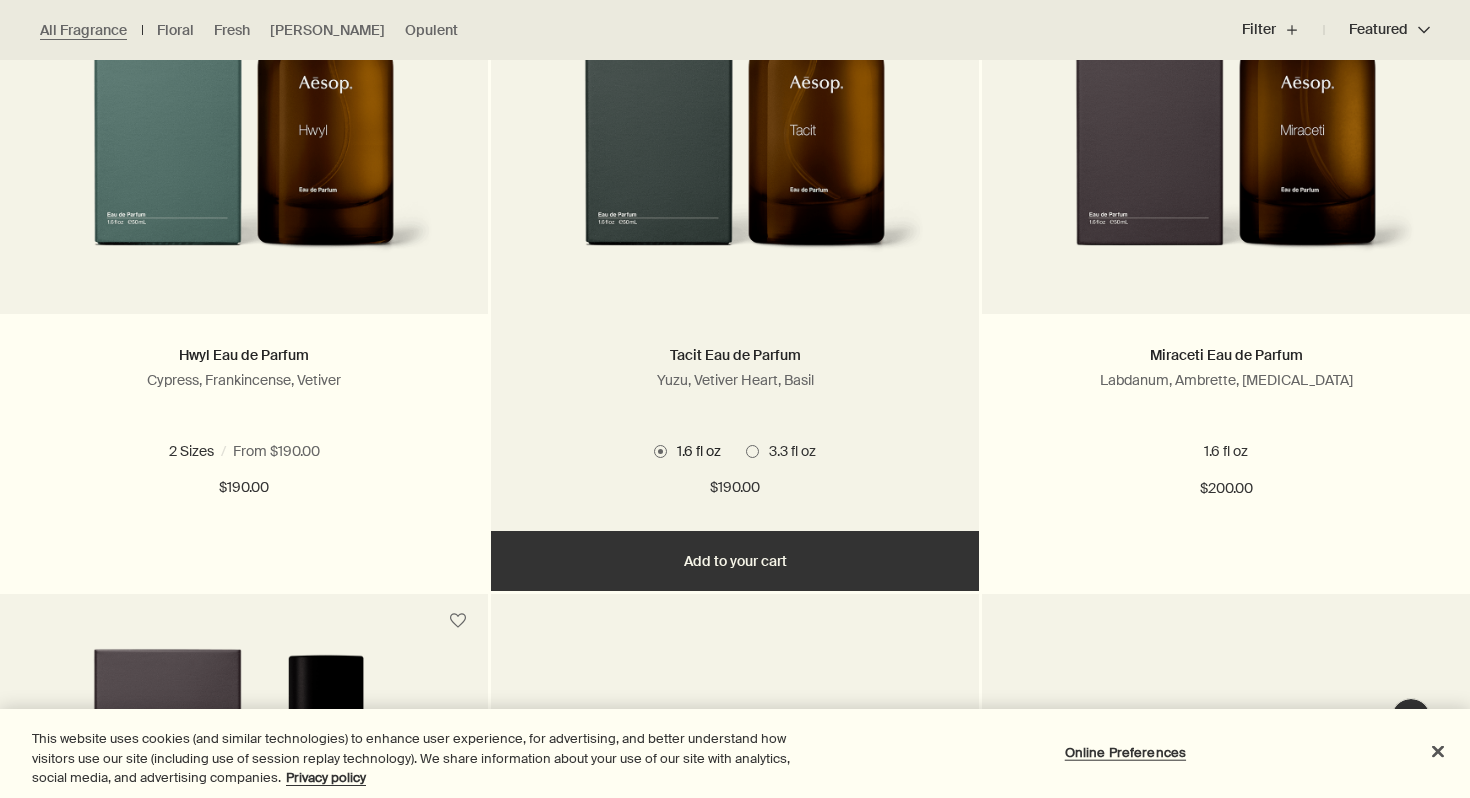 click on "3.3 fl oz" at bounding box center (787, 451) 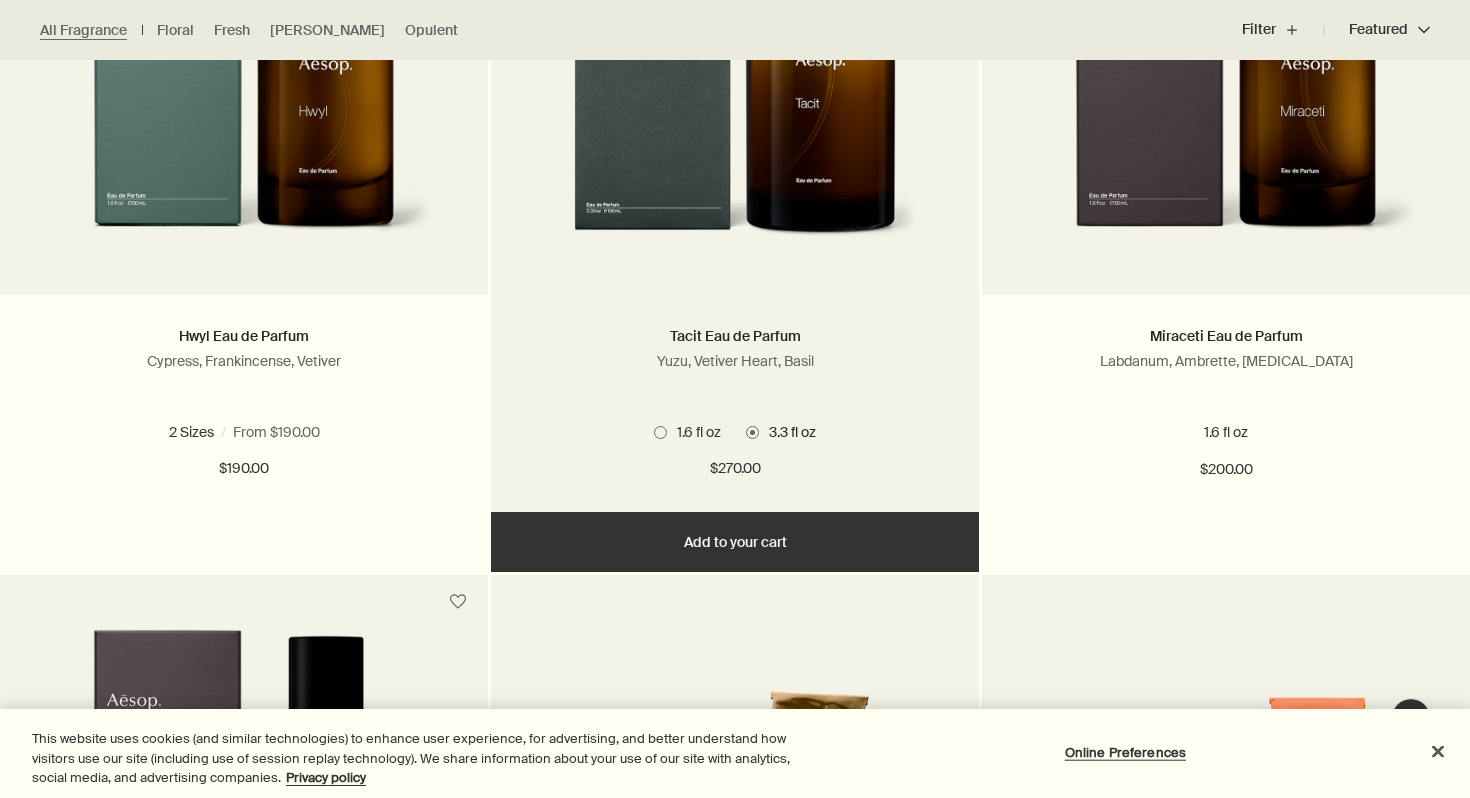 scroll, scrollTop: 1568, scrollLeft: 0, axis: vertical 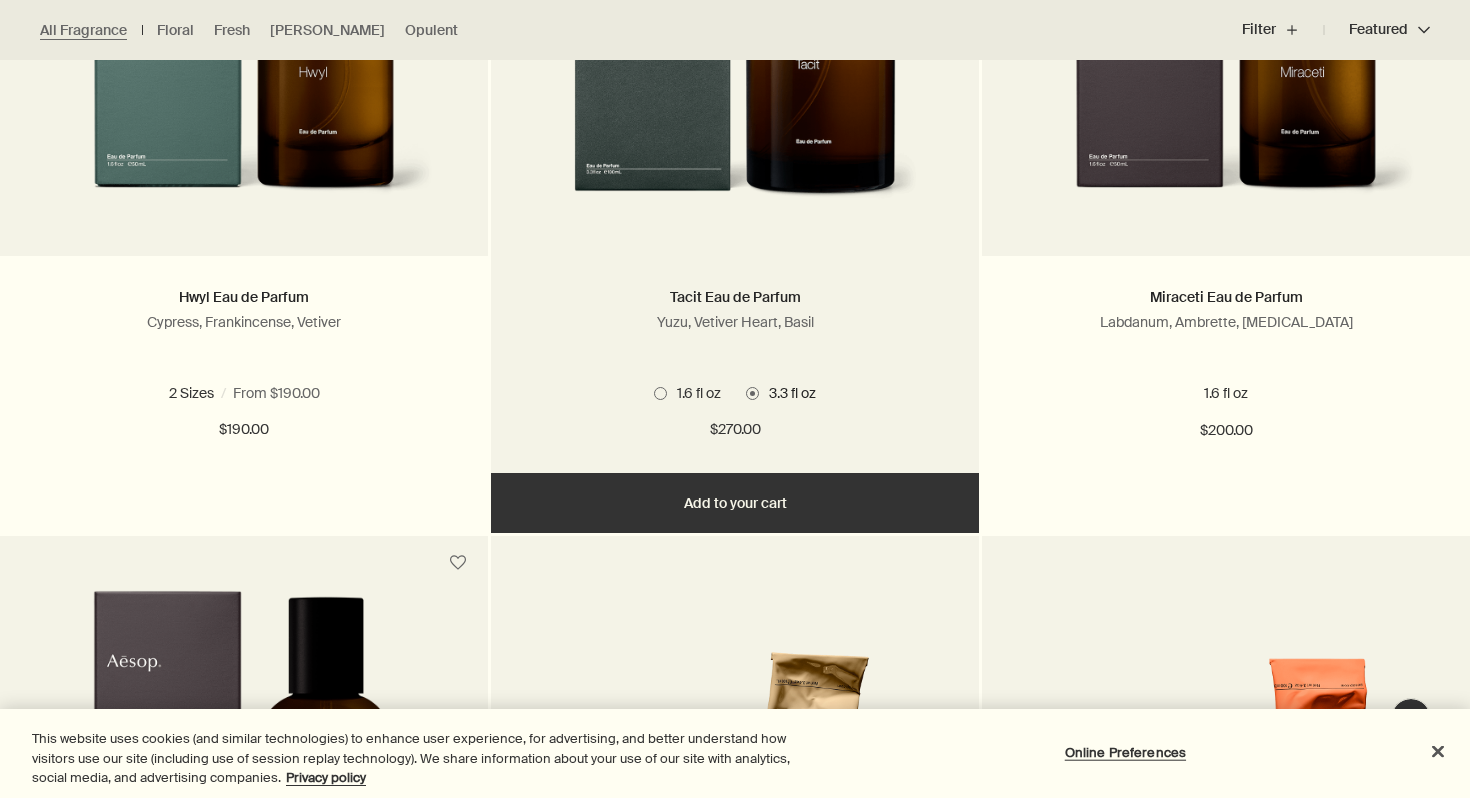 click on "Add Add to your cart" at bounding box center (735, 503) 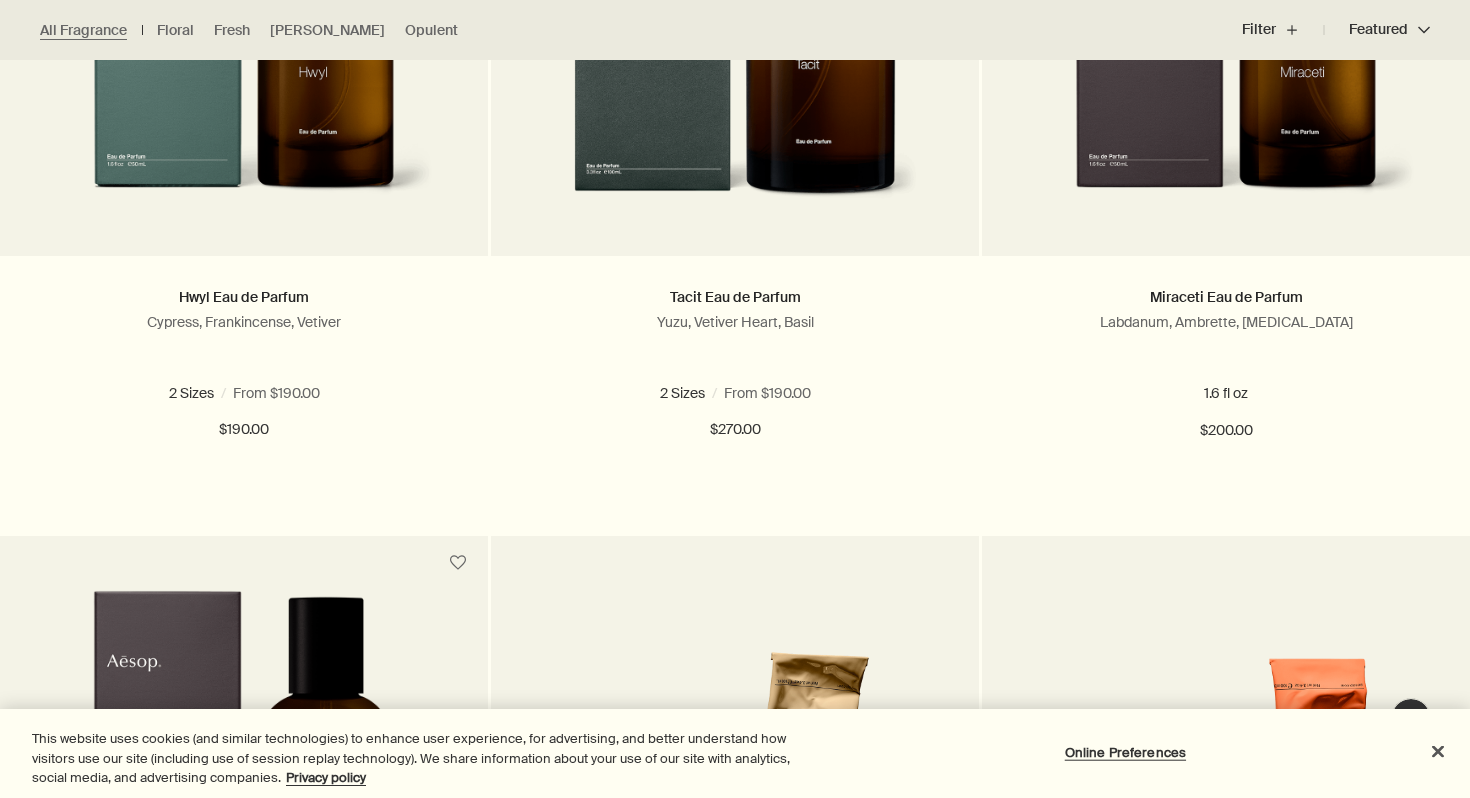 click at bounding box center (735, -770) 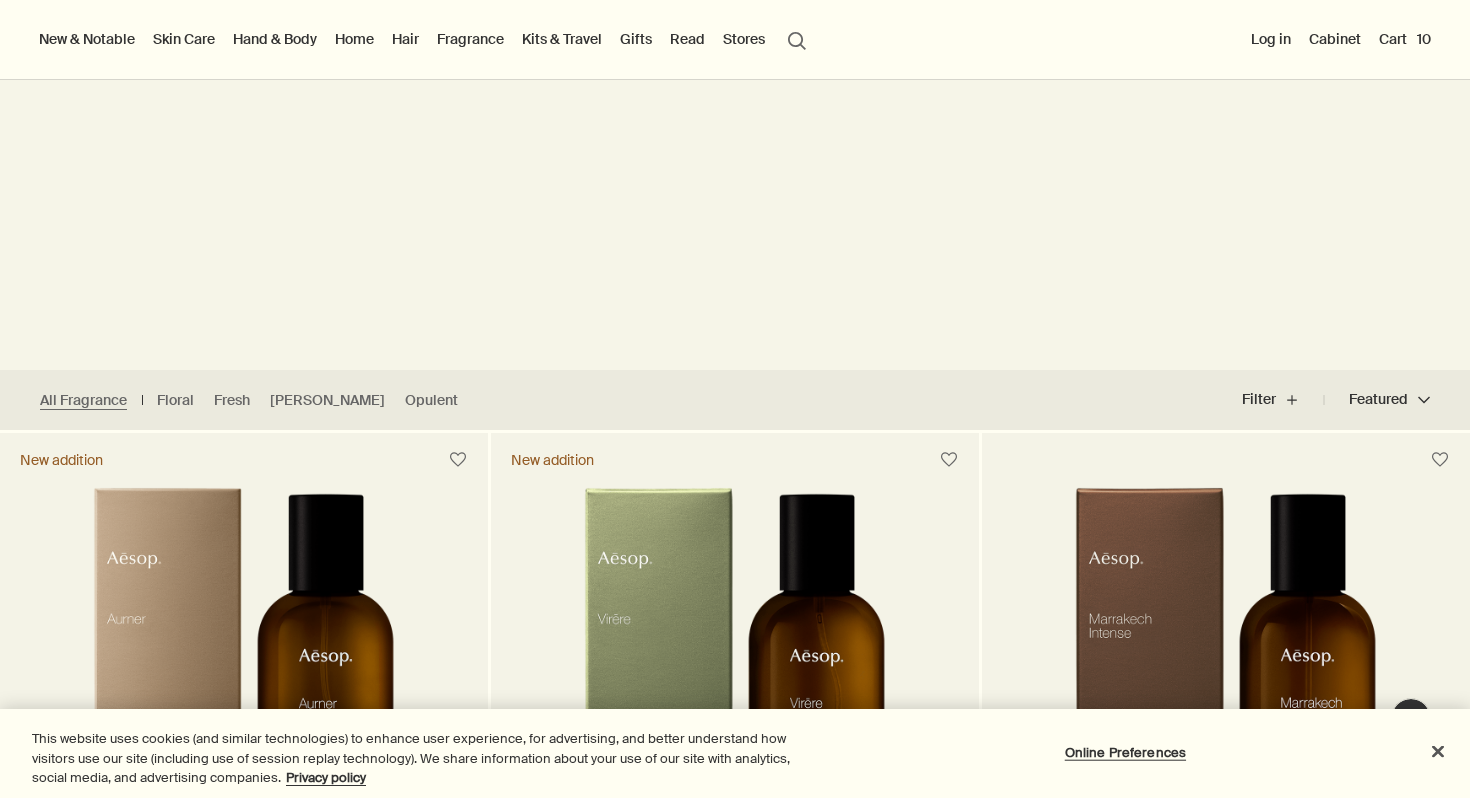 scroll, scrollTop: 39, scrollLeft: 0, axis: vertical 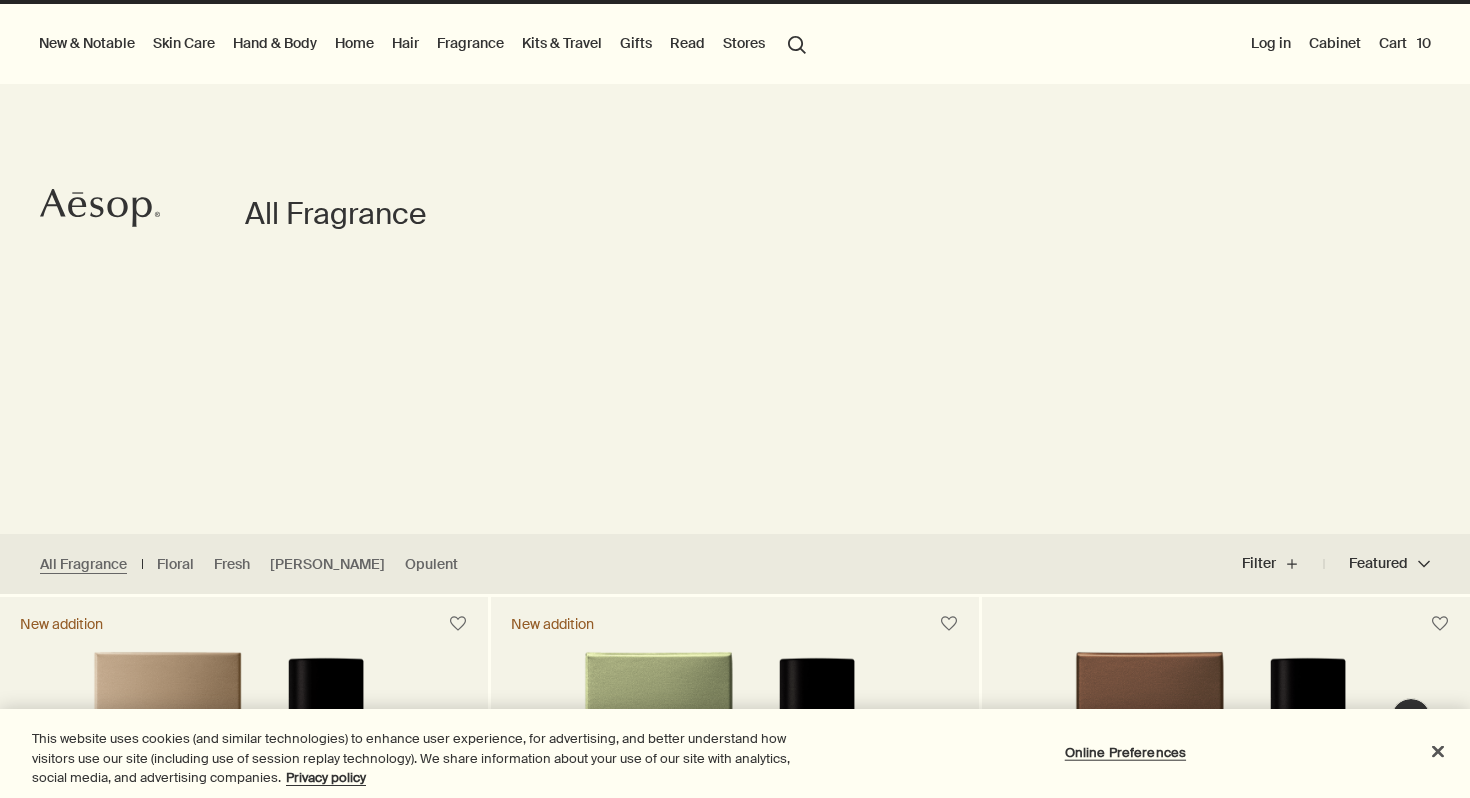 click on "Cart 10" at bounding box center [1405, 43] 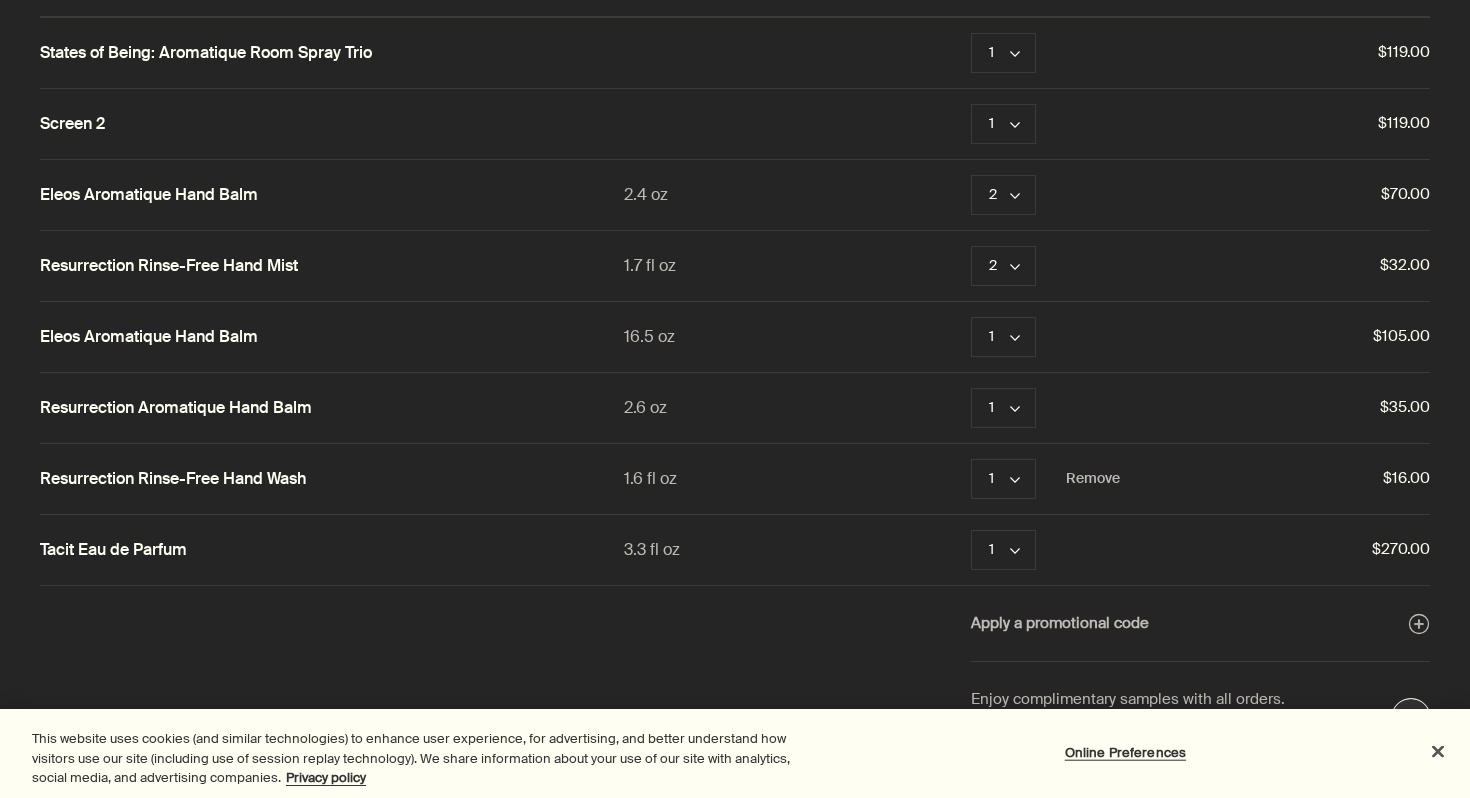 scroll, scrollTop: 95, scrollLeft: 0, axis: vertical 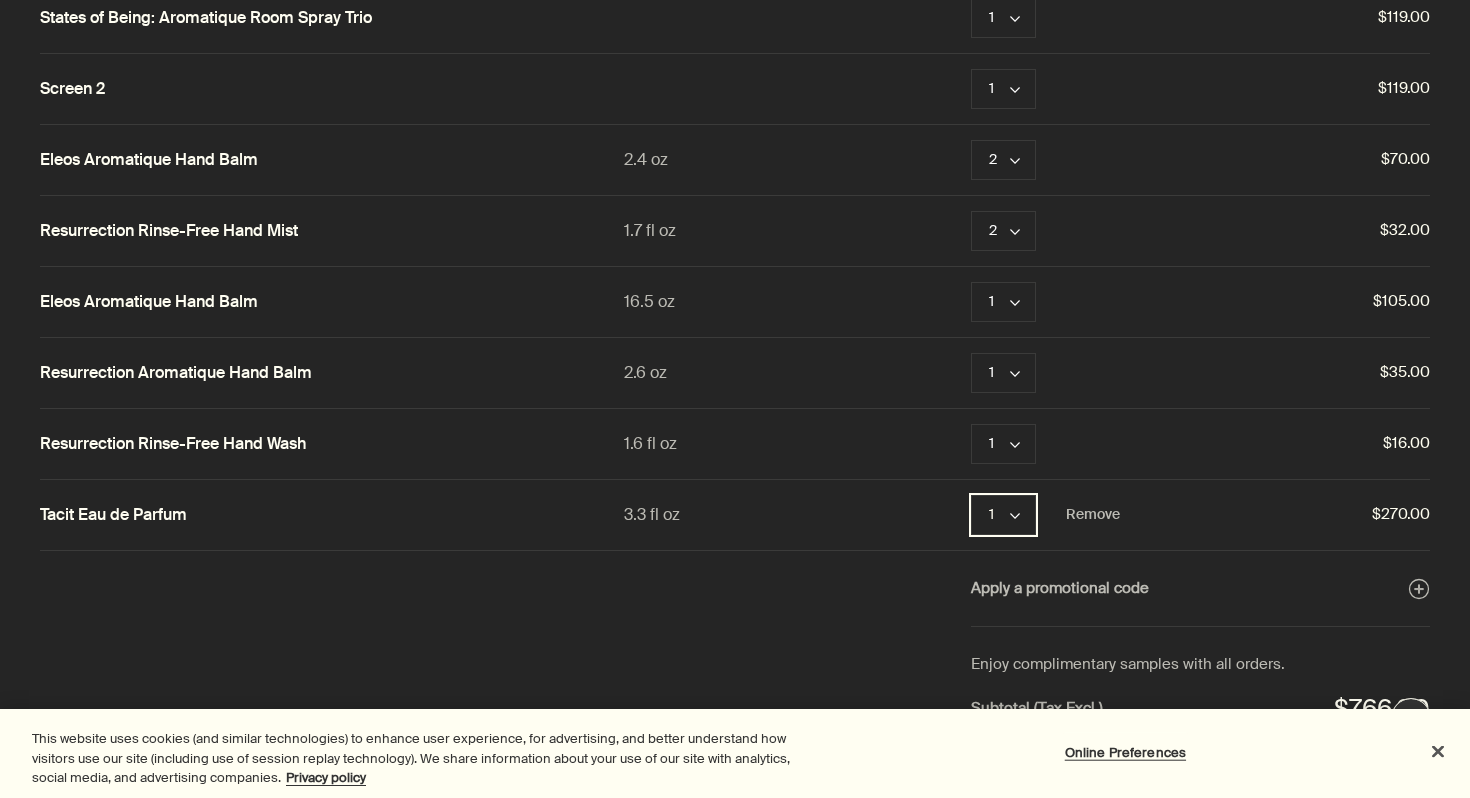 click on "chevron" 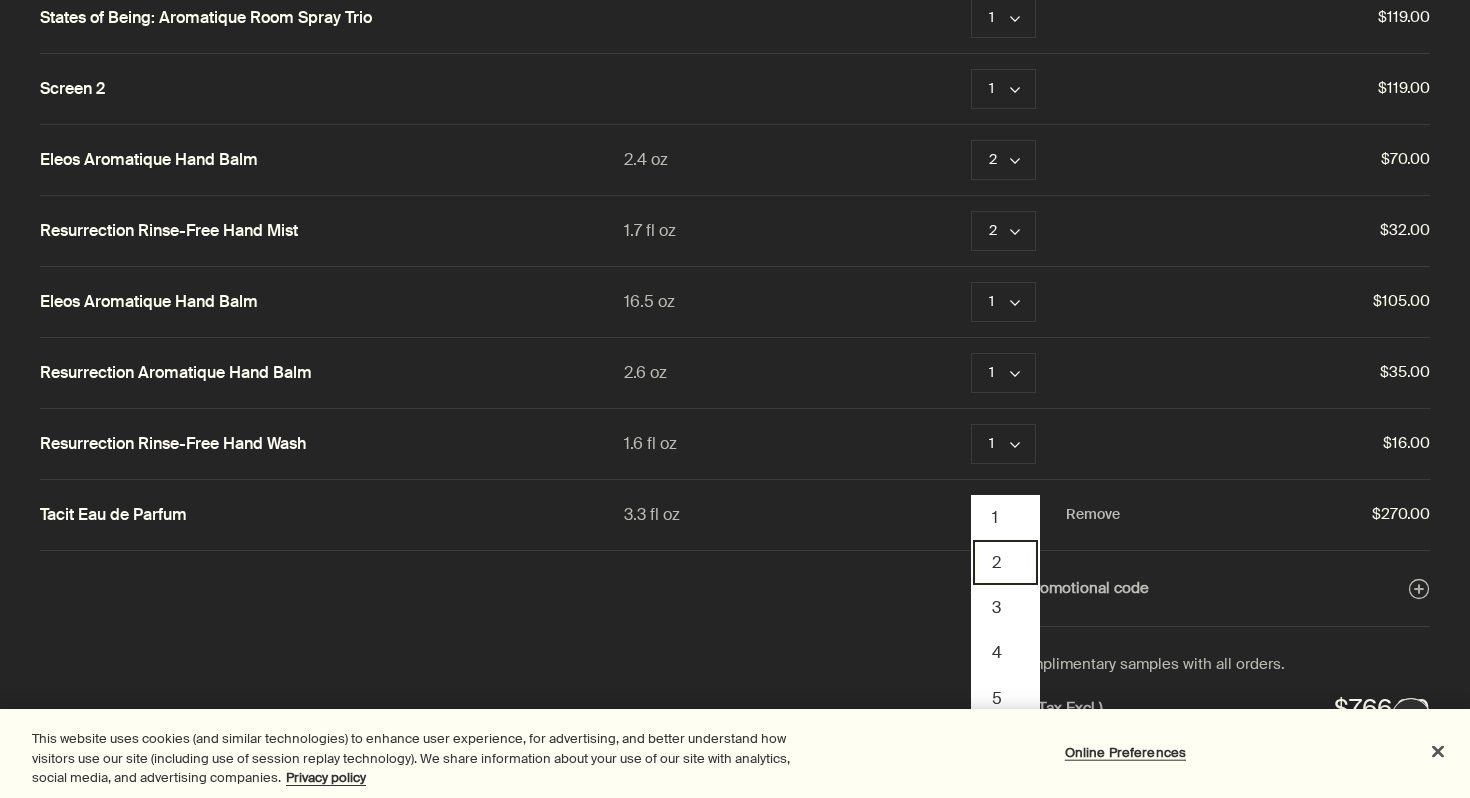 click on "2" at bounding box center [1005, 562] 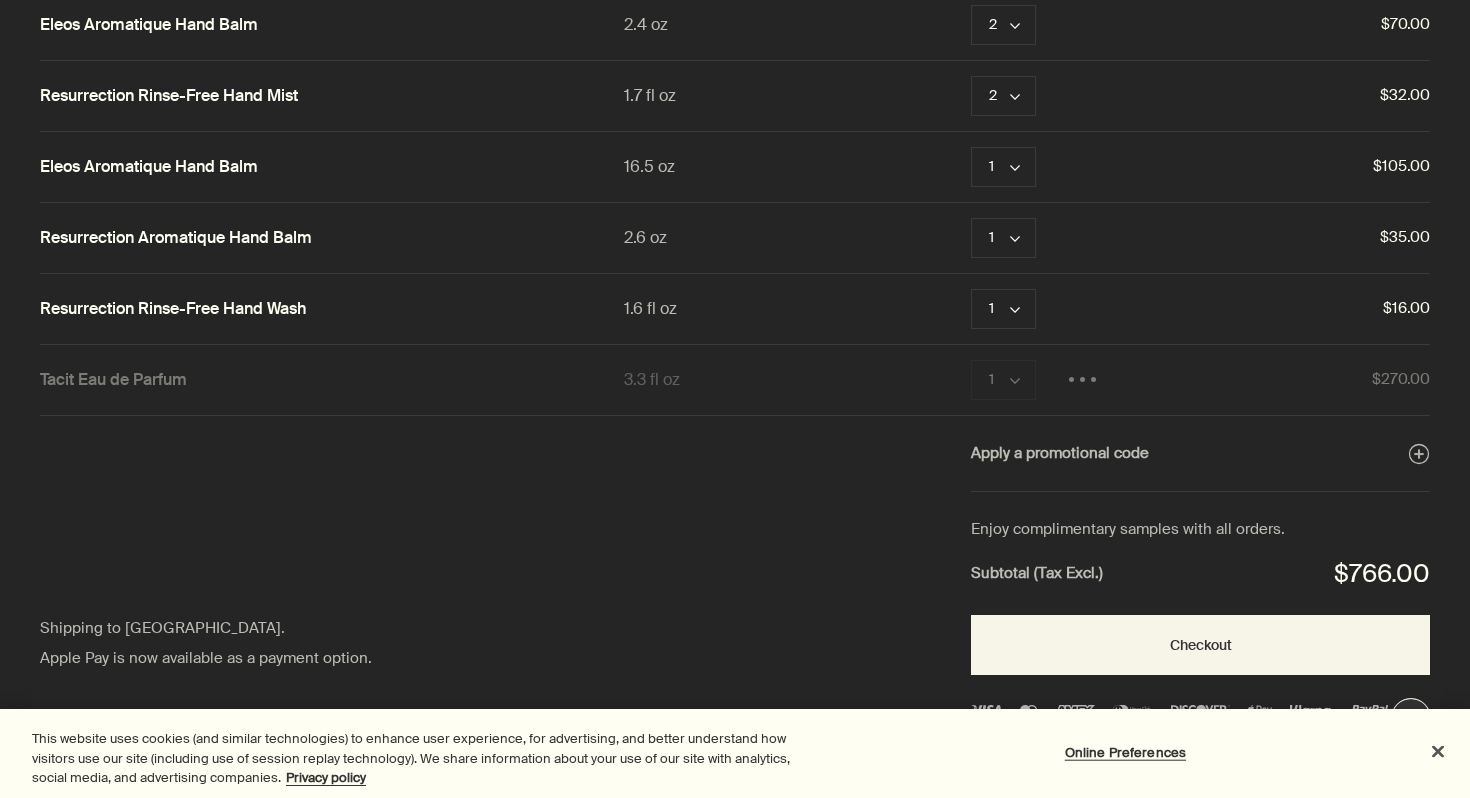 scroll, scrollTop: 230, scrollLeft: 0, axis: vertical 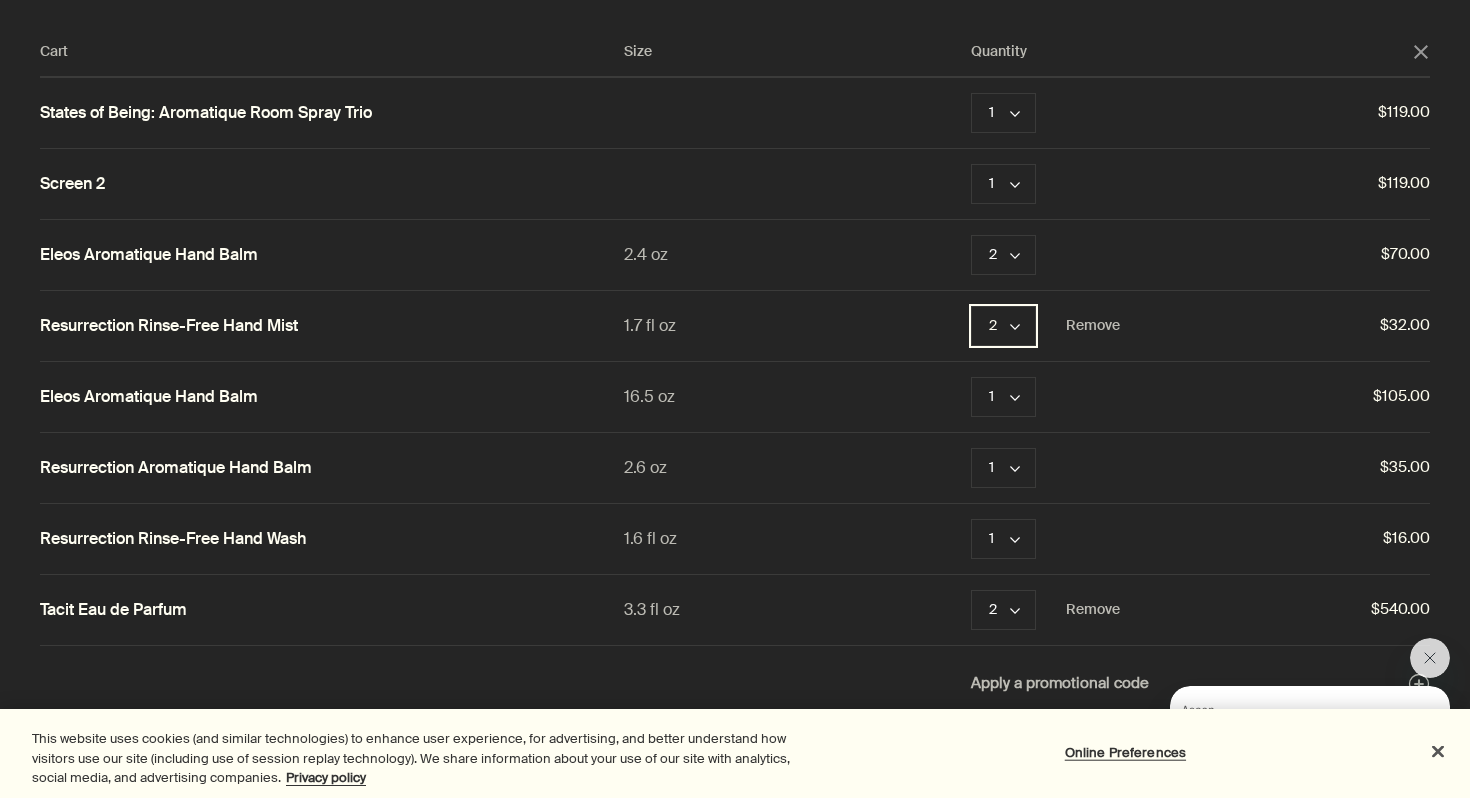 click on "2 chevron" at bounding box center [1003, 326] 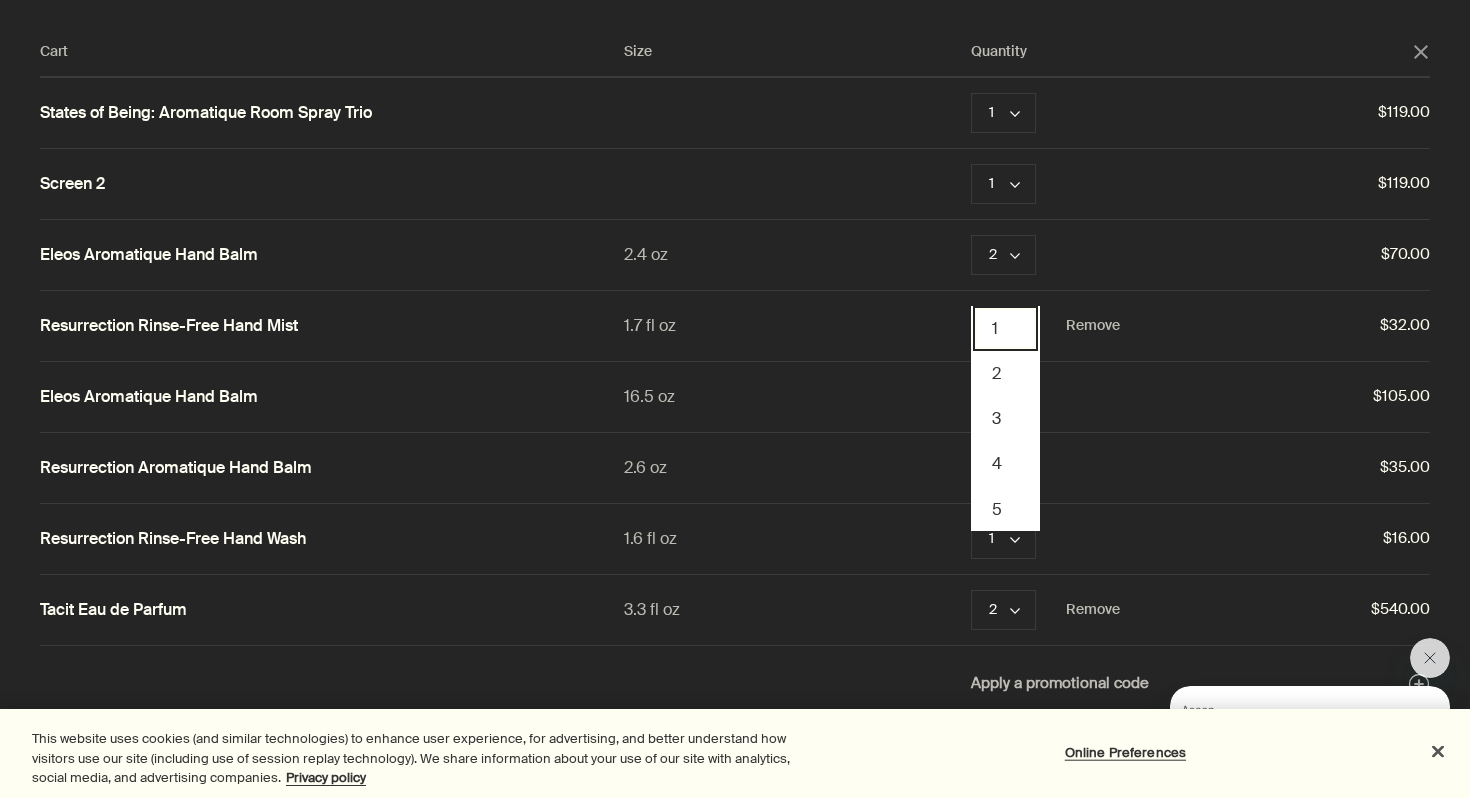 click on "1" at bounding box center (1005, 328) 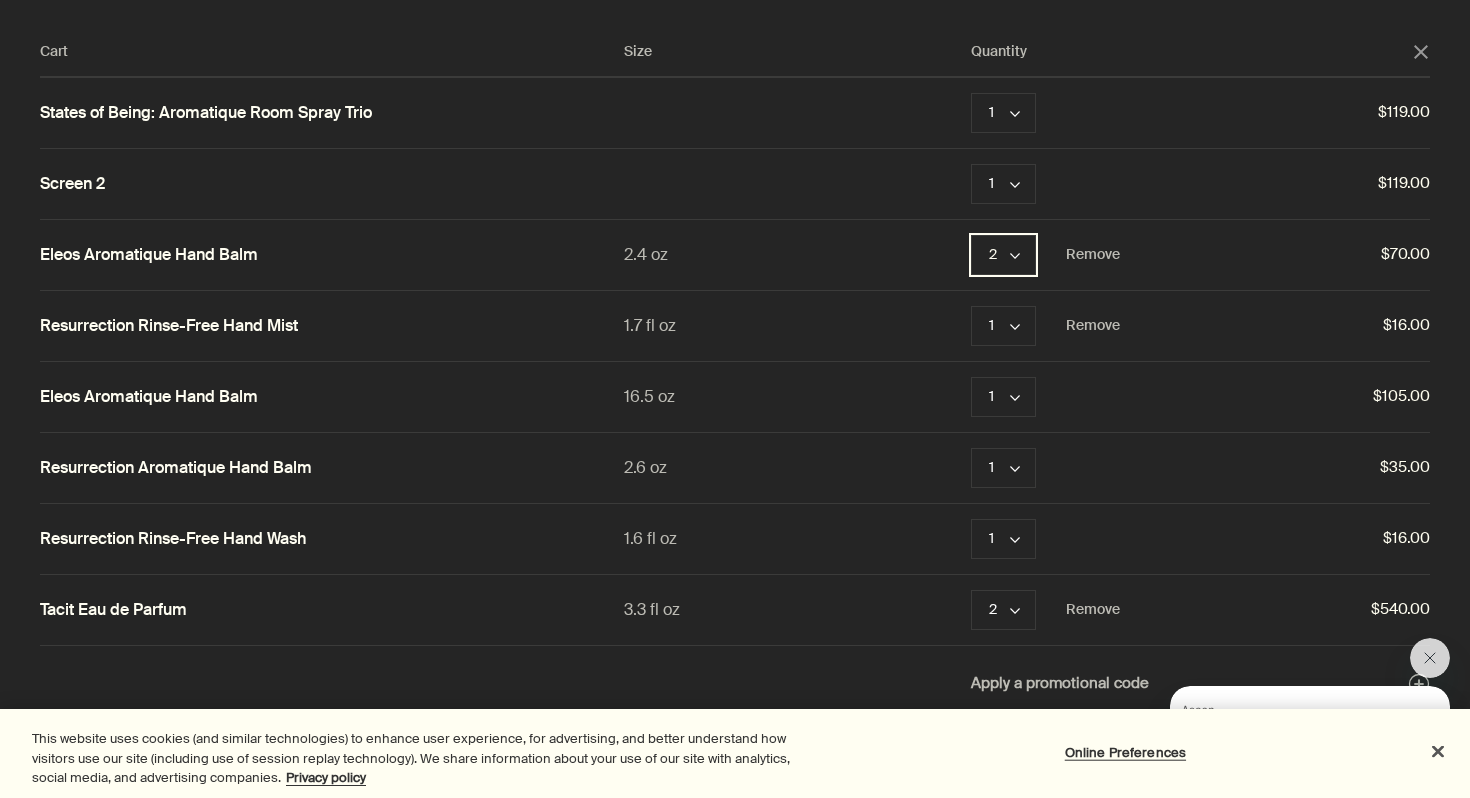 click on "chevron" 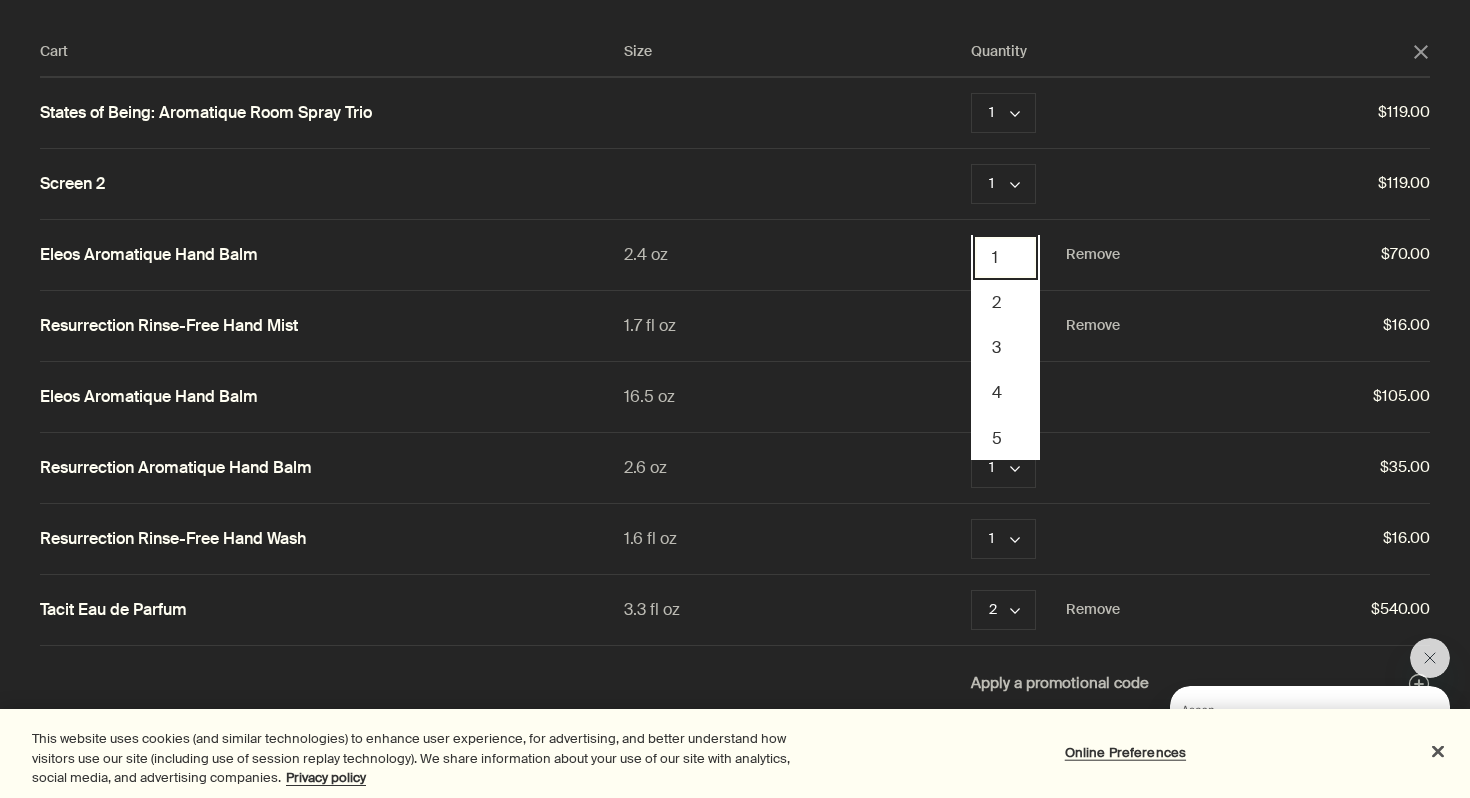click on "1" at bounding box center (1005, 257) 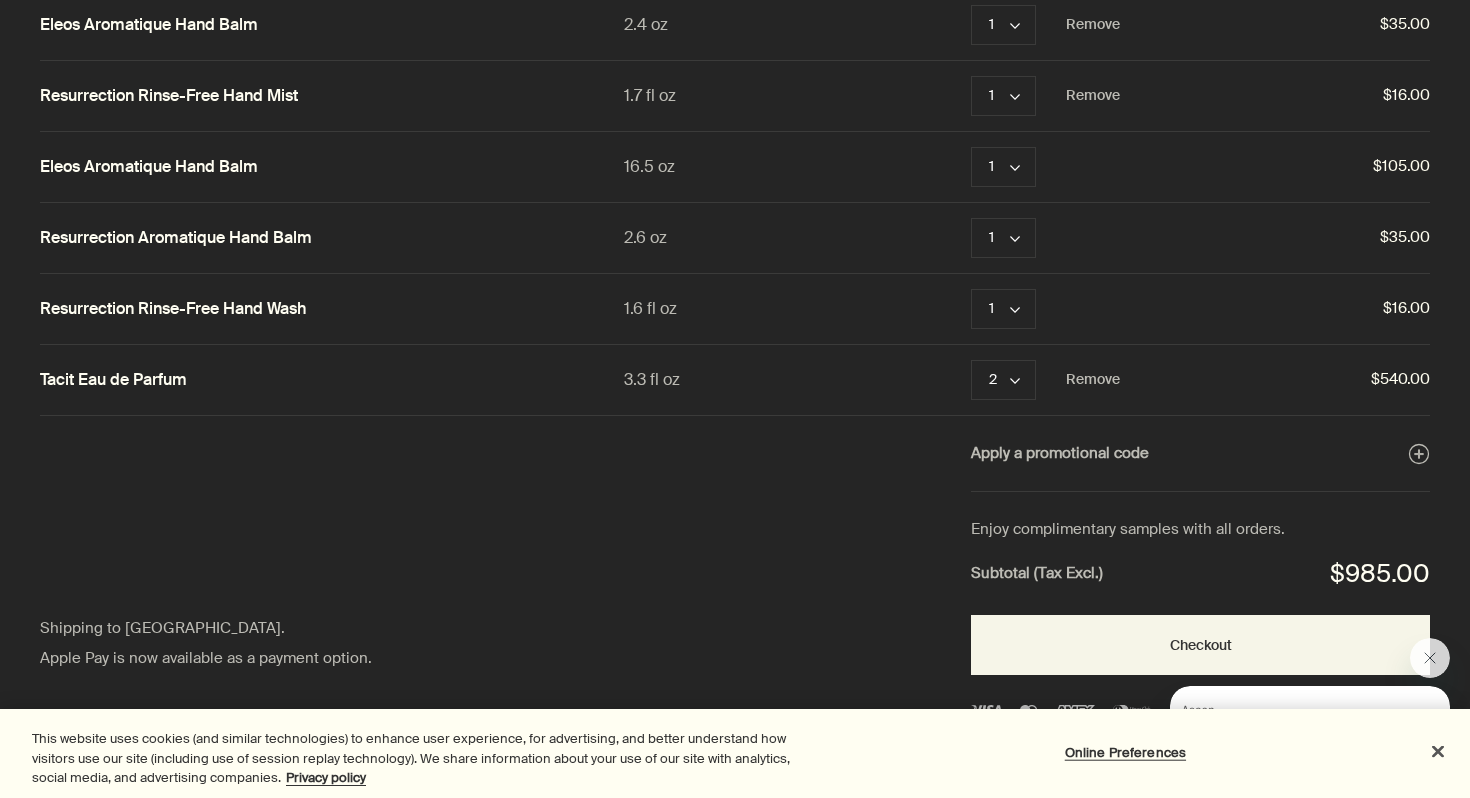 scroll, scrollTop: 0, scrollLeft: 0, axis: both 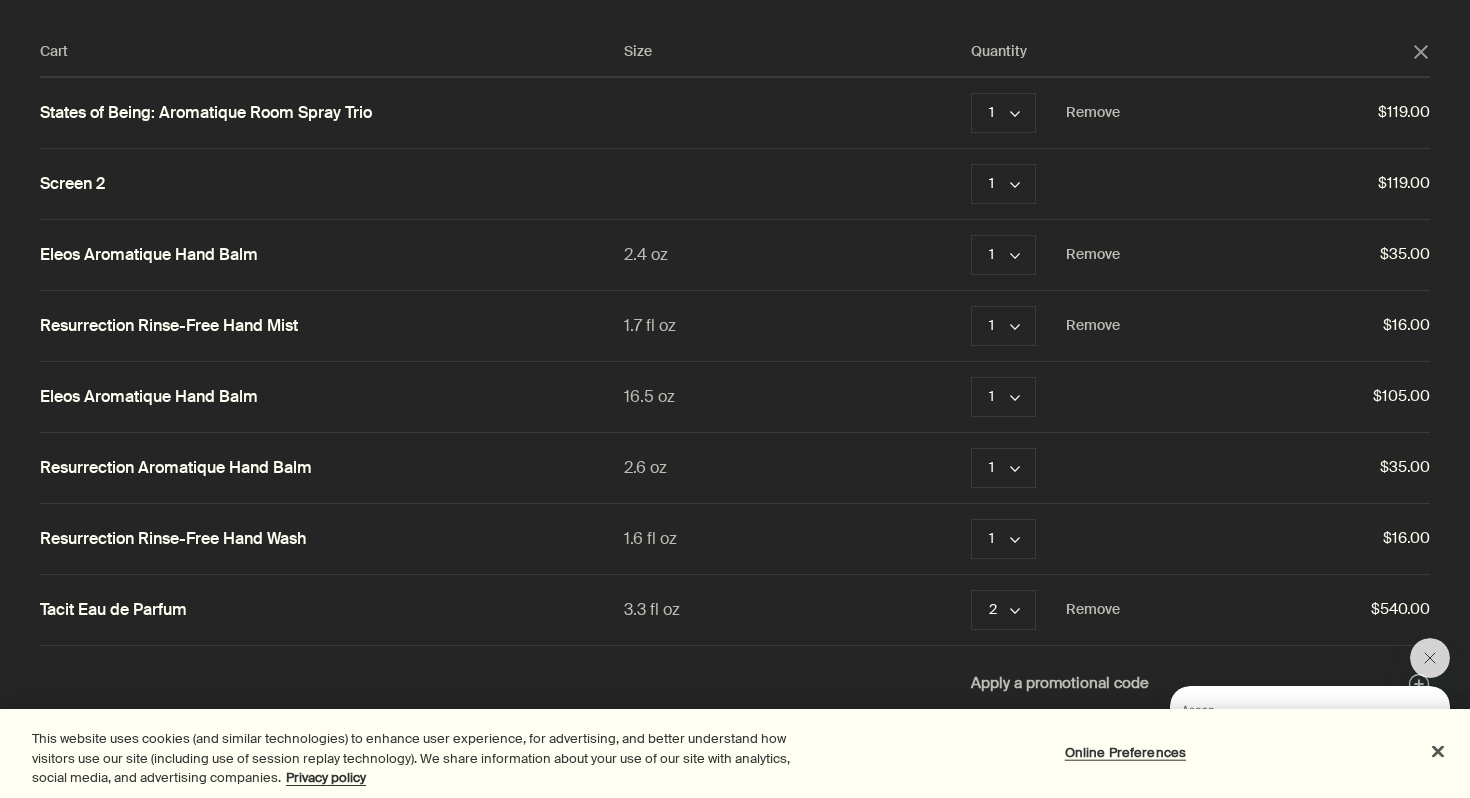 click on "States of Being: Aromatique Room Spray Trio" at bounding box center (206, 113) 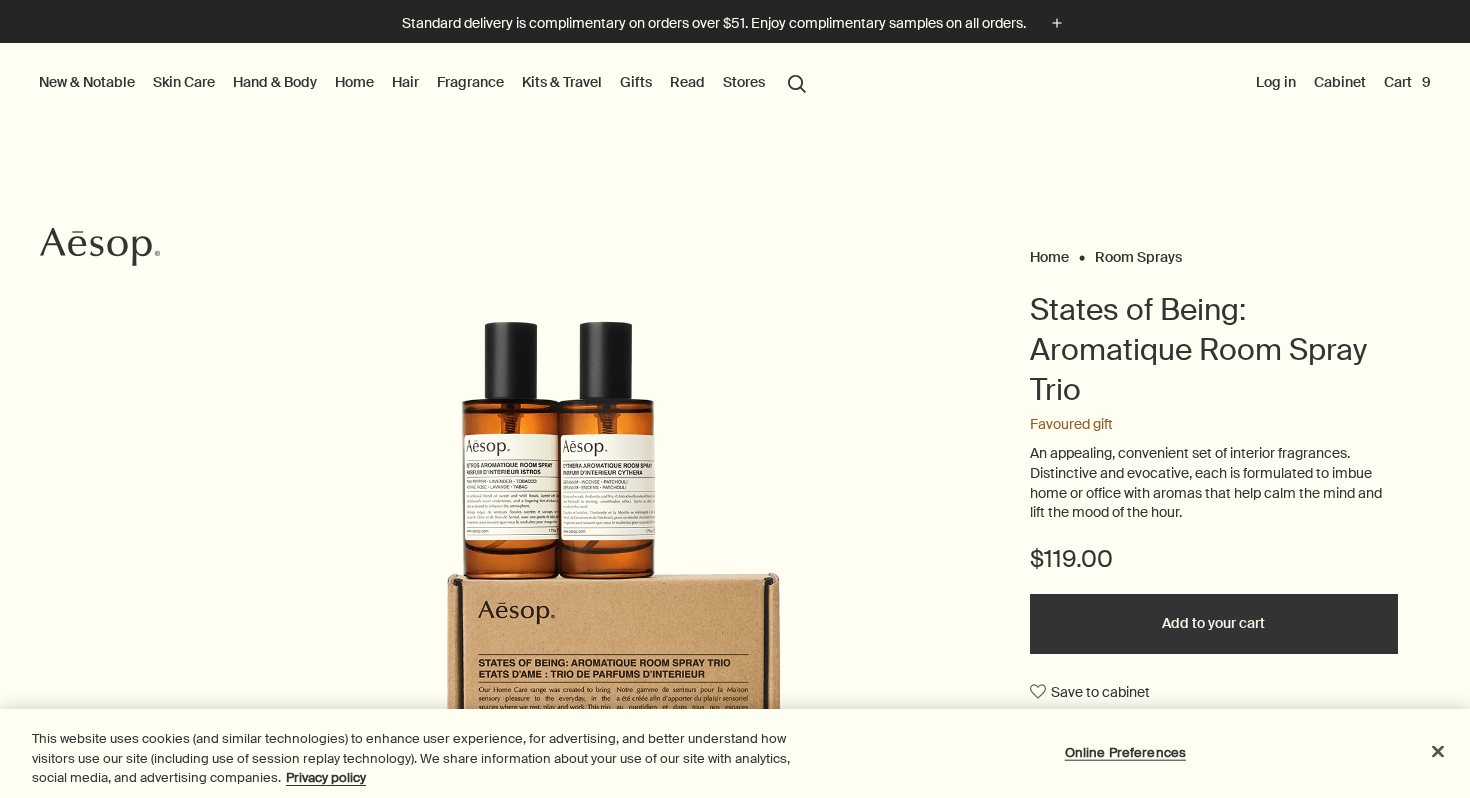 scroll, scrollTop: 0, scrollLeft: 0, axis: both 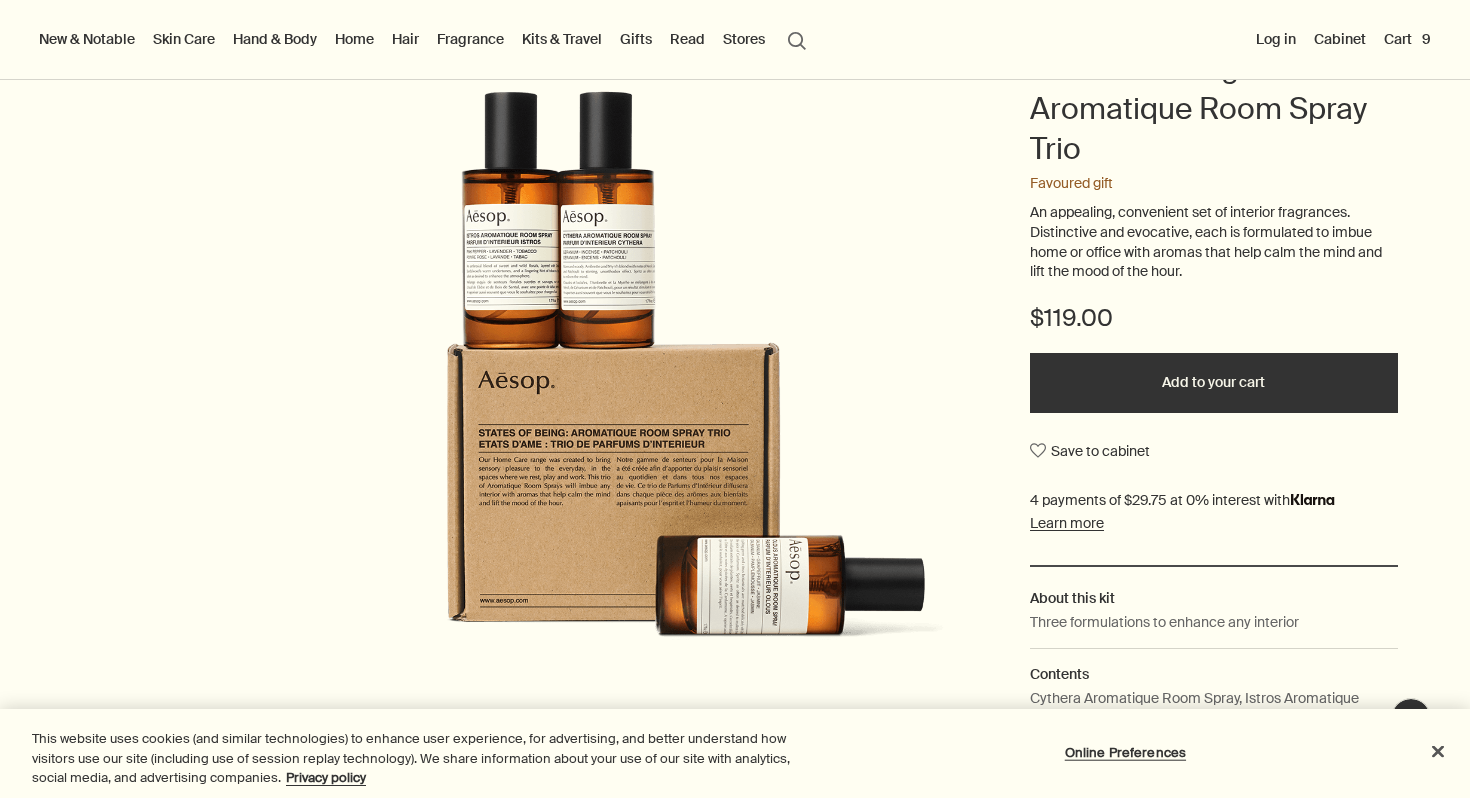 click at bounding box center (735, 798) 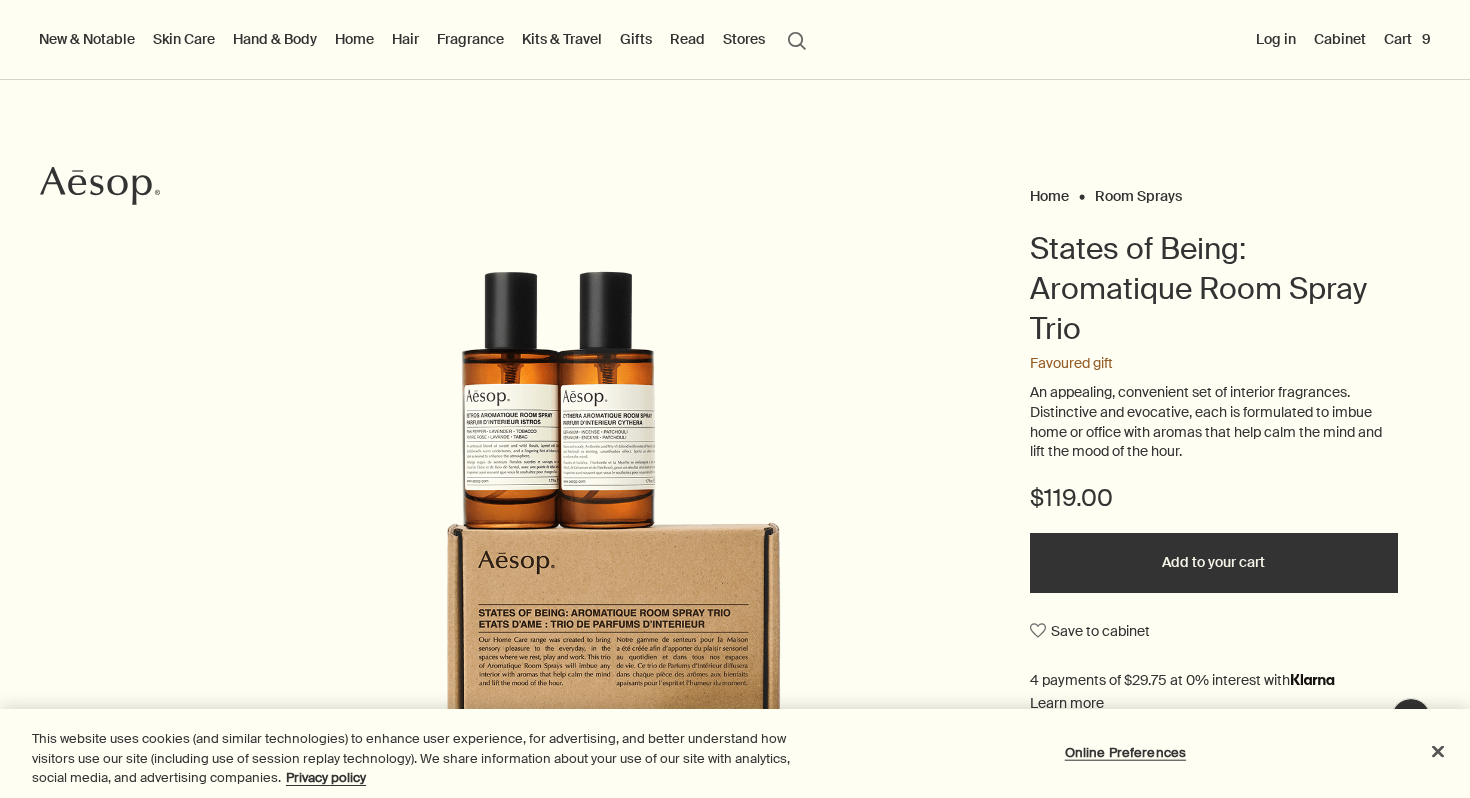 scroll, scrollTop: 52, scrollLeft: 0, axis: vertical 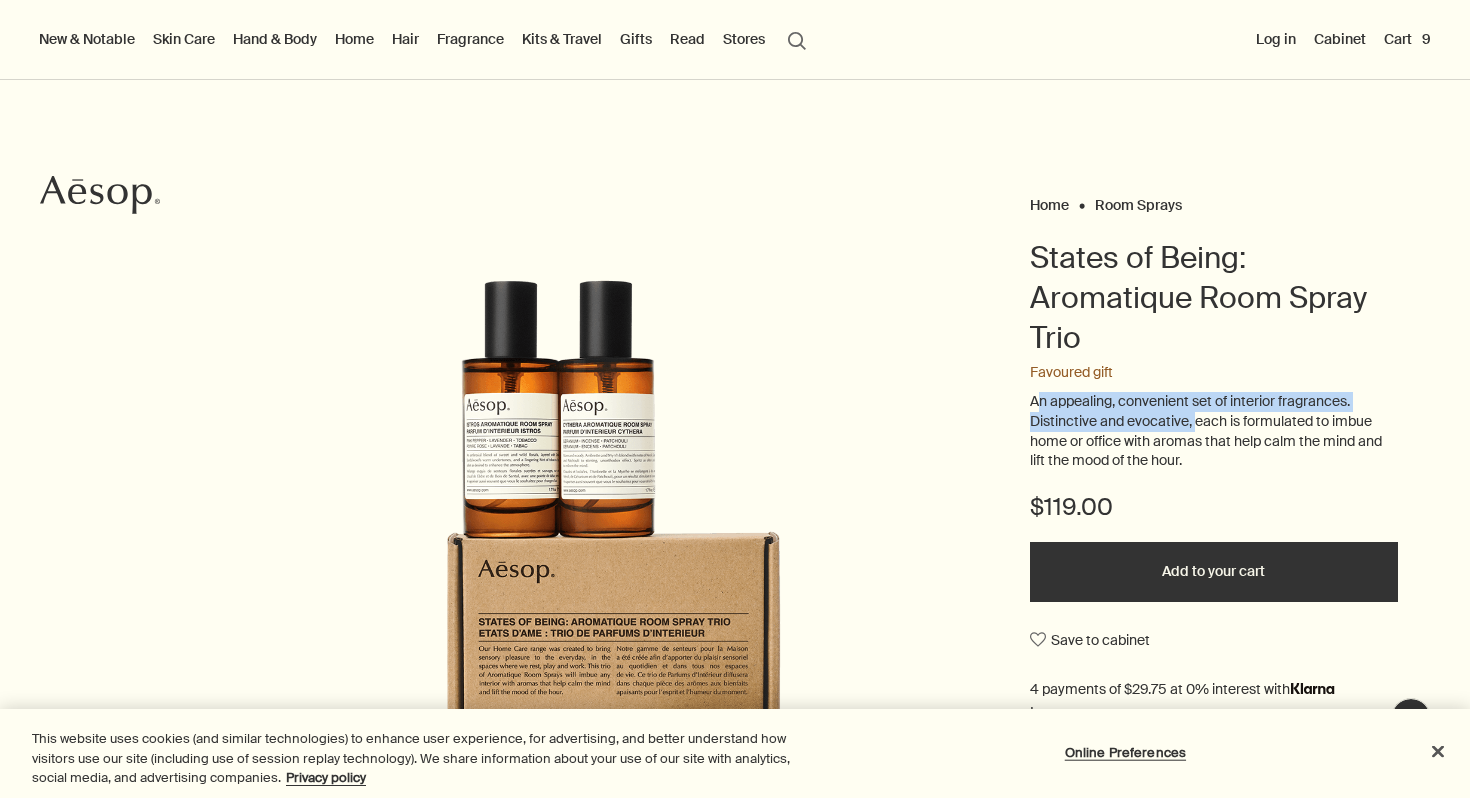 drag, startPoint x: 1037, startPoint y: 410, endPoint x: 1193, endPoint y: 430, distance: 157.27682 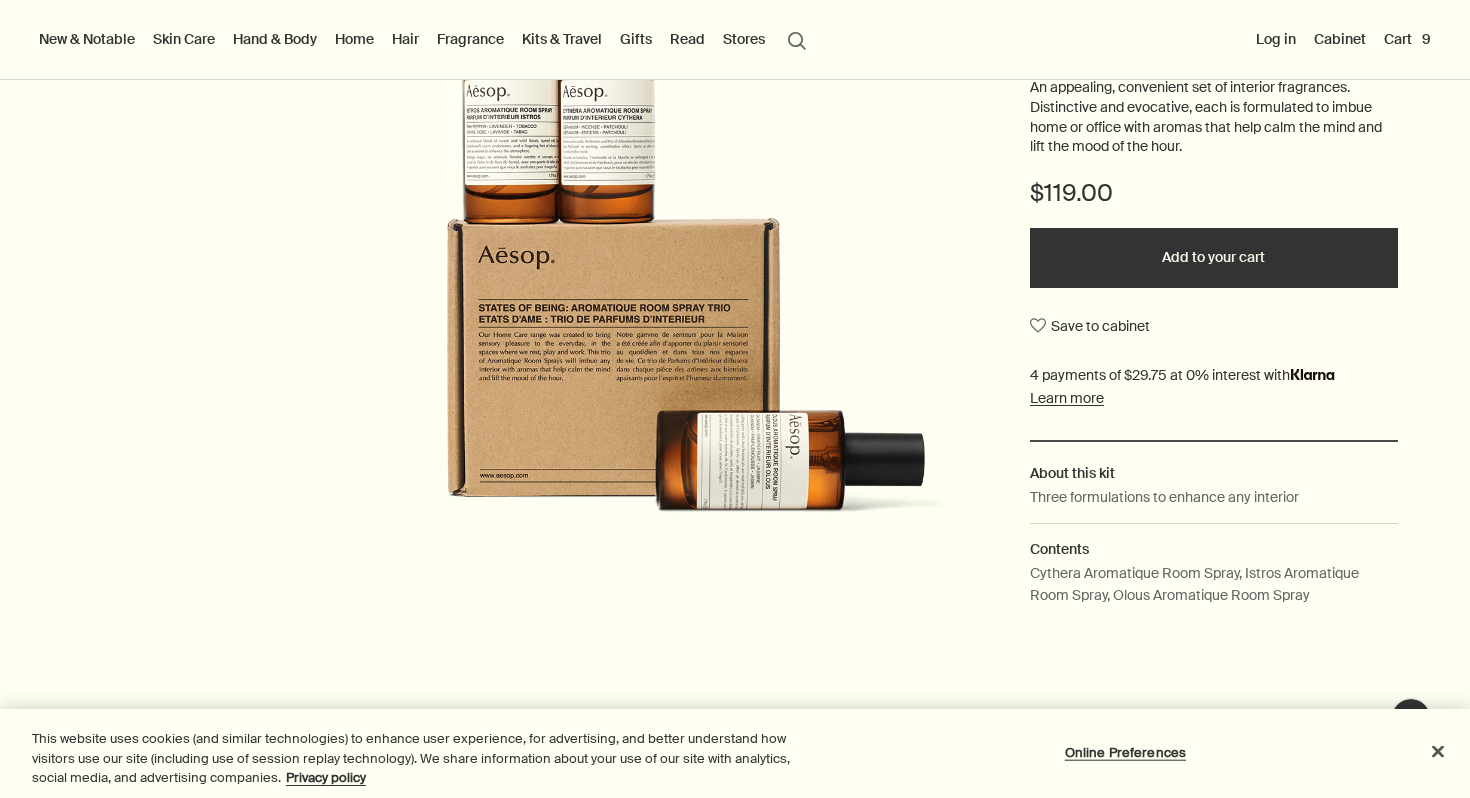 scroll, scrollTop: 0, scrollLeft: 0, axis: both 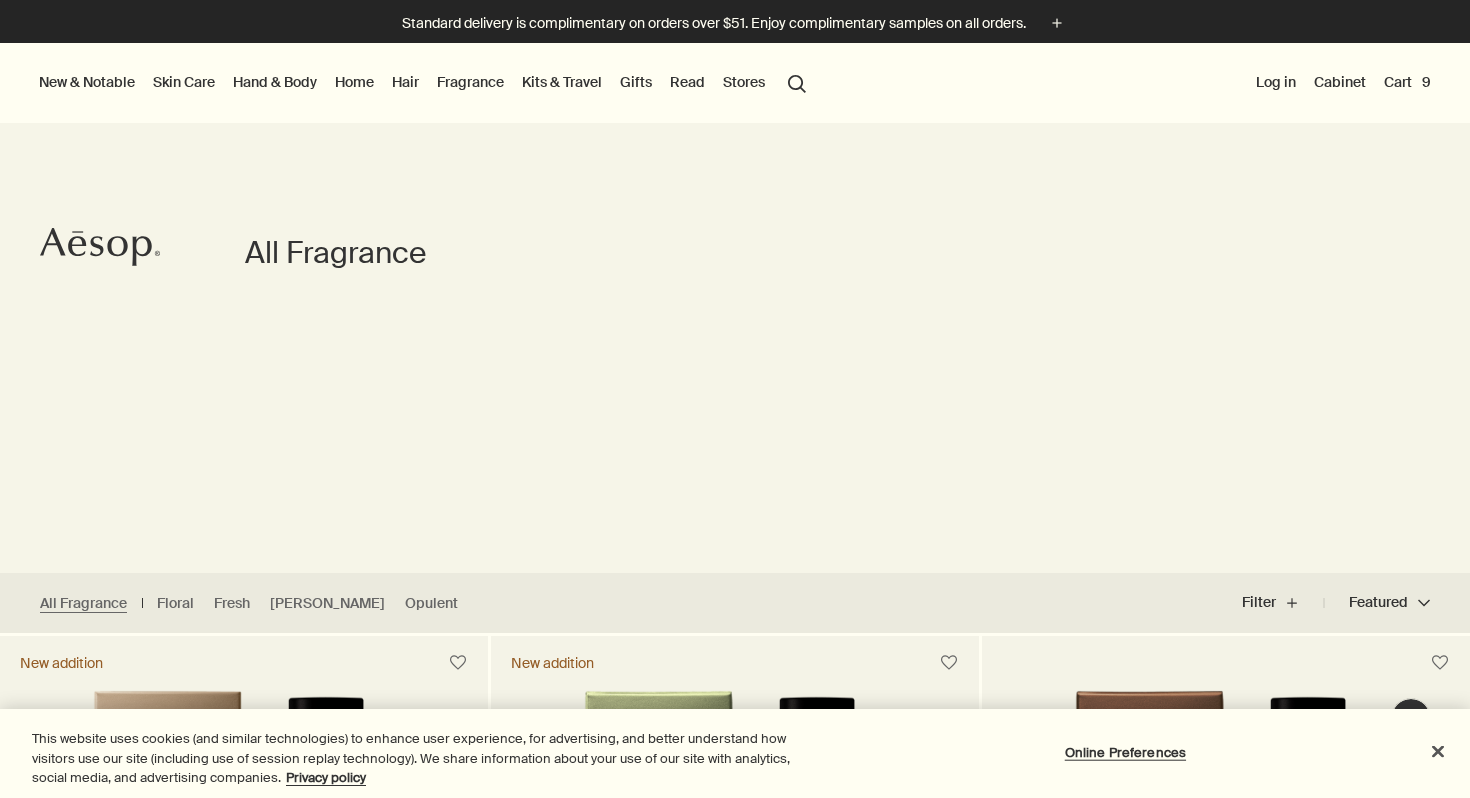 click on "Cart 9" at bounding box center (1407, 82) 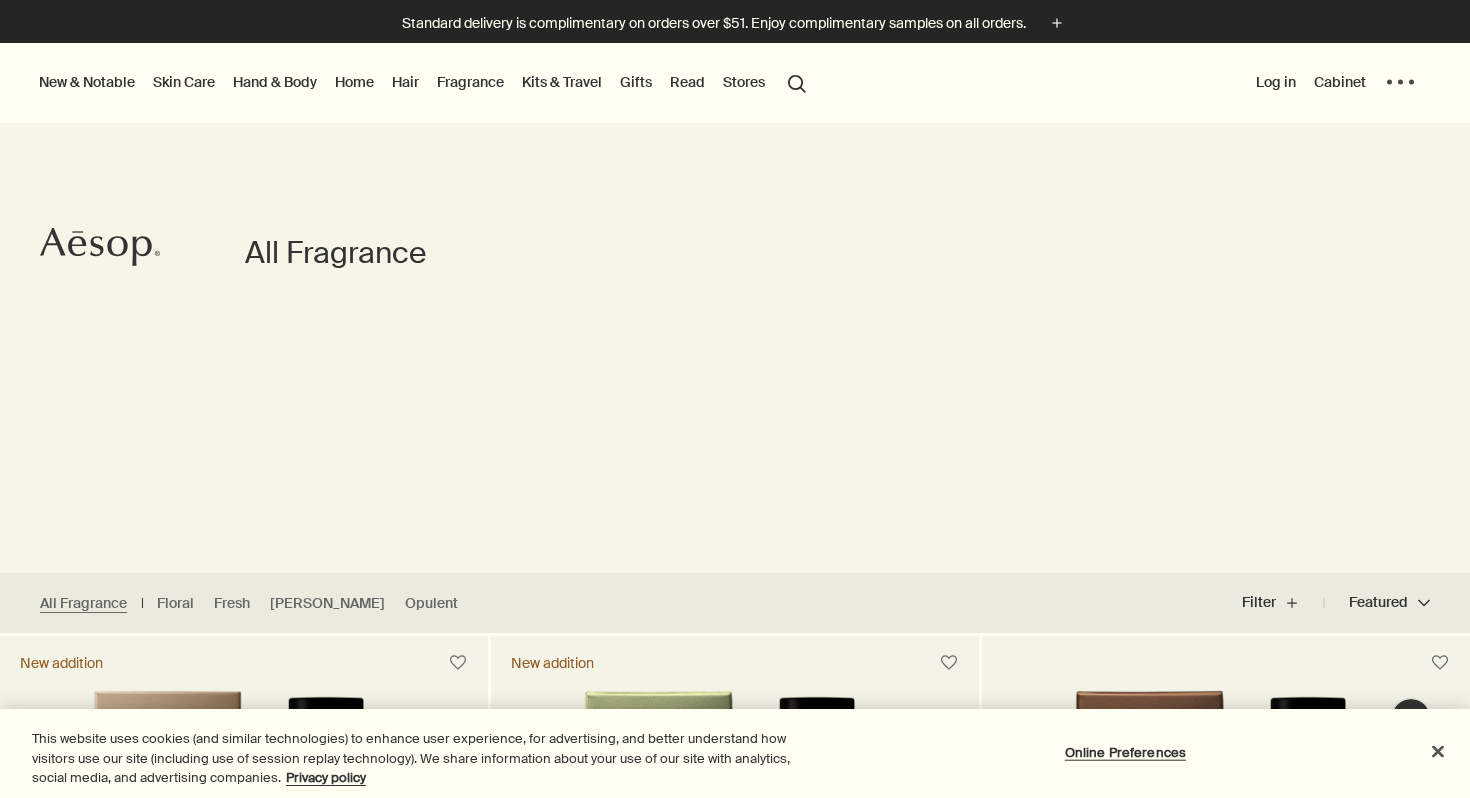 click at bounding box center [735, 798] 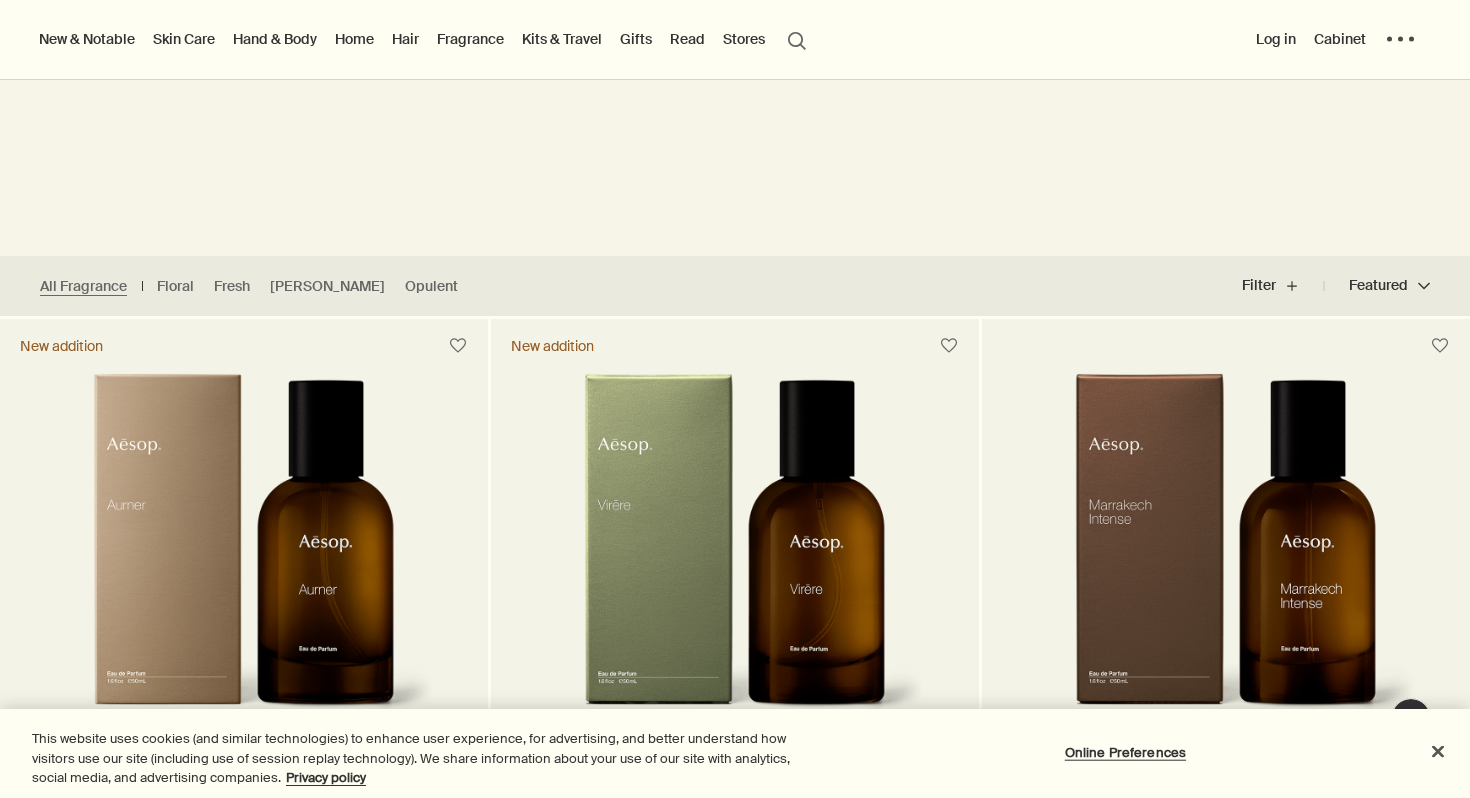 scroll, scrollTop: 472, scrollLeft: 0, axis: vertical 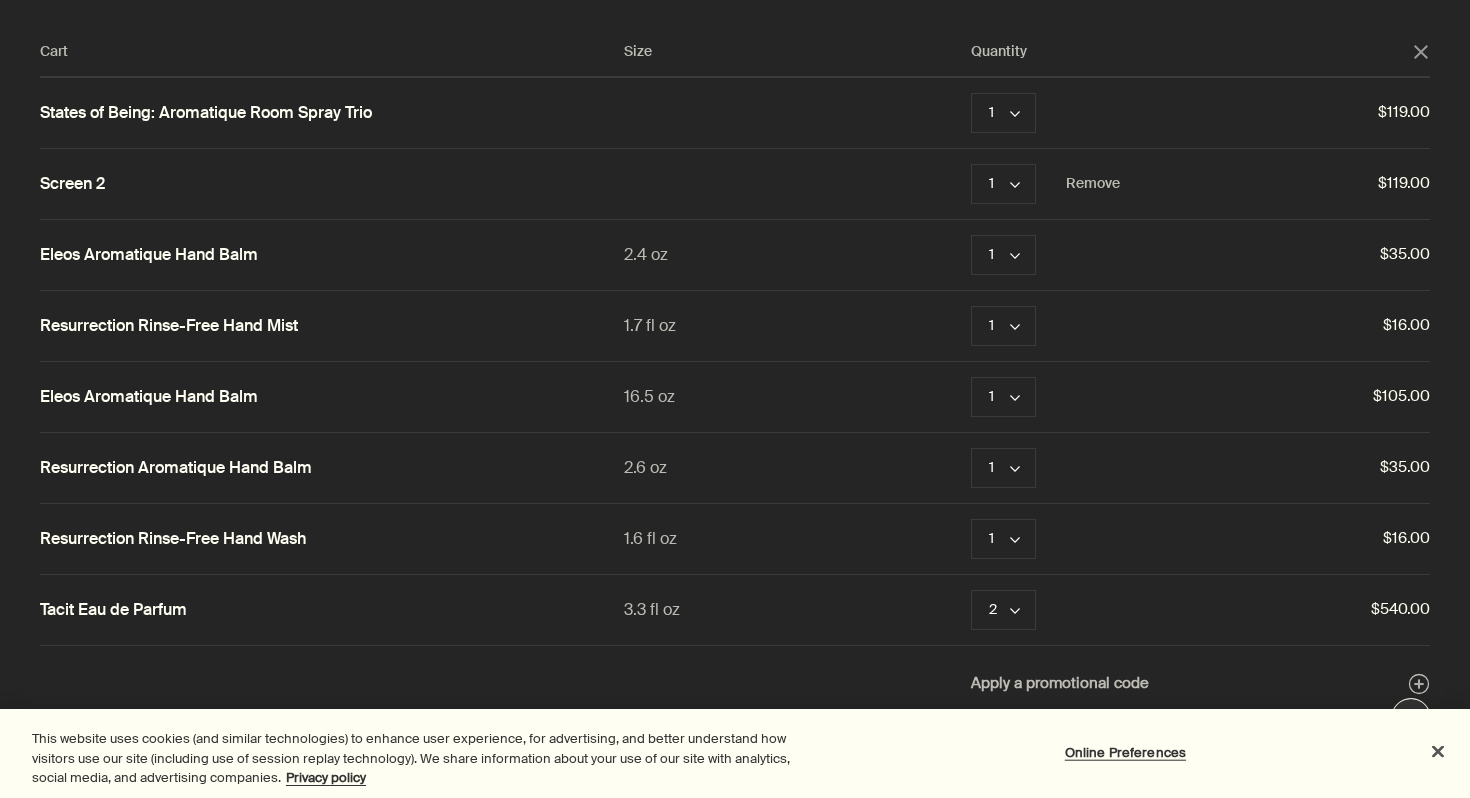 click on "Screen 2" at bounding box center [72, 184] 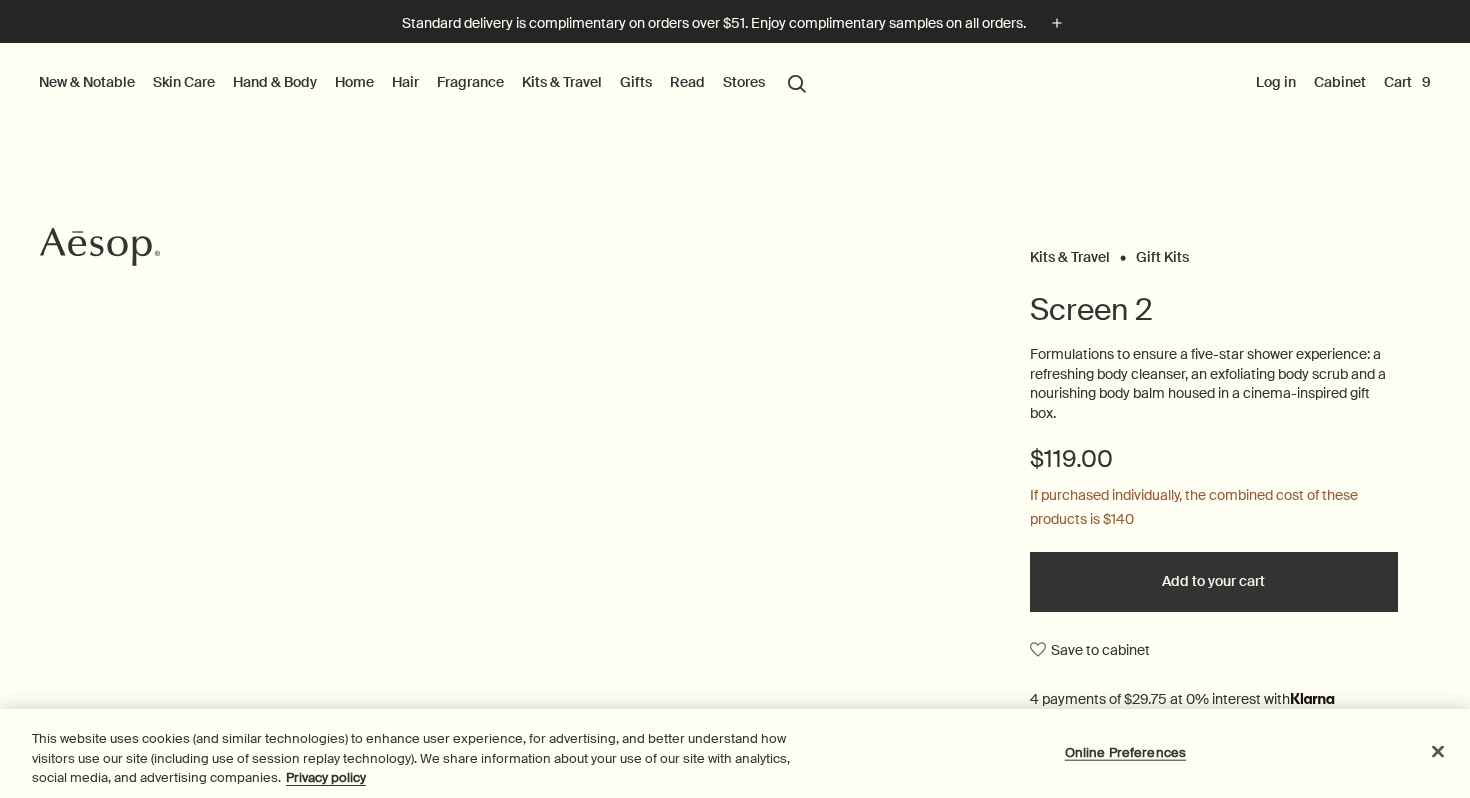 scroll, scrollTop: 0, scrollLeft: 0, axis: both 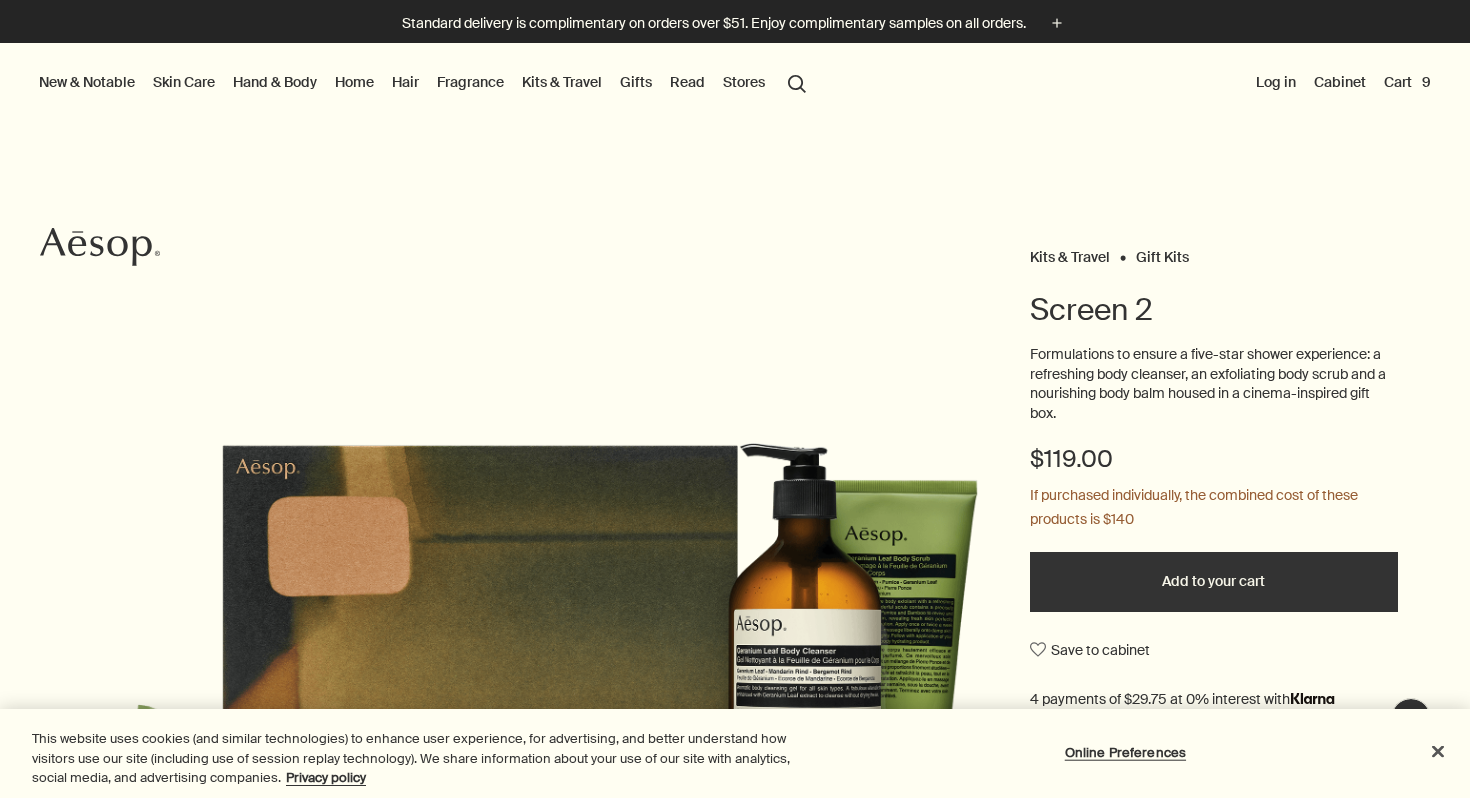 click at bounding box center [735, 798] 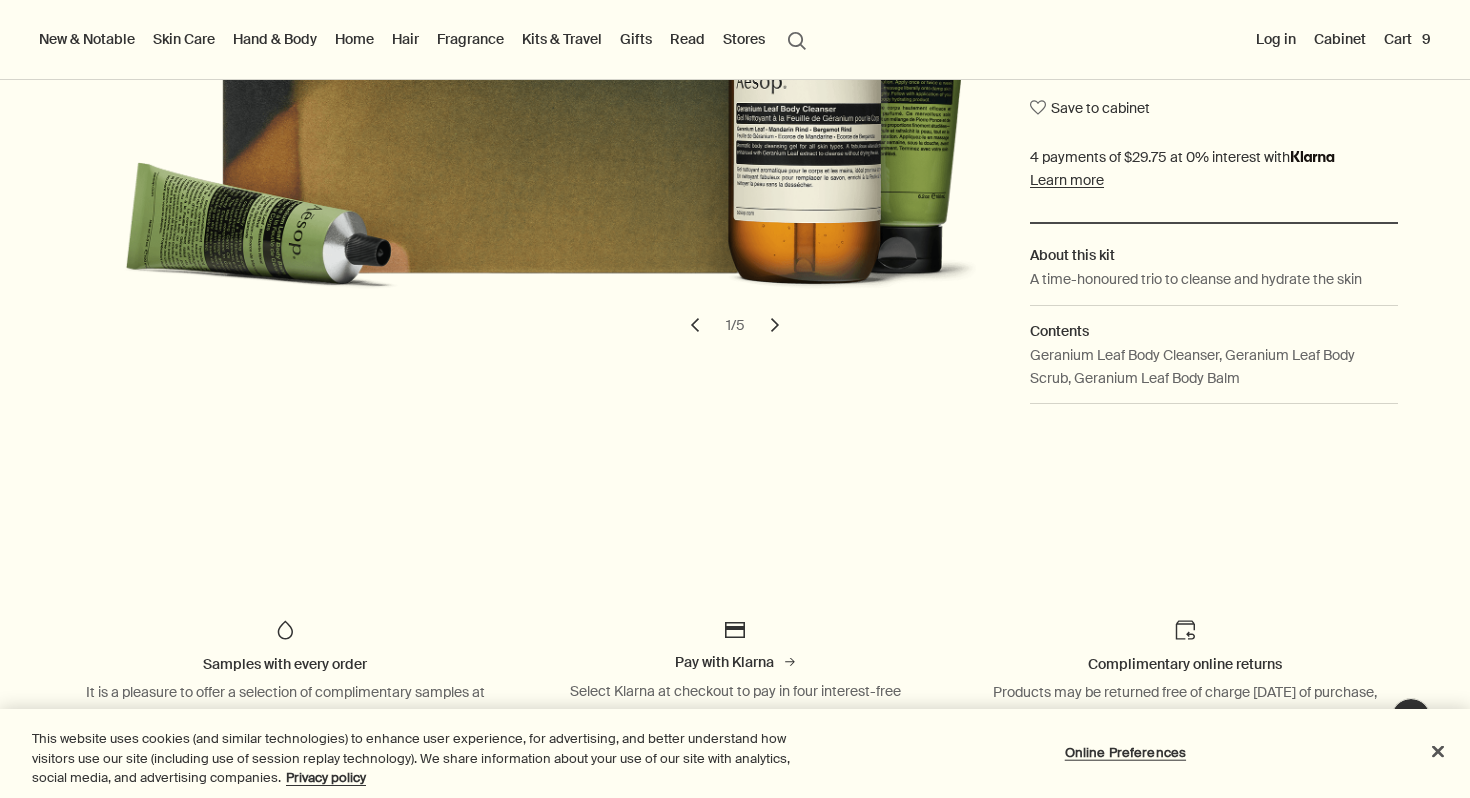 scroll, scrollTop: 543, scrollLeft: 0, axis: vertical 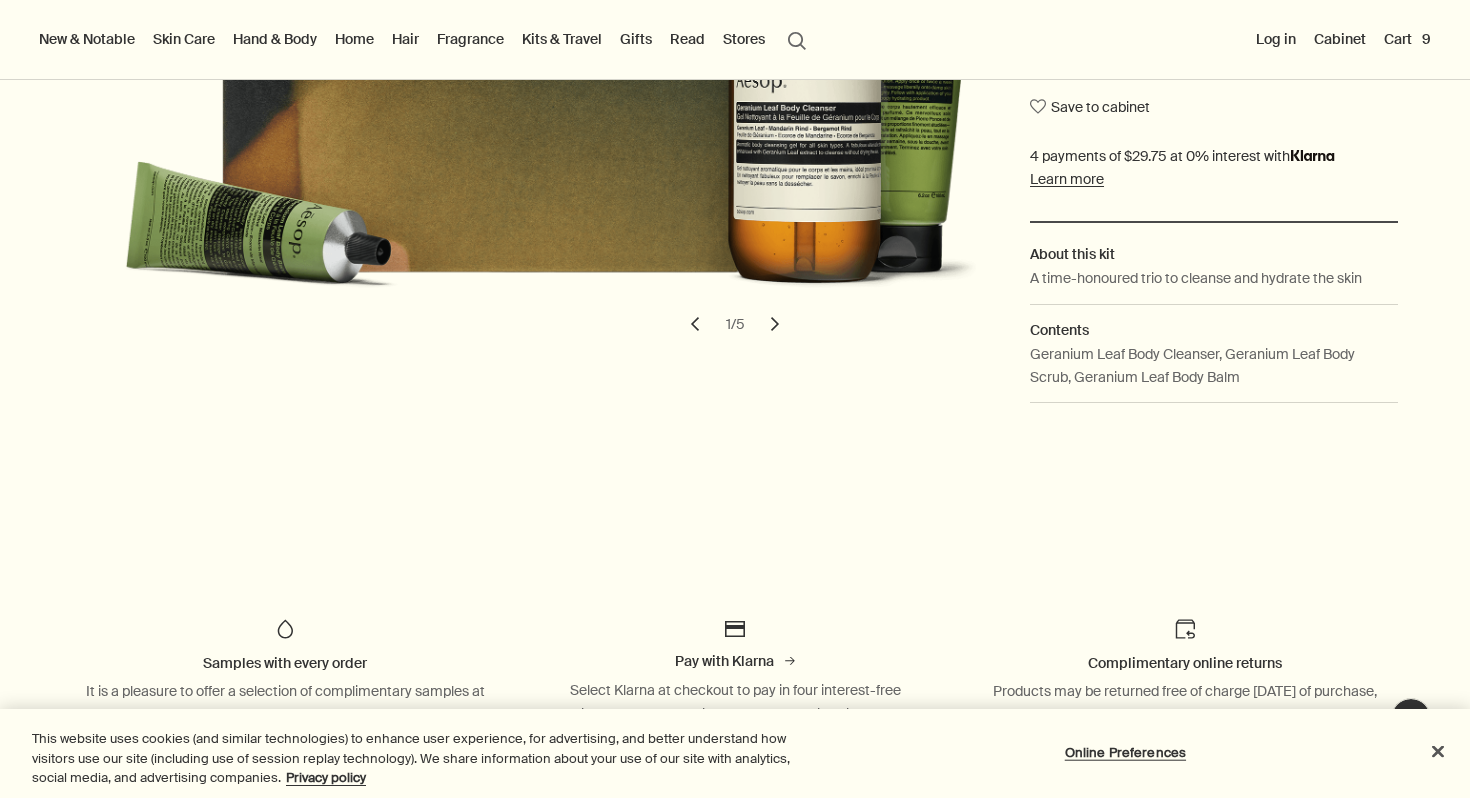 click on "chevron" at bounding box center (775, 324) 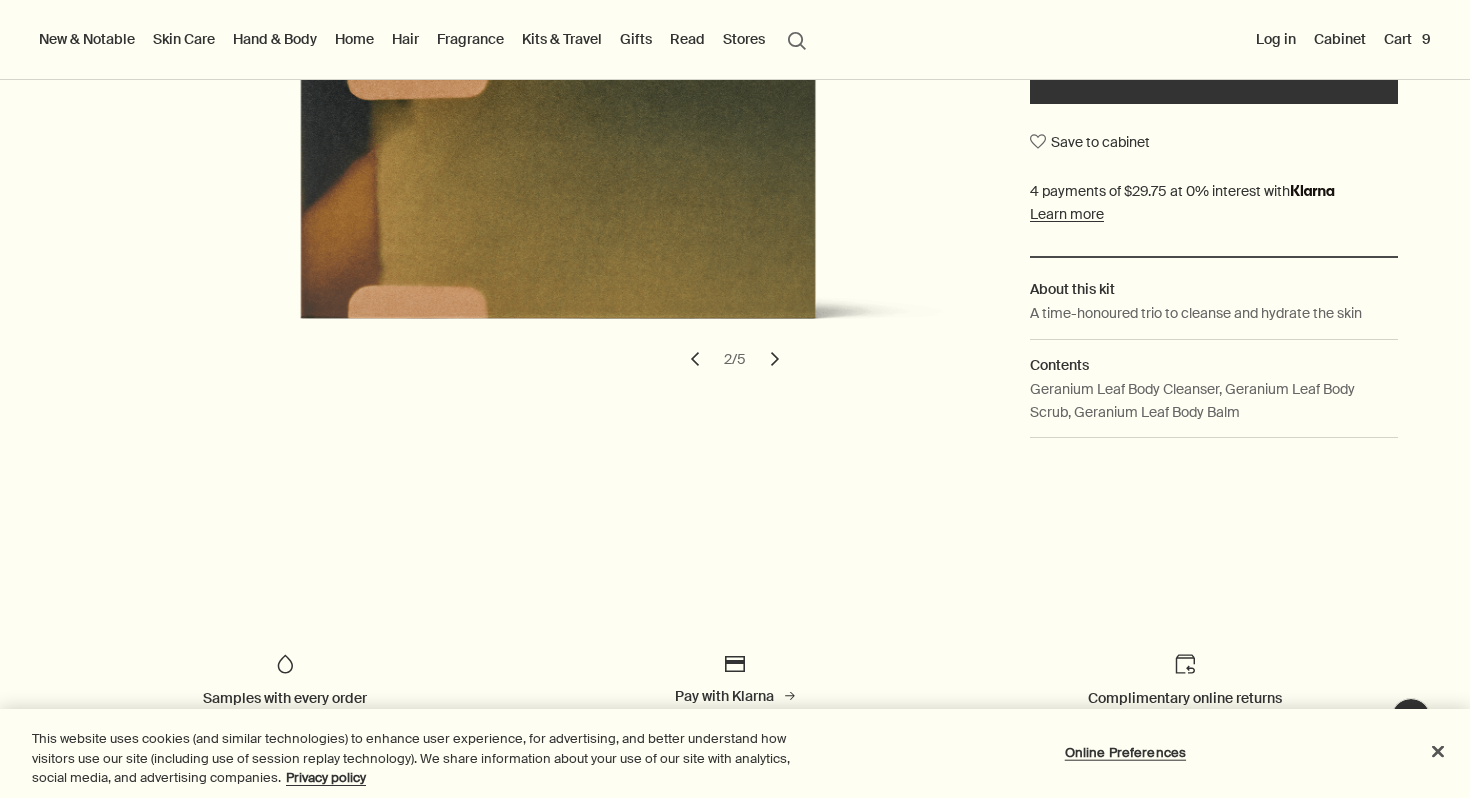 scroll, scrollTop: 511, scrollLeft: 0, axis: vertical 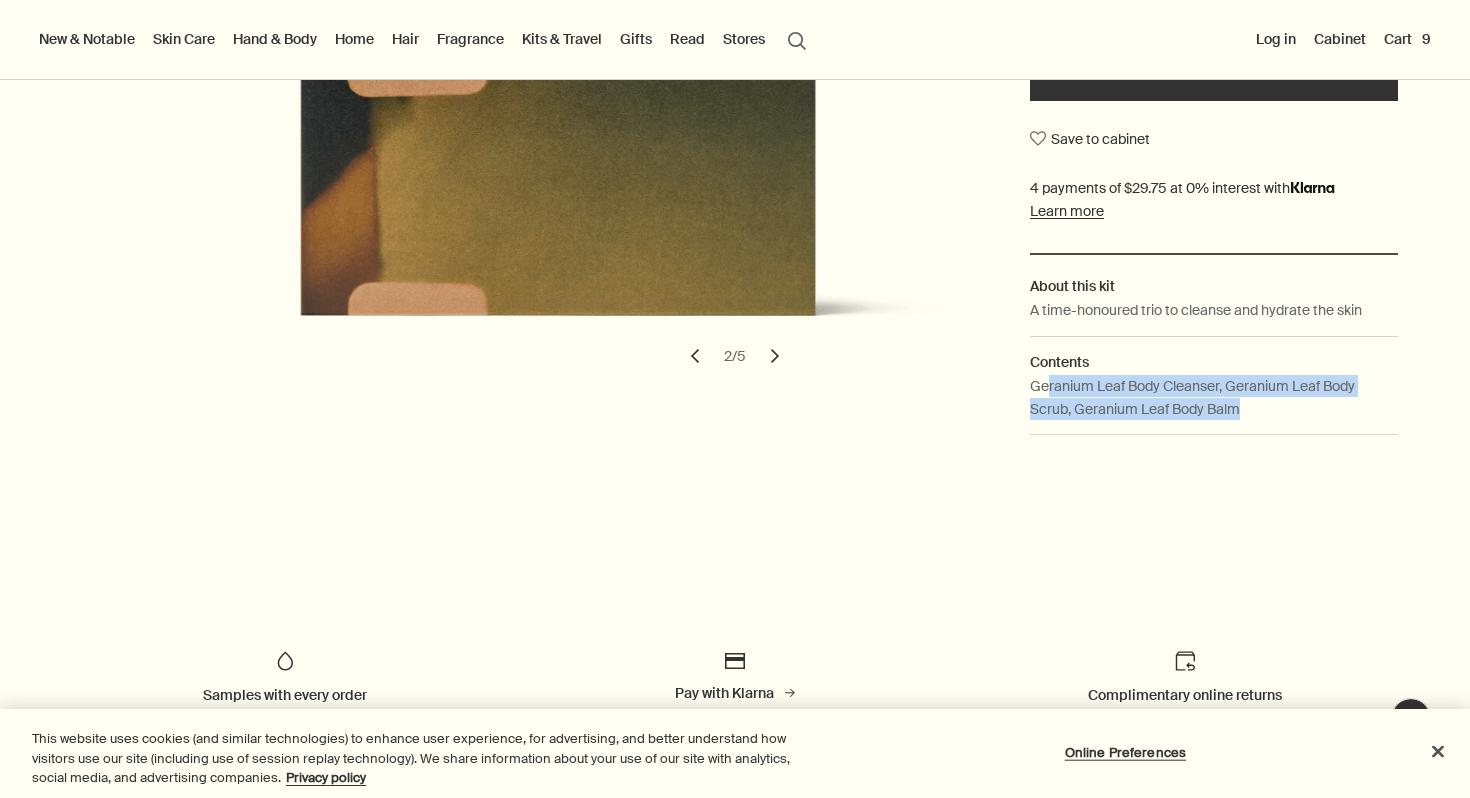 drag, startPoint x: 1045, startPoint y: 386, endPoint x: 1152, endPoint y: 426, distance: 114.232216 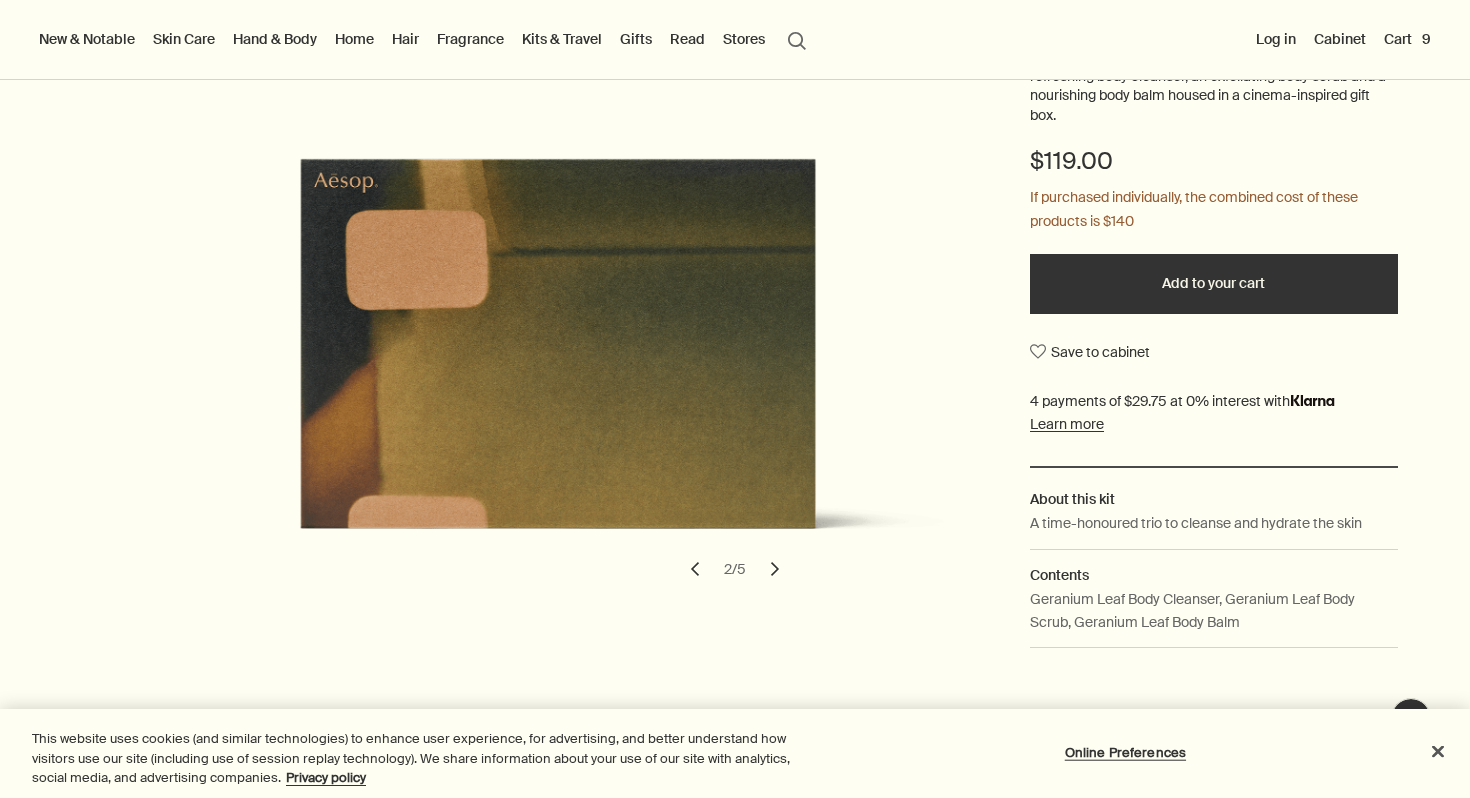 scroll, scrollTop: 299, scrollLeft: 0, axis: vertical 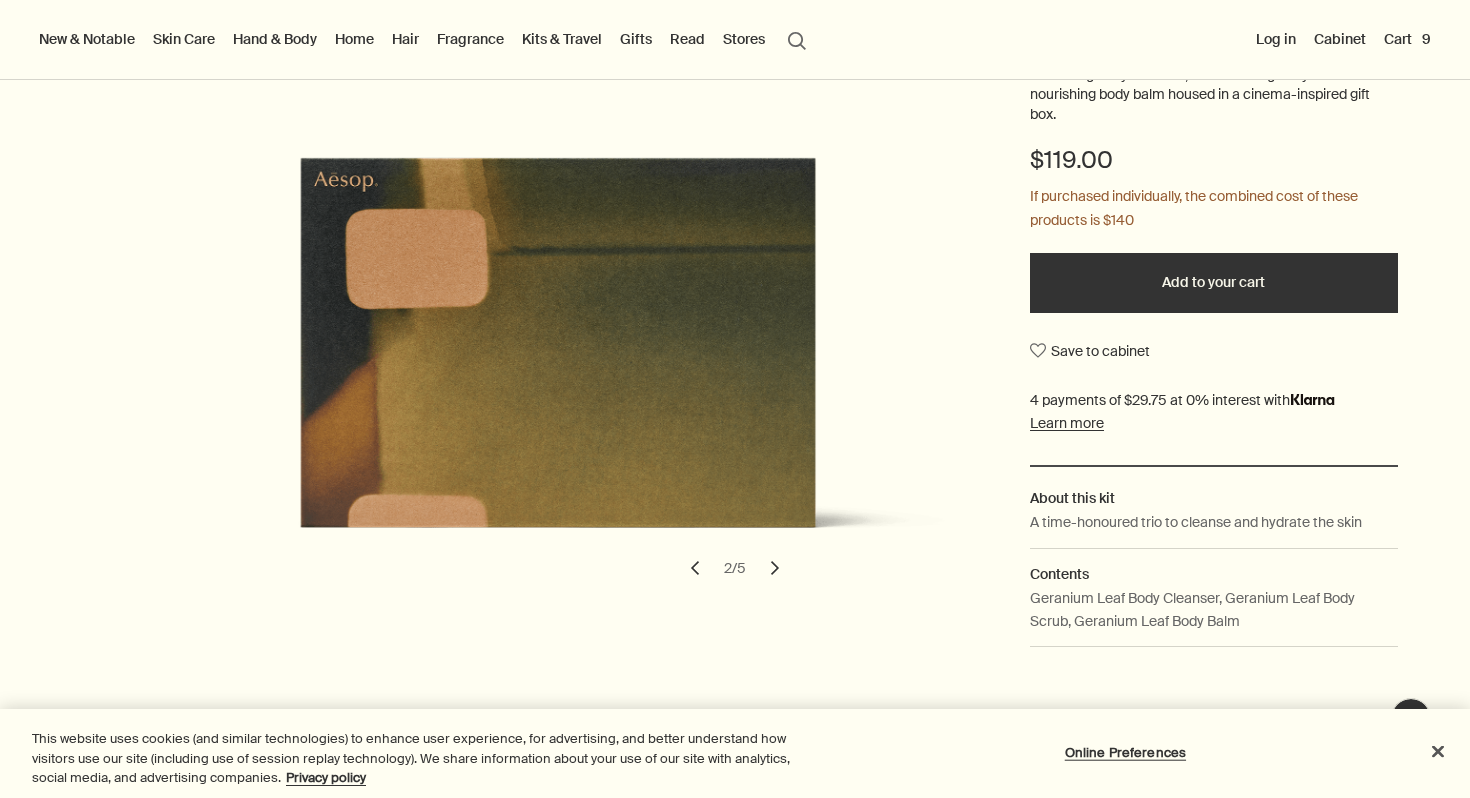 click on "chevron" at bounding box center (695, 568) 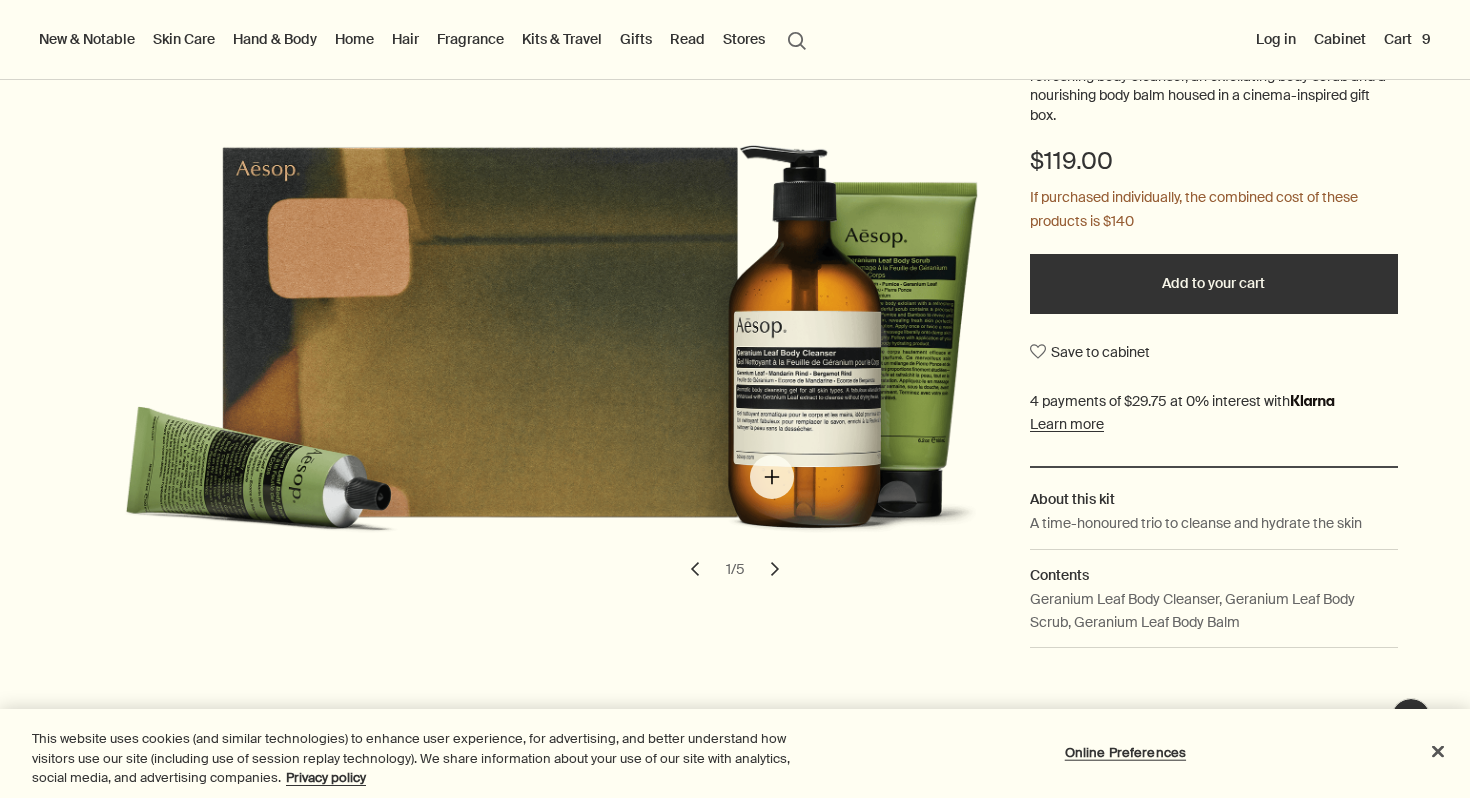 scroll, scrollTop: 199, scrollLeft: 0, axis: vertical 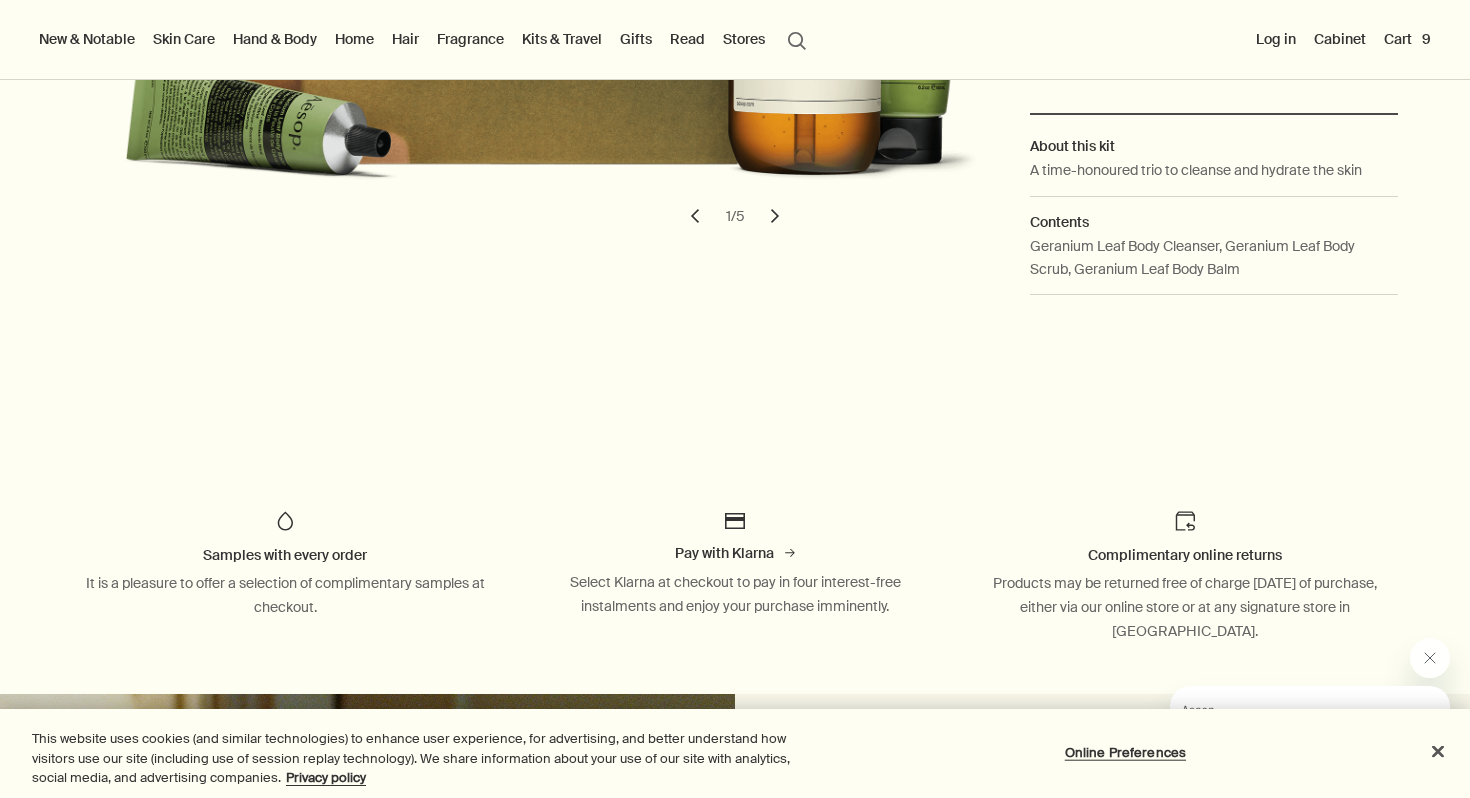 drag, startPoint x: 994, startPoint y: 584, endPoint x: 1226, endPoint y: 636, distance: 237.75618 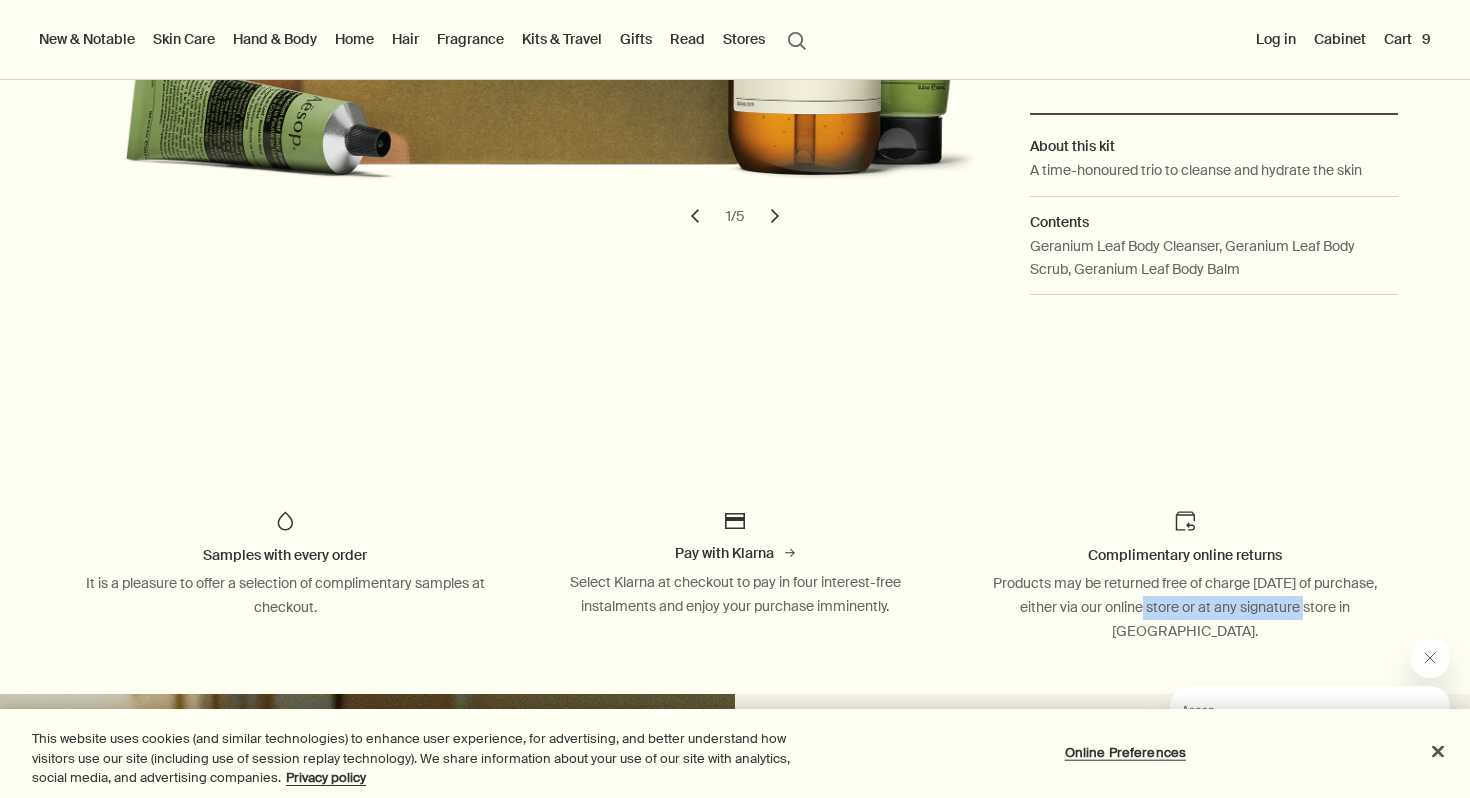drag, startPoint x: 1113, startPoint y: 611, endPoint x: 1272, endPoint y: 614, distance: 159.0283 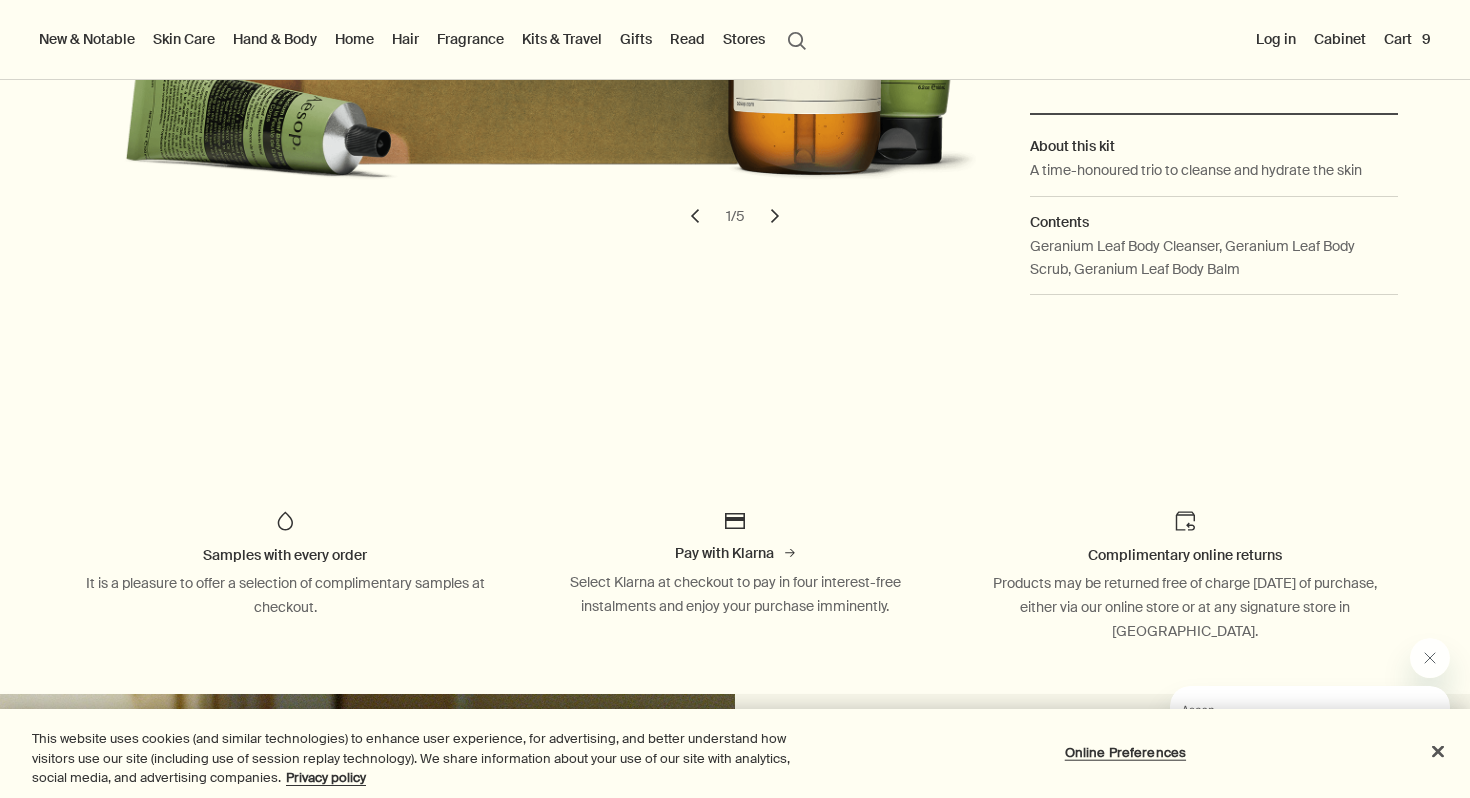click on "Products may be returned free of charge [DATE] of purchase, either via our online store or at any signature store in [GEOGRAPHIC_DATA]." at bounding box center (1185, 607) 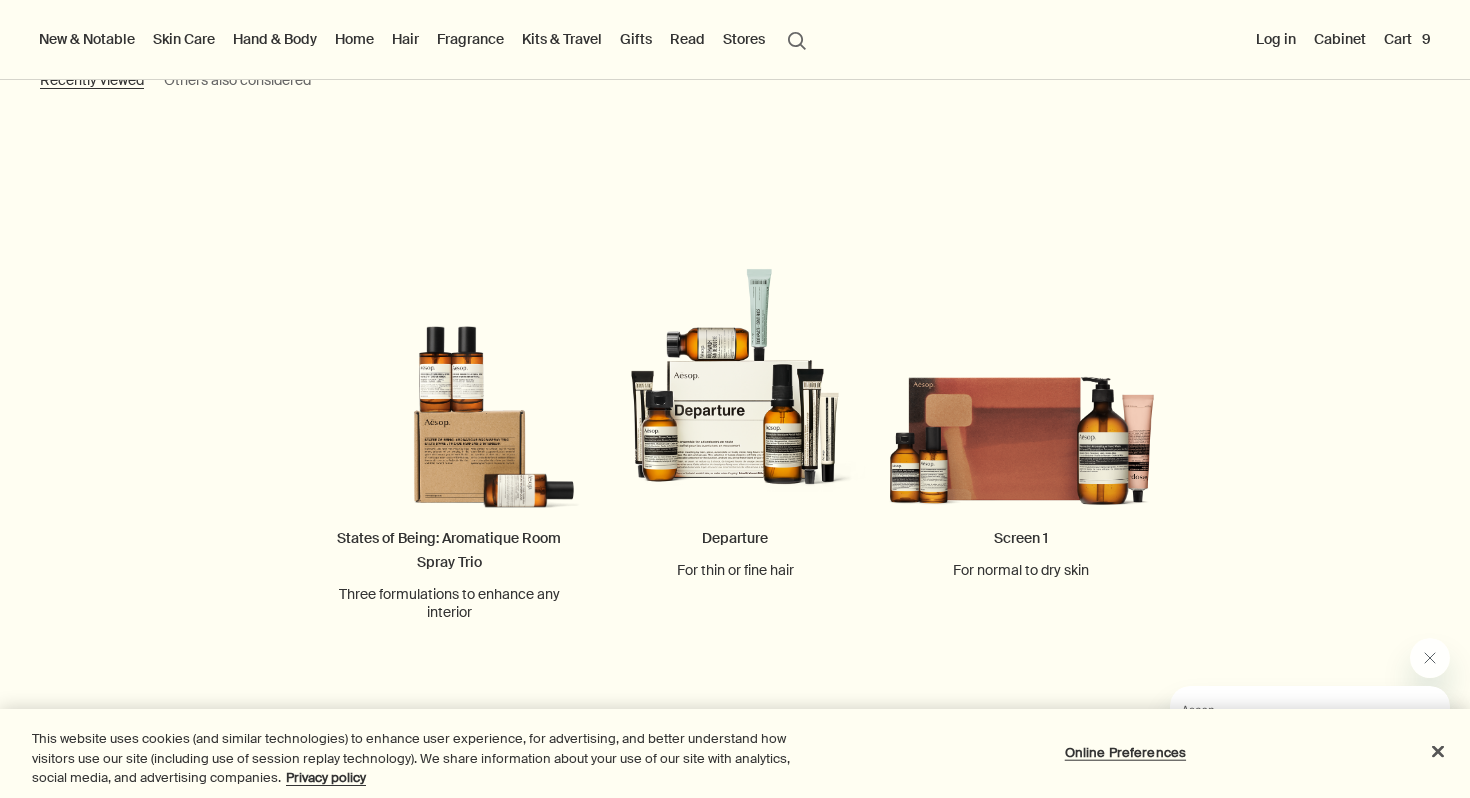scroll, scrollTop: 2256, scrollLeft: 0, axis: vertical 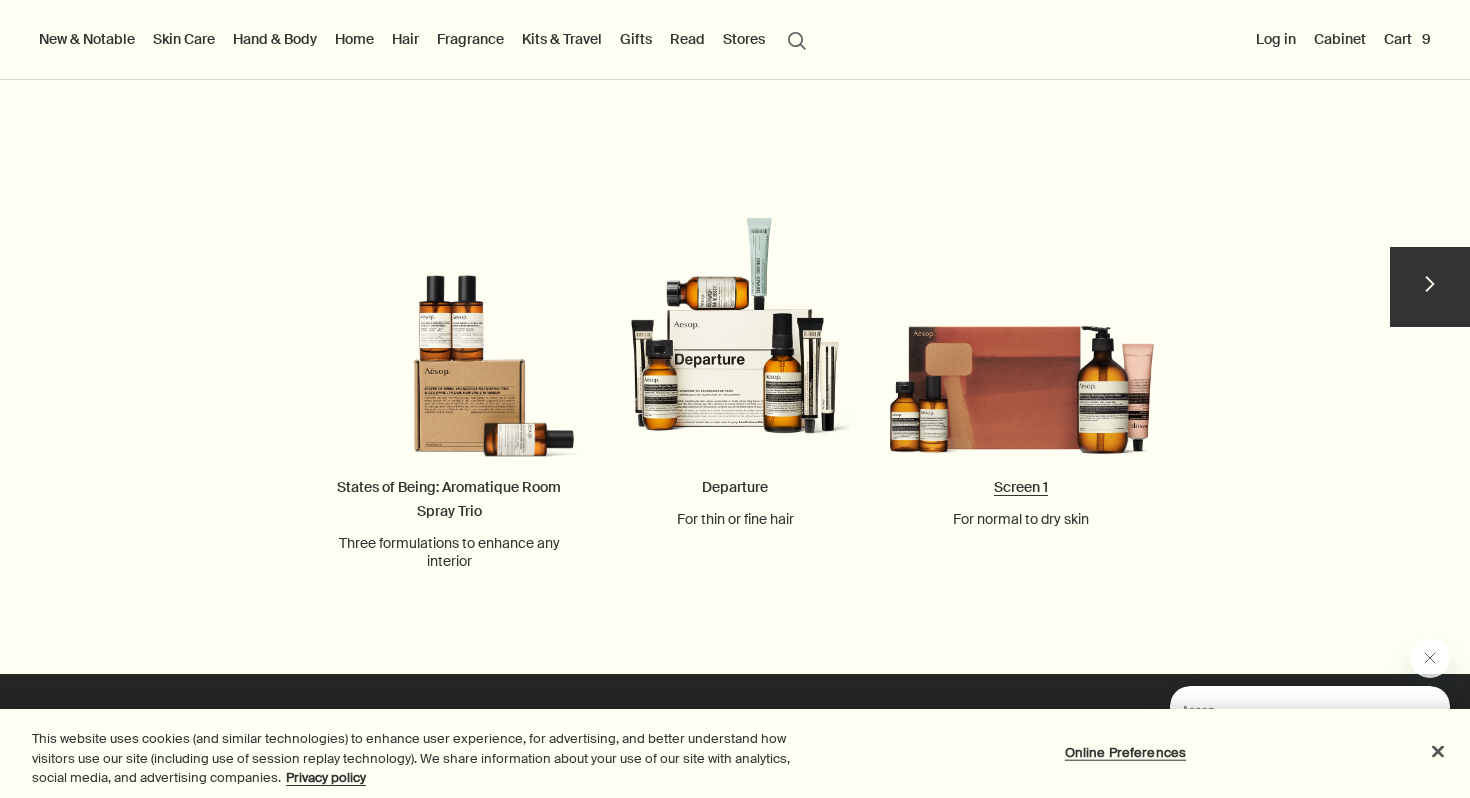 click on "Screen 1
For normal to dry skin" at bounding box center (1021, 297) 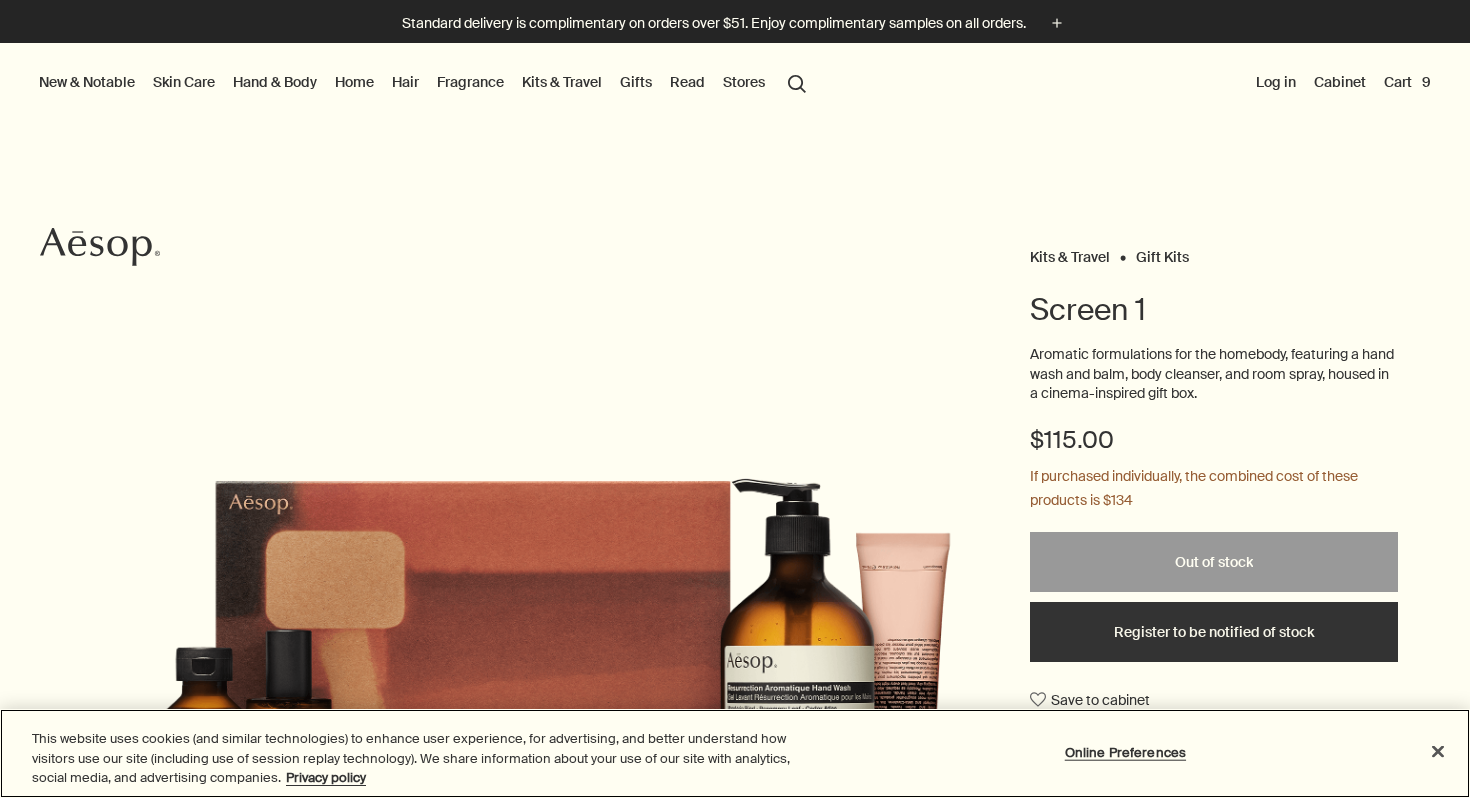 scroll, scrollTop: 0, scrollLeft: 0, axis: both 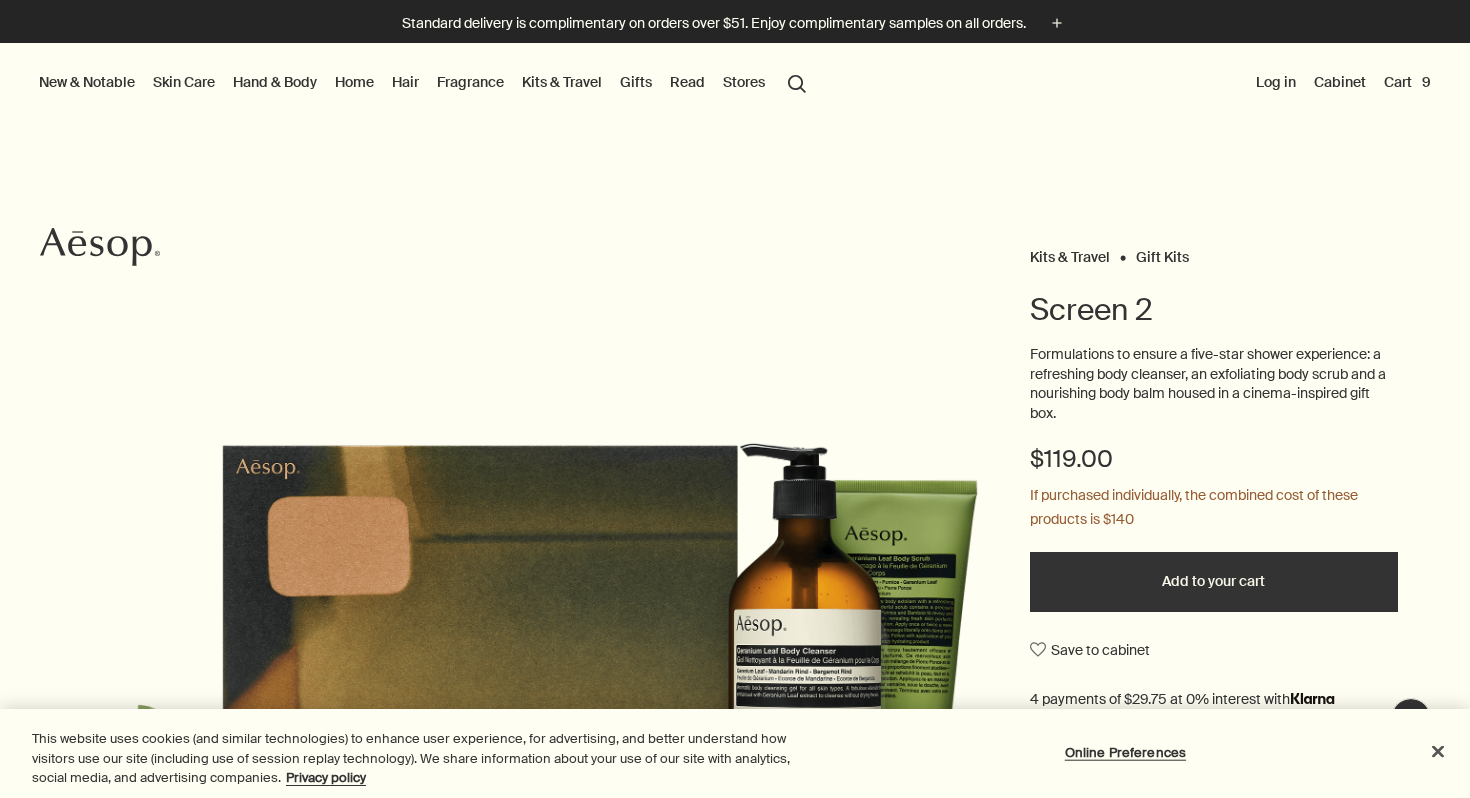 click on "Cart 9" at bounding box center [1407, 82] 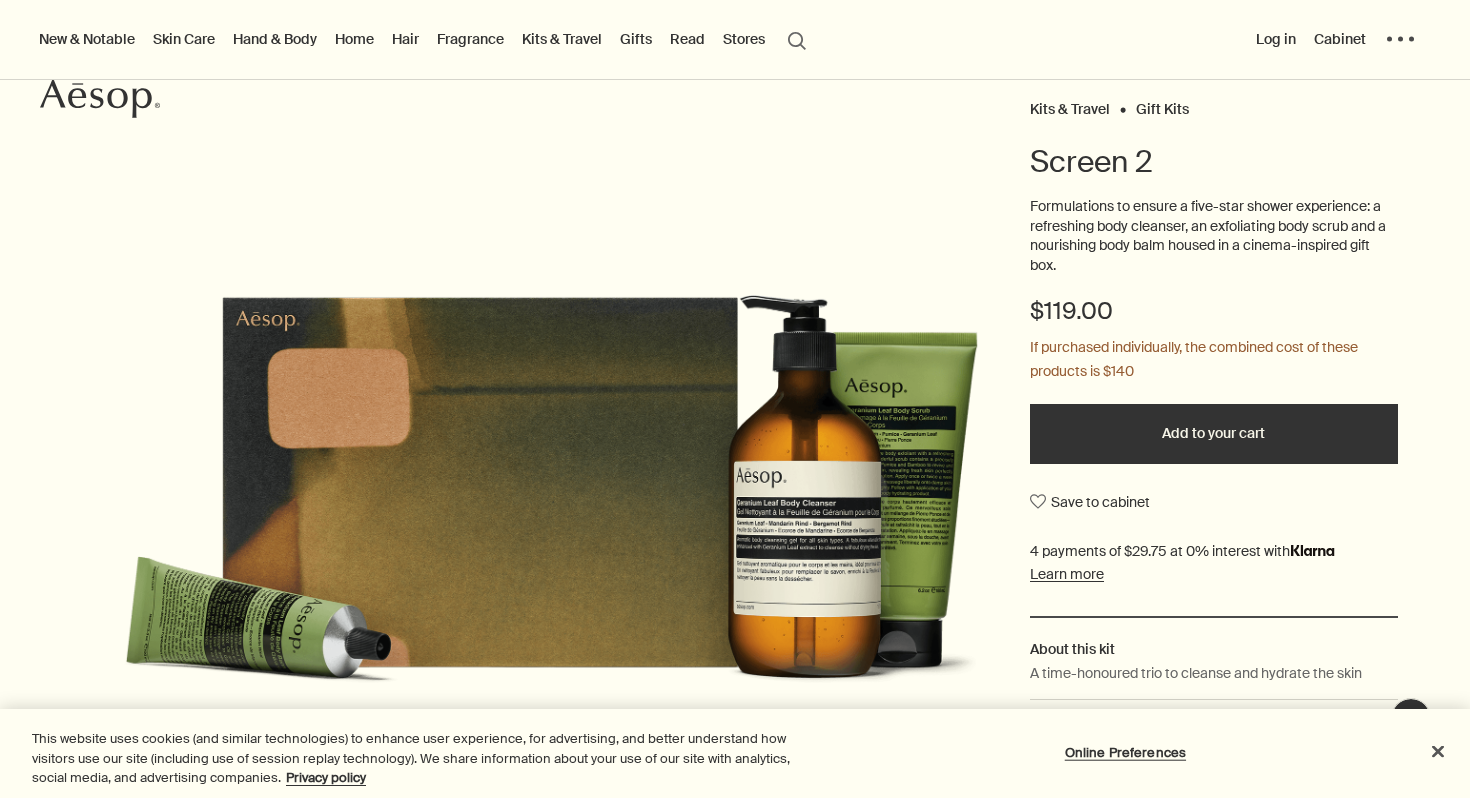 scroll, scrollTop: 158, scrollLeft: 0, axis: vertical 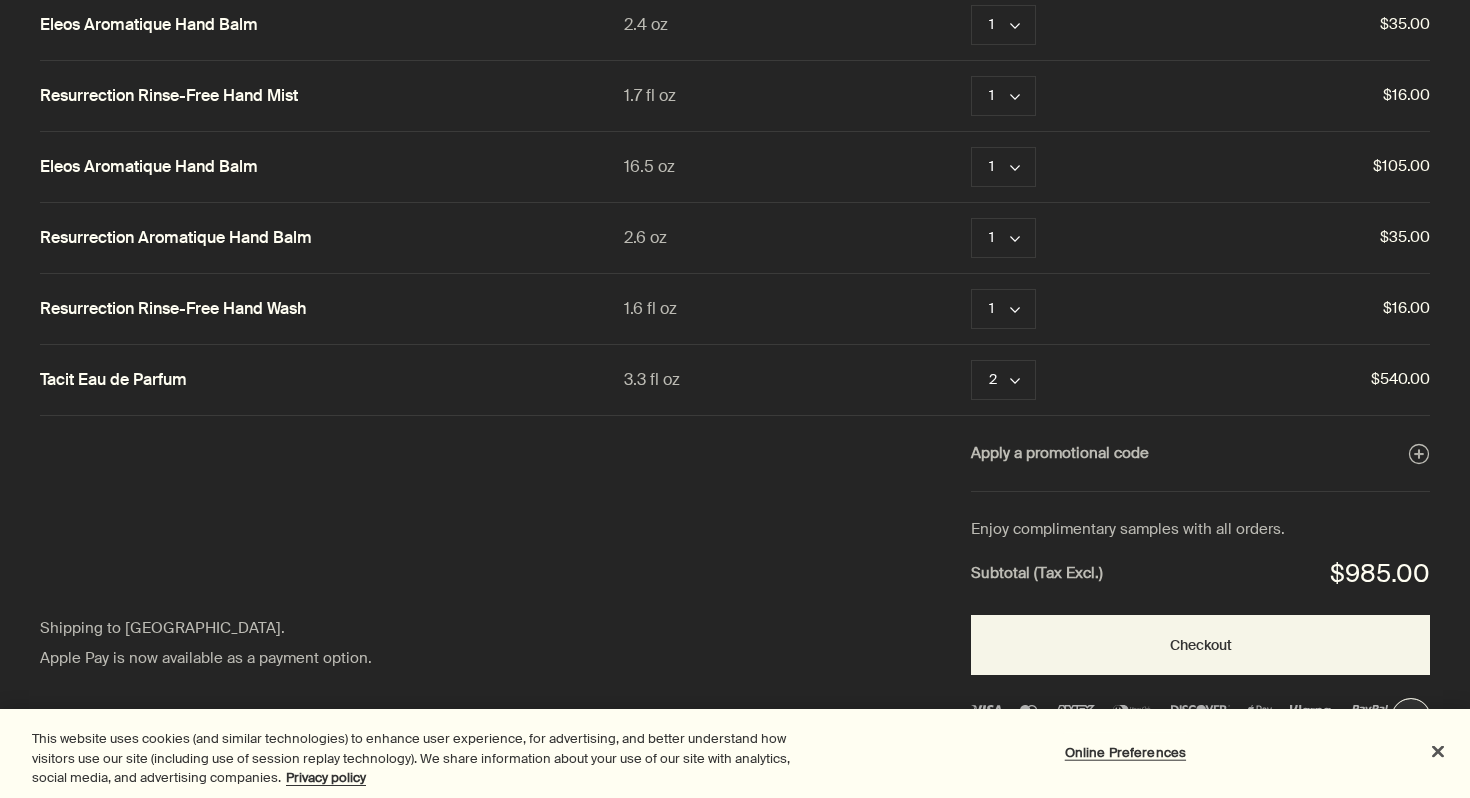 click at bounding box center (735, 0) 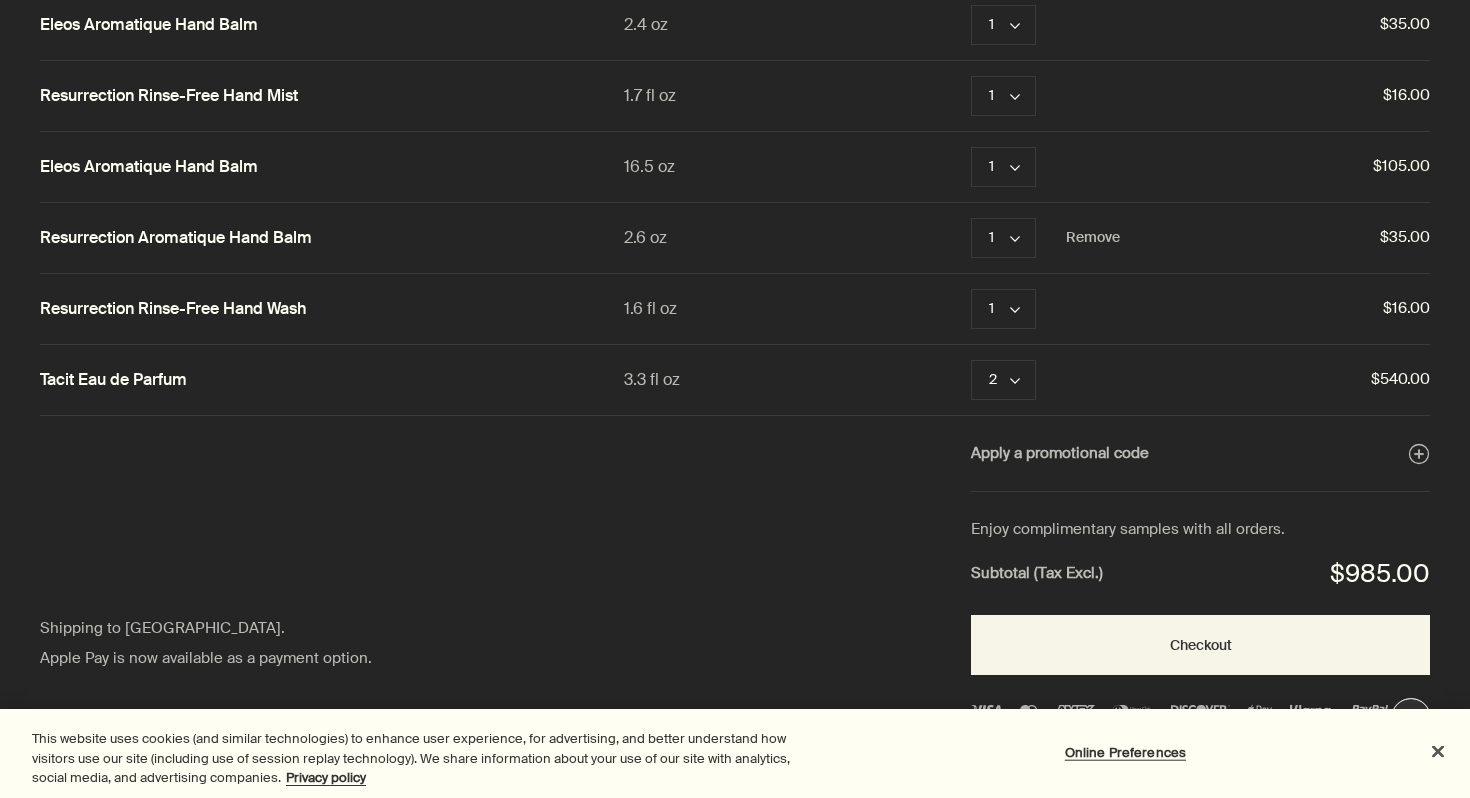 scroll, scrollTop: 0, scrollLeft: 0, axis: both 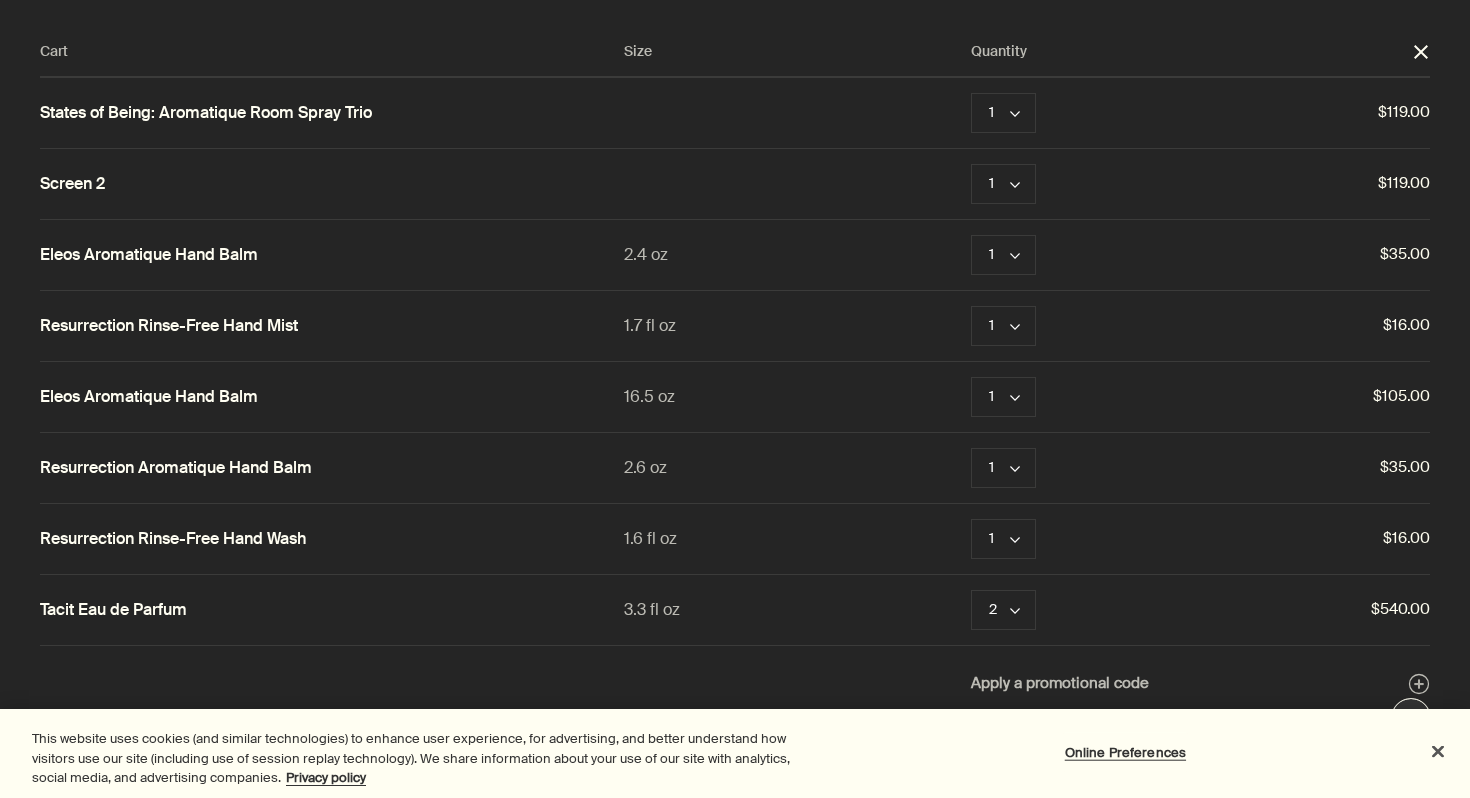 click at bounding box center [735, 0] 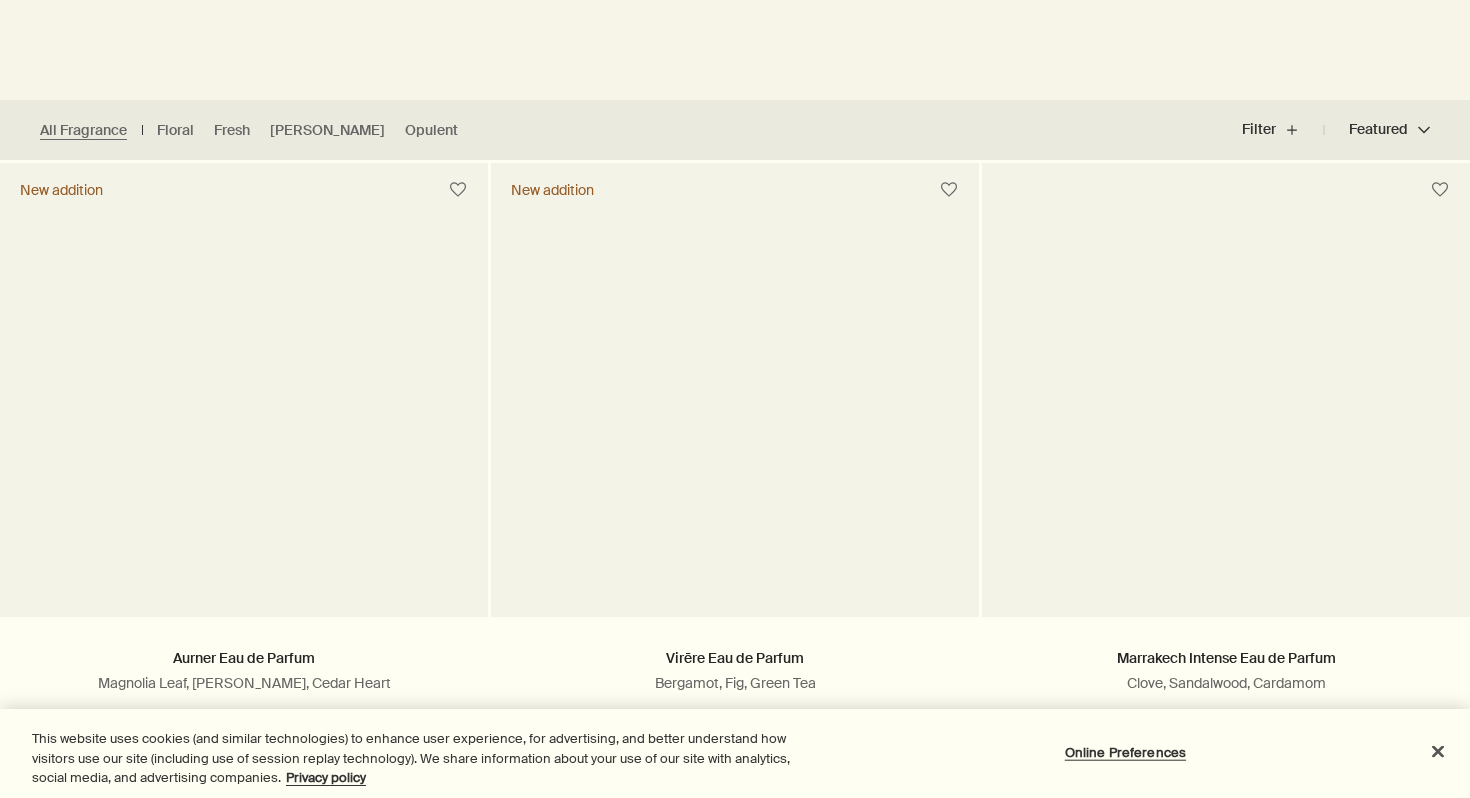 scroll, scrollTop: 556, scrollLeft: 0, axis: vertical 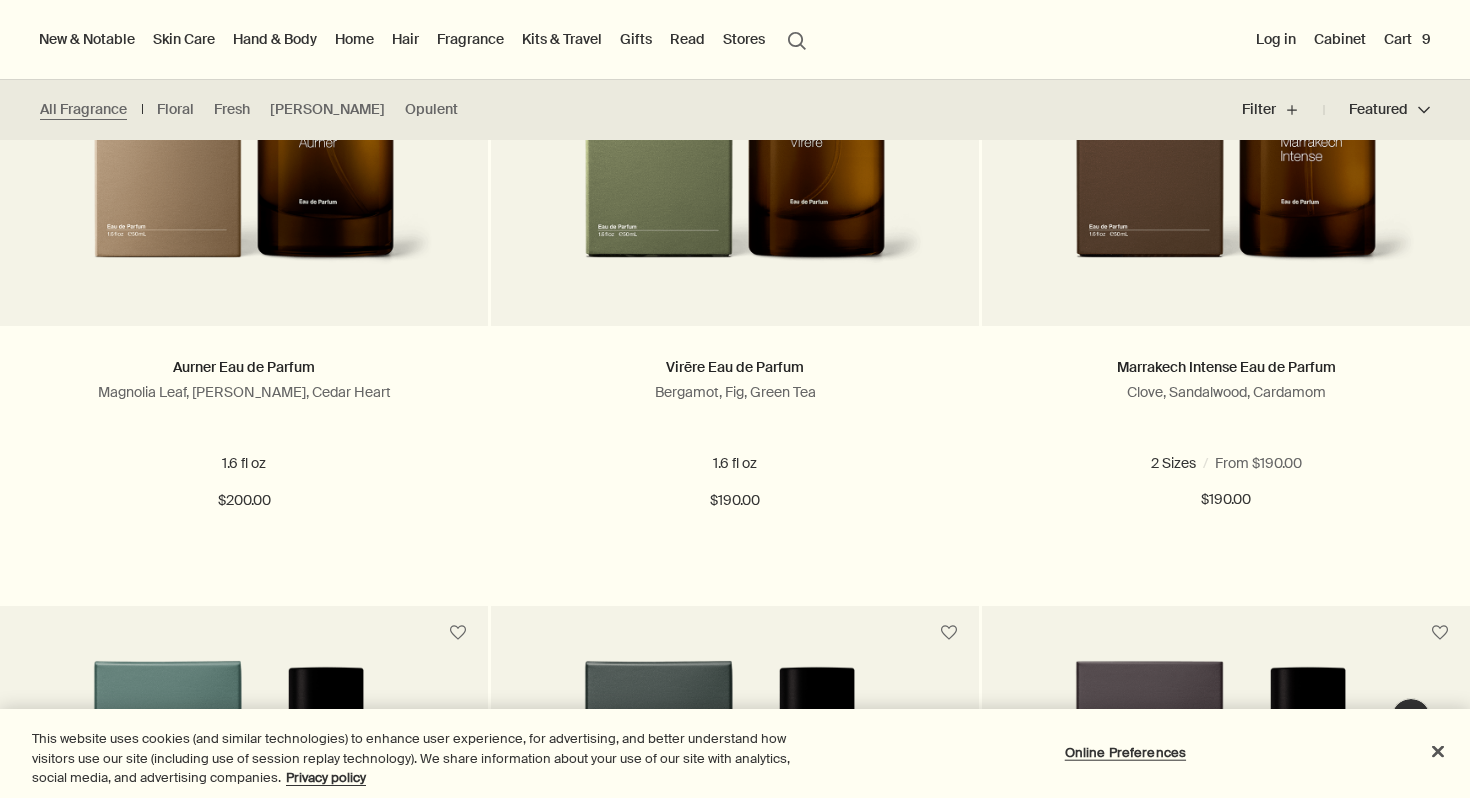 click at bounding box center (735, 34) 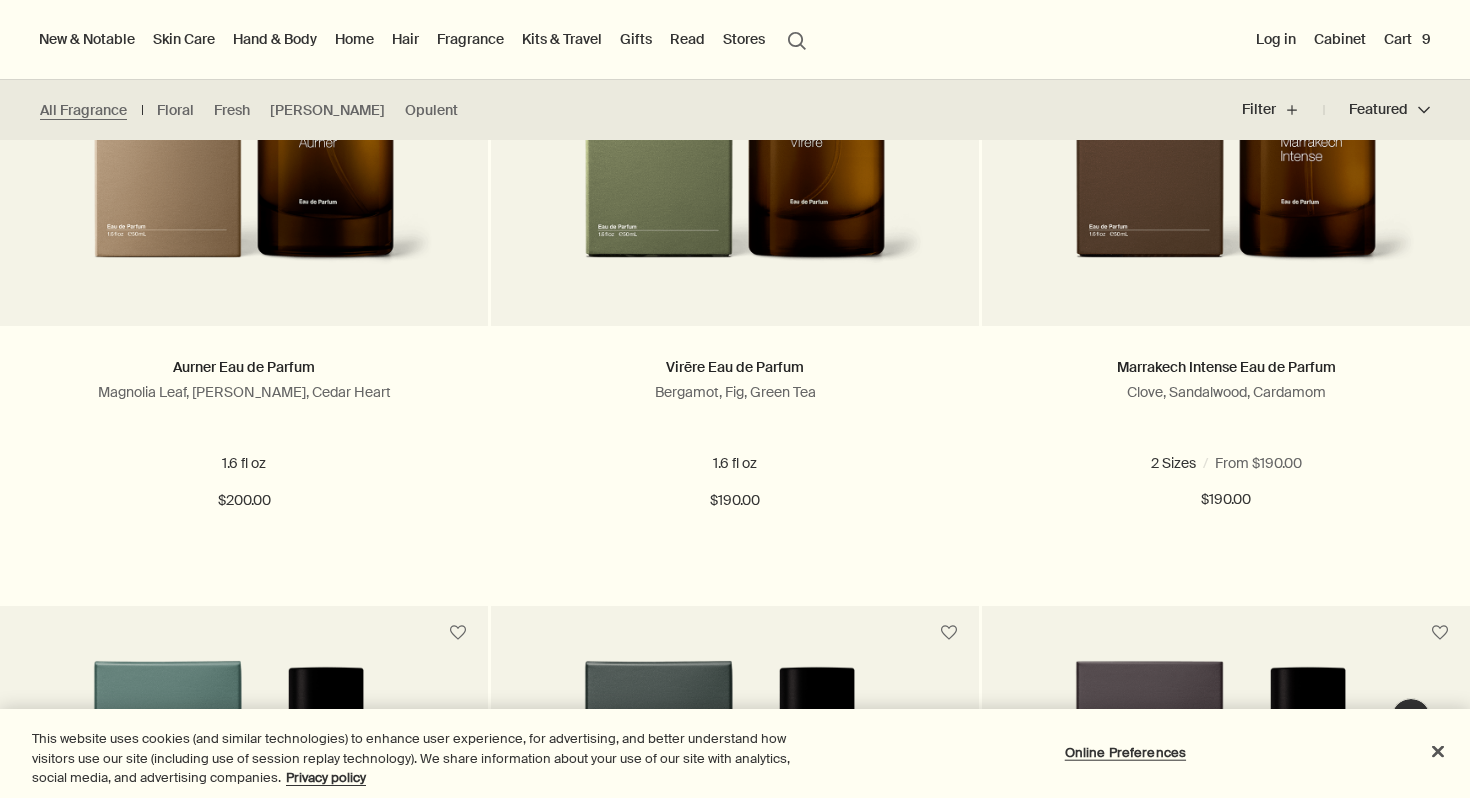 click on "Cart 9" at bounding box center (1407, 39) 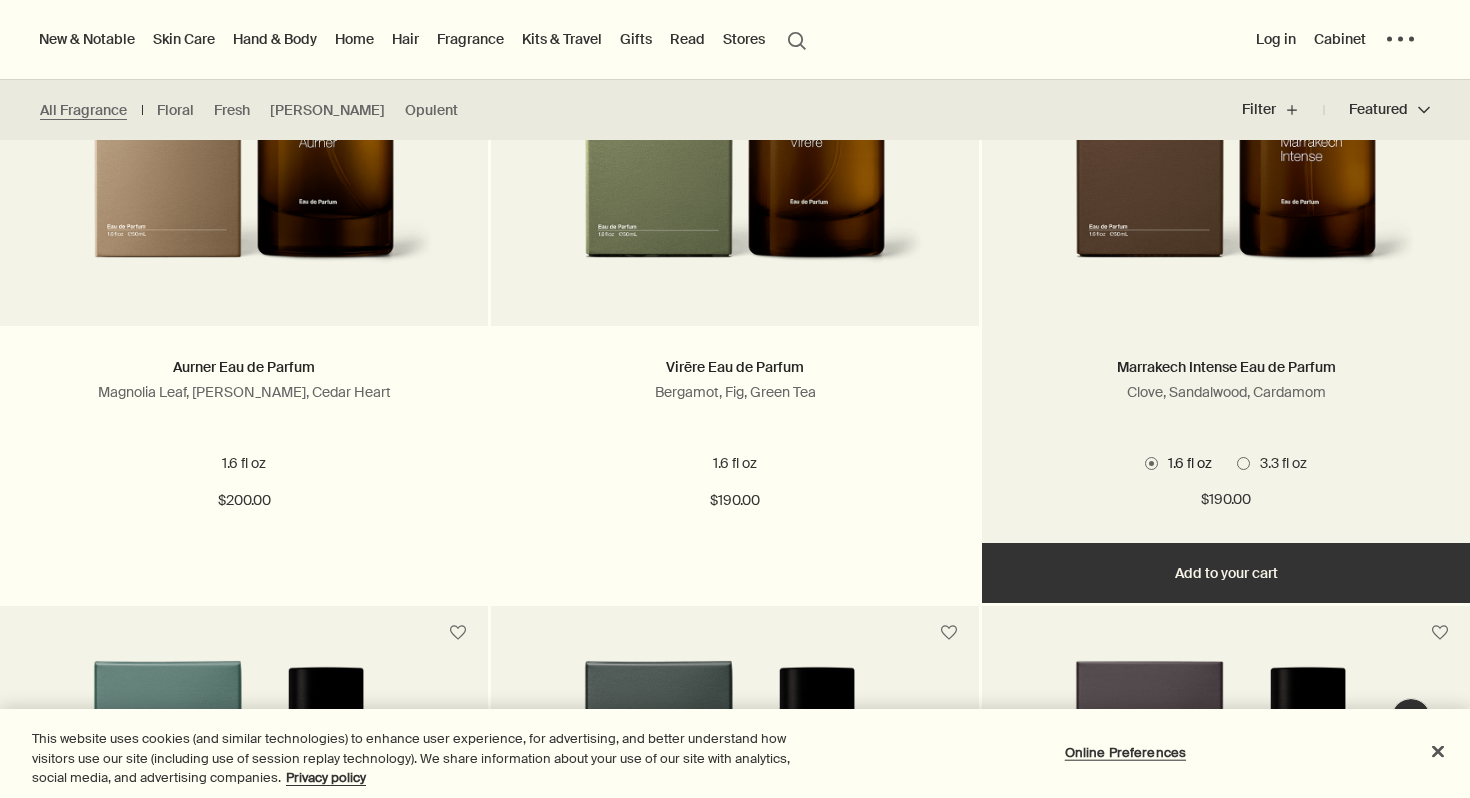 scroll, scrollTop: 0, scrollLeft: 0, axis: both 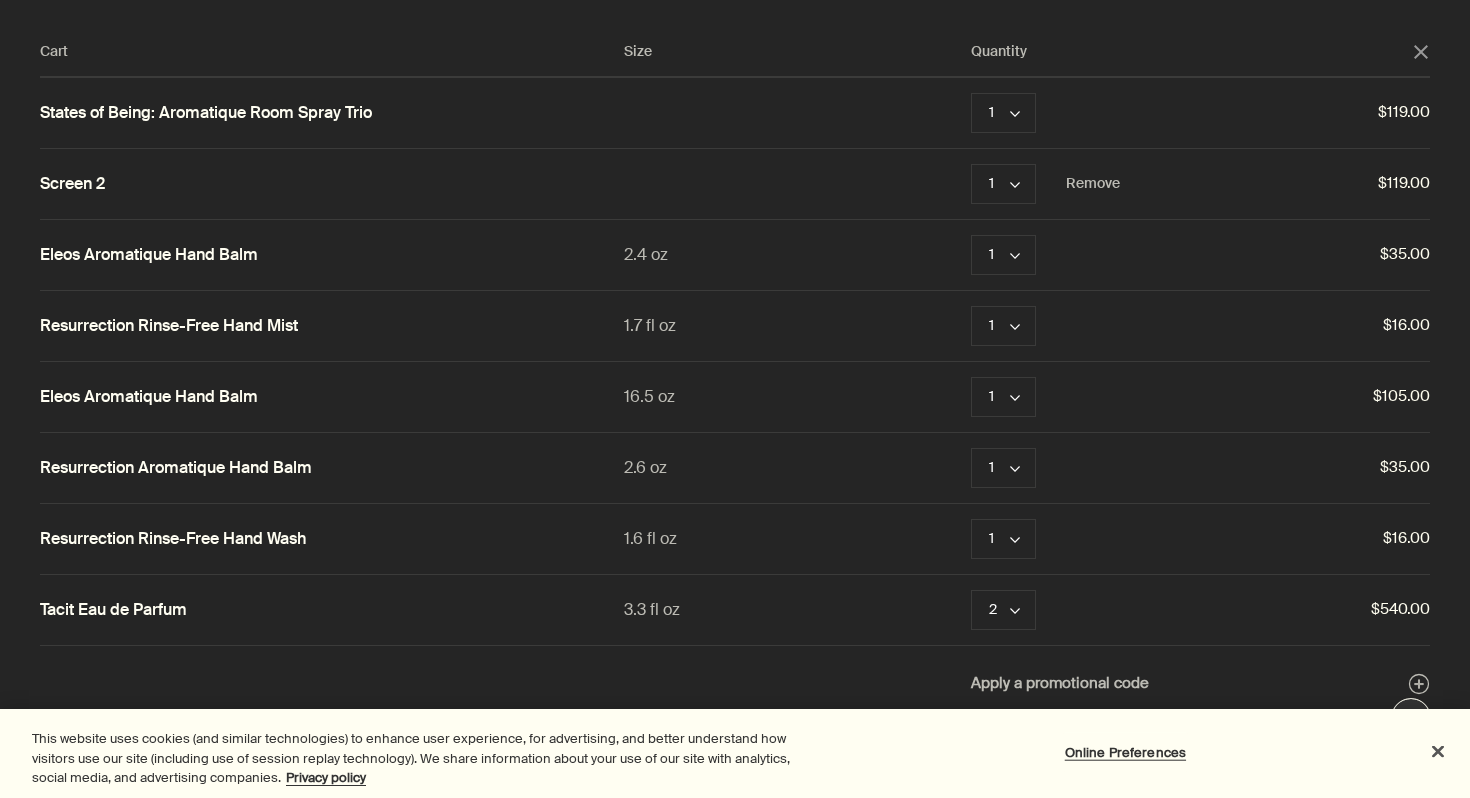 click on "Screen 2" at bounding box center [72, 184] 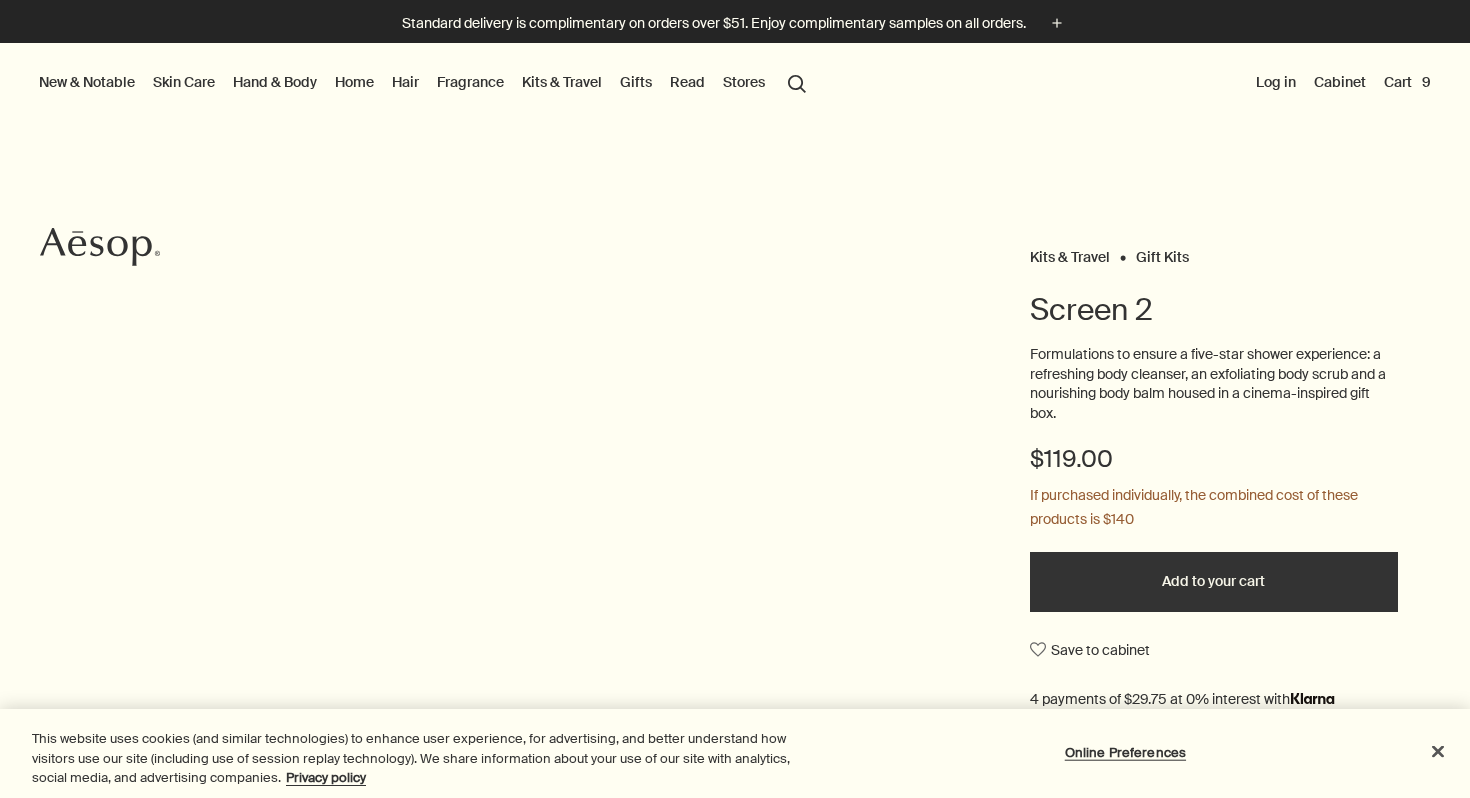 scroll, scrollTop: 0, scrollLeft: 0, axis: both 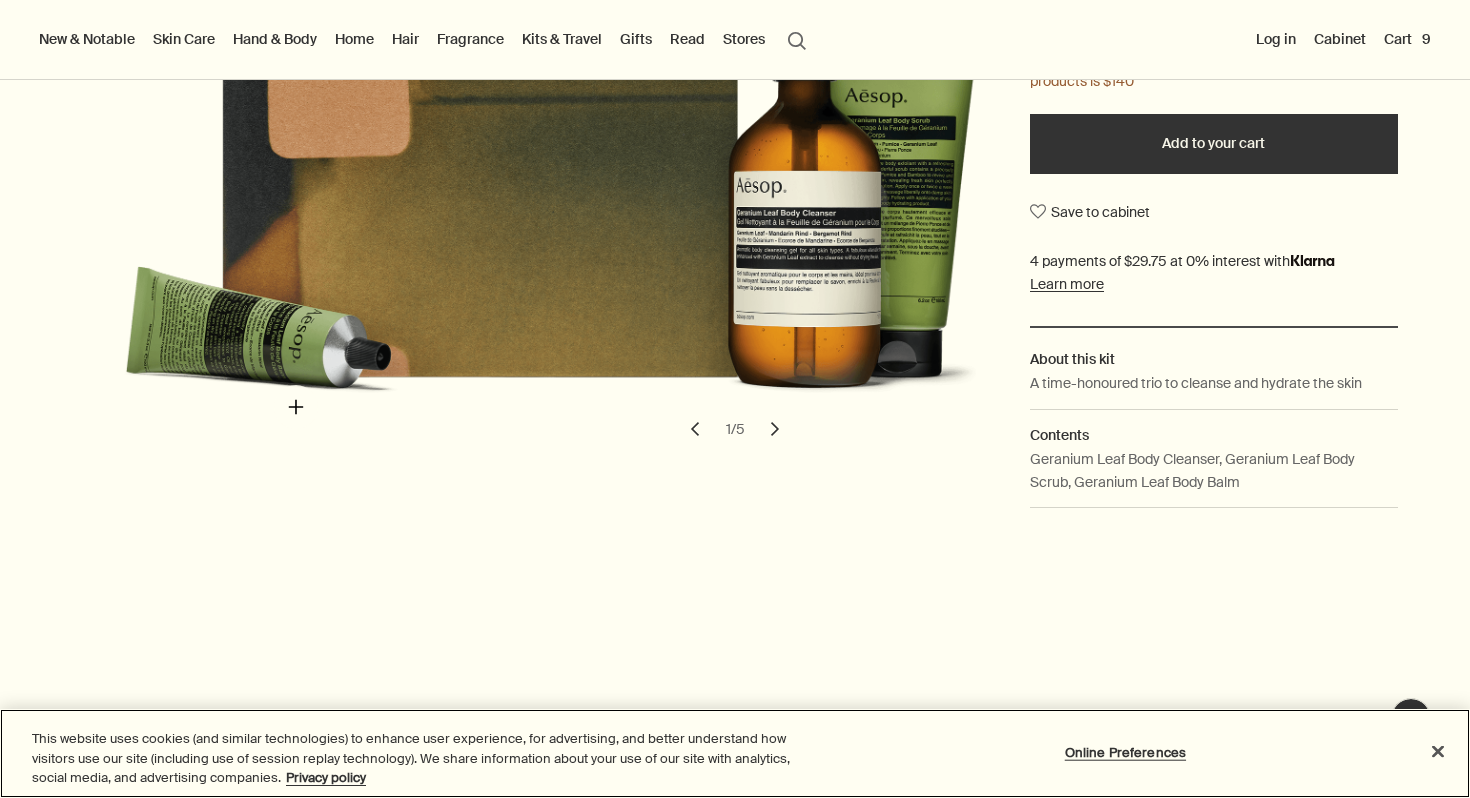 click at bounding box center (576, 165) 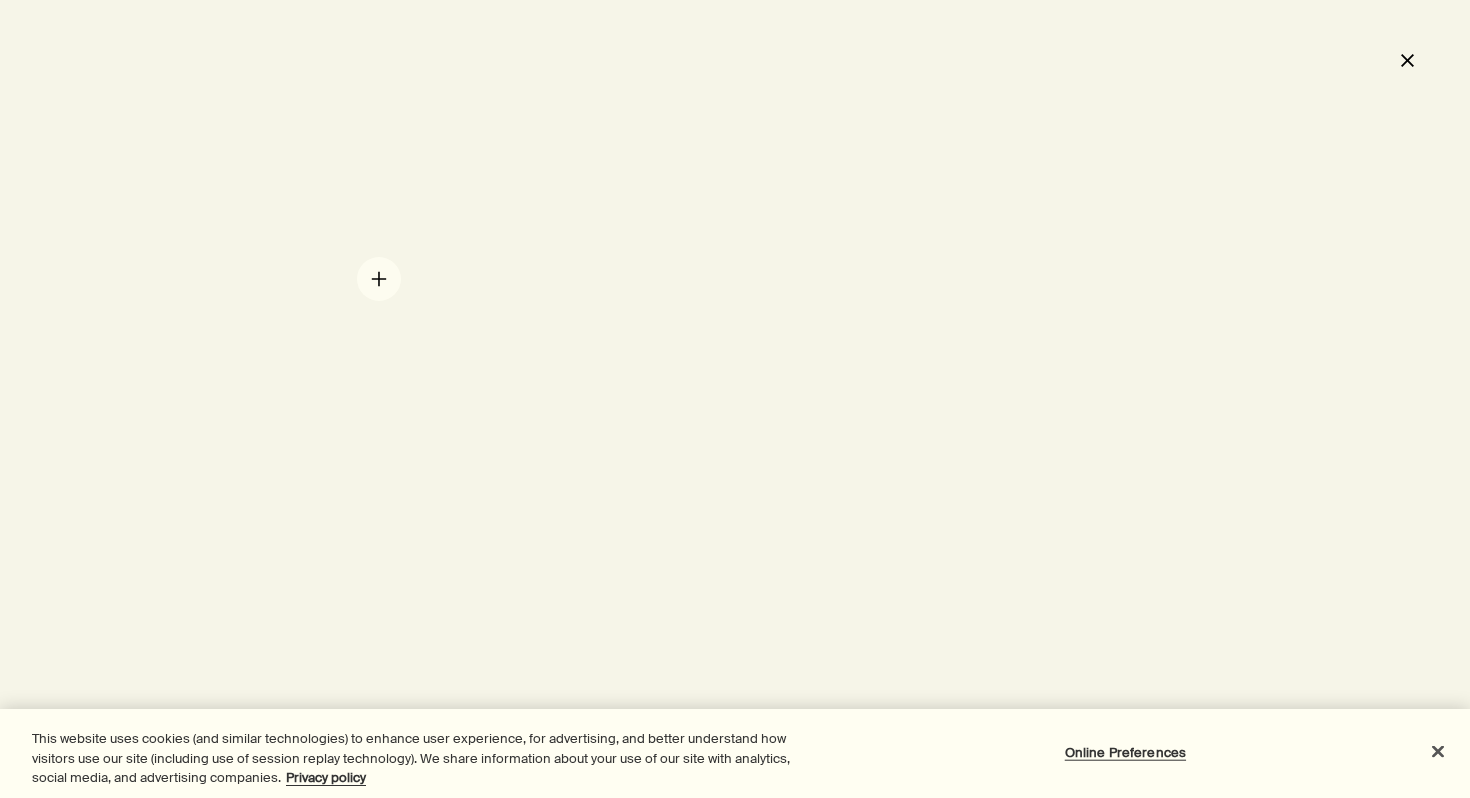 click at bounding box center (735, 399) 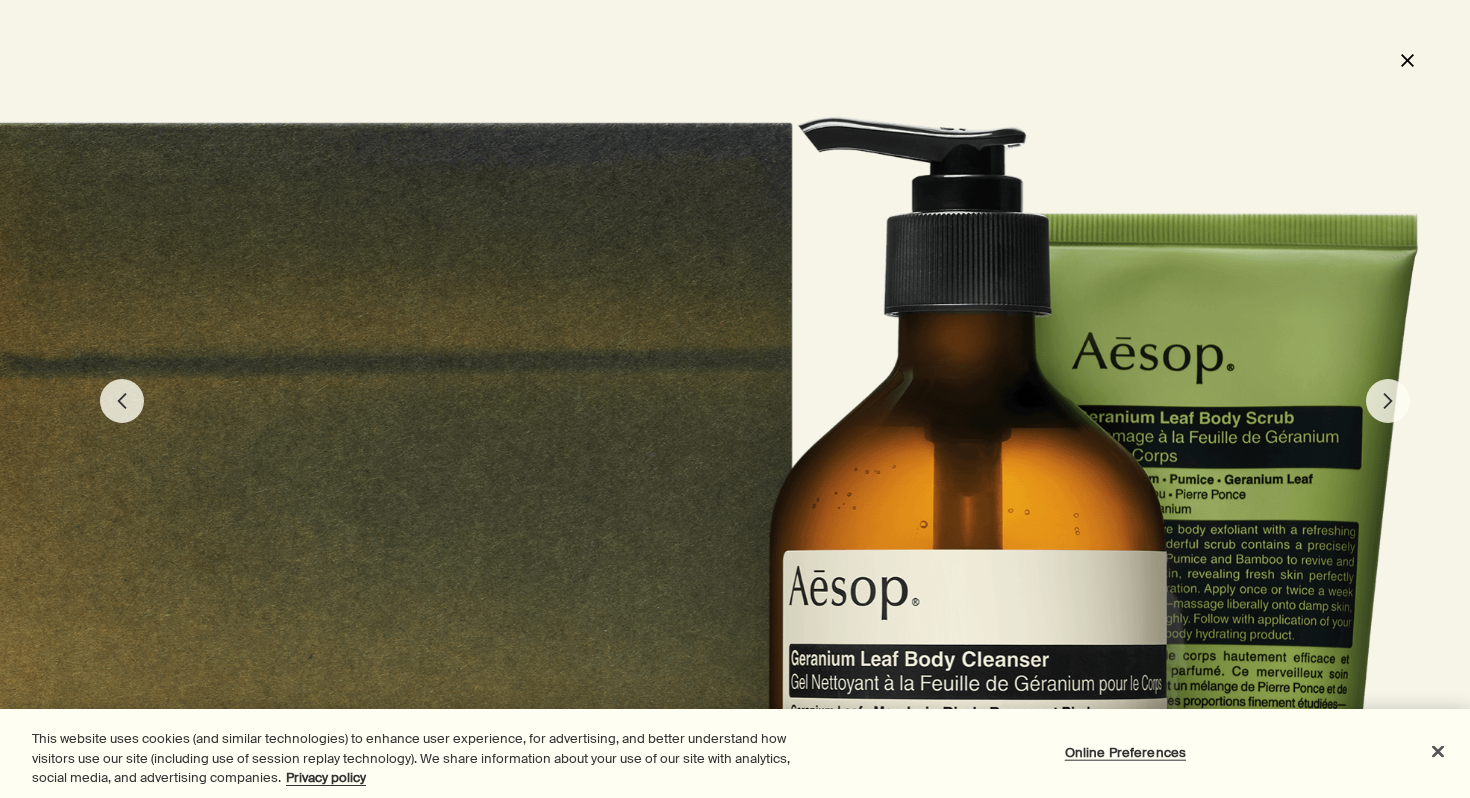 click at bounding box center [735, 798] 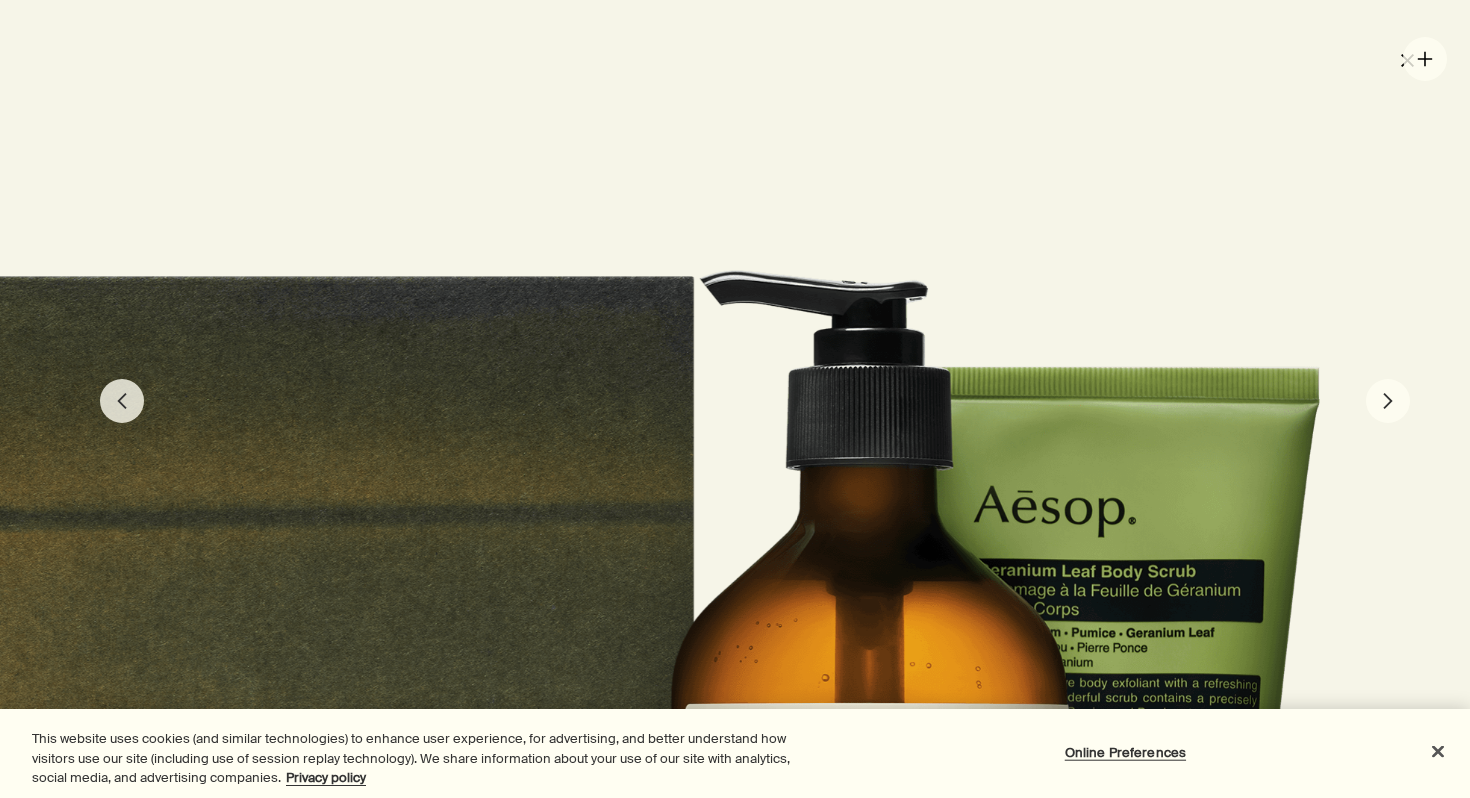 click on "close" at bounding box center [1407, 60] 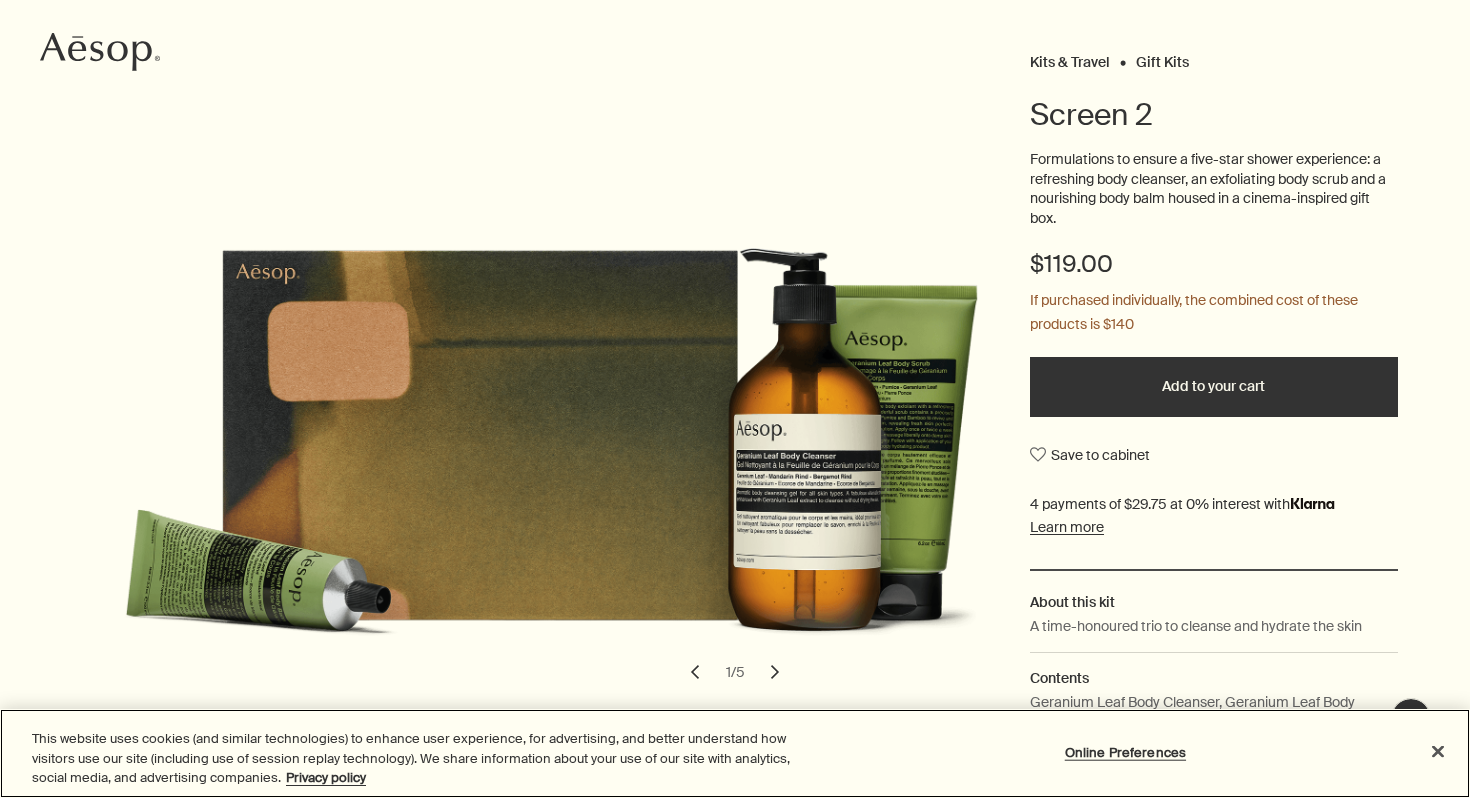 scroll, scrollTop: 0, scrollLeft: 0, axis: both 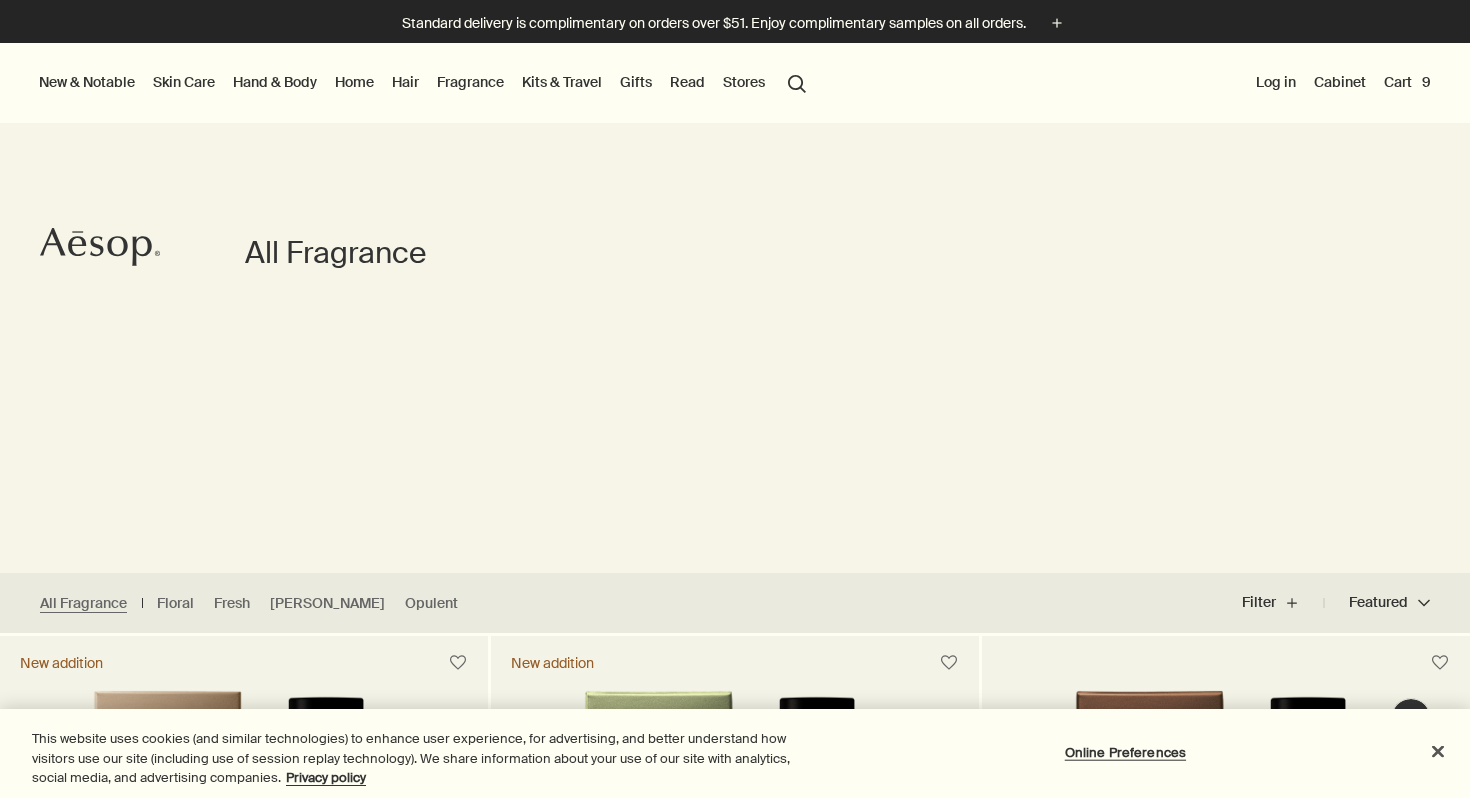 click at bounding box center (735, 798) 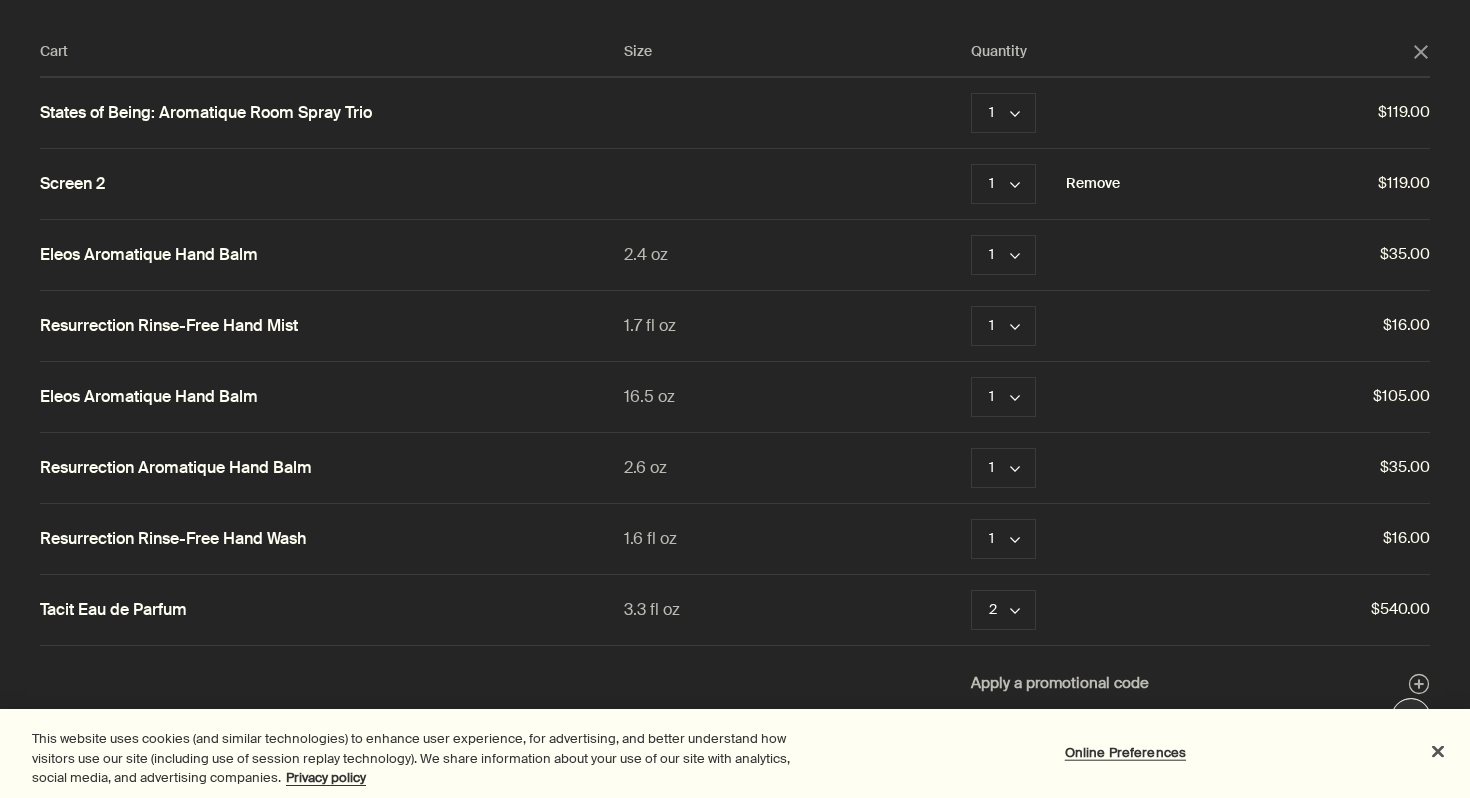 click on "Remove" at bounding box center [1093, 184] 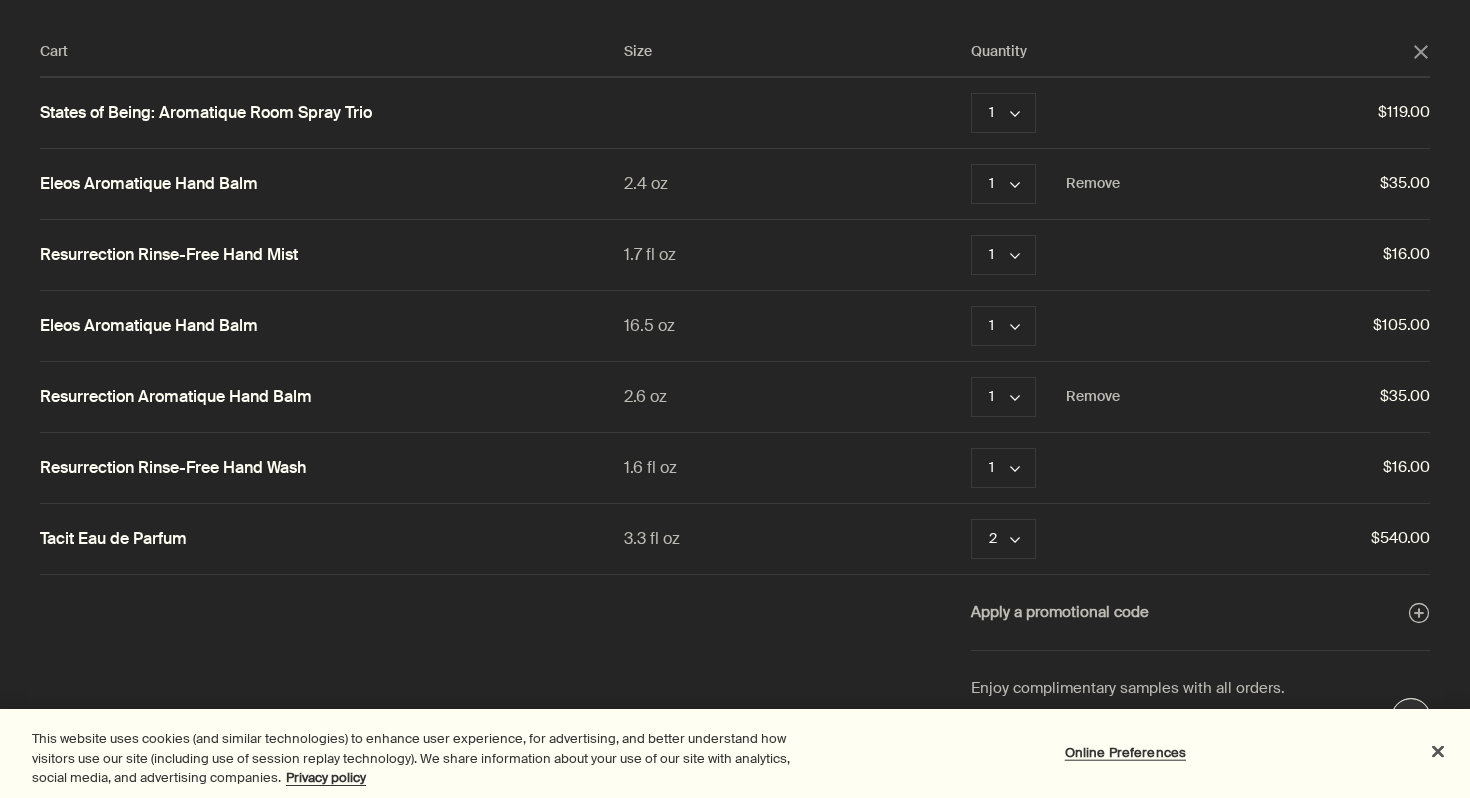 click on "Resurrection Aromatique Hand Balm" at bounding box center [176, 397] 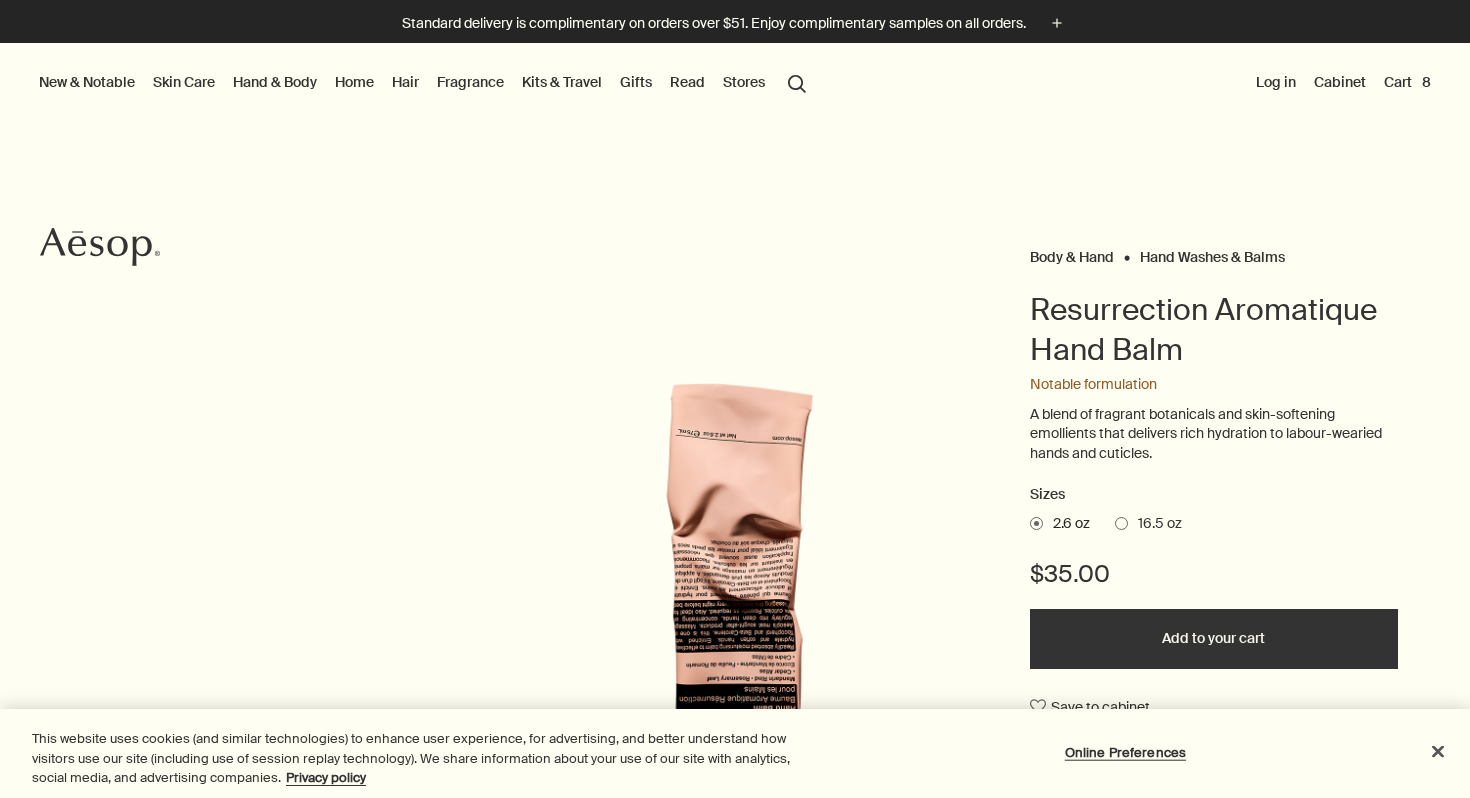 scroll, scrollTop: 0, scrollLeft: 0, axis: both 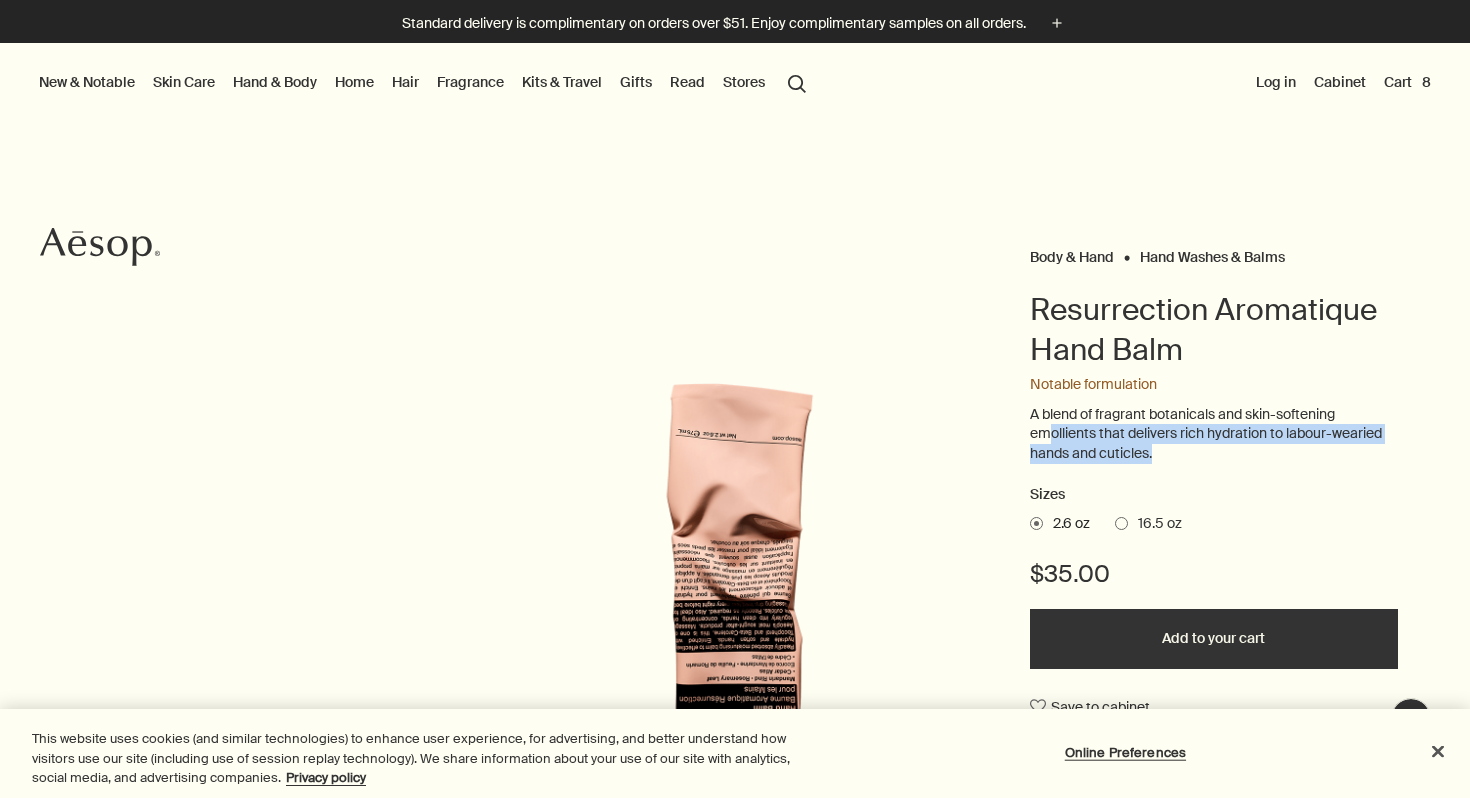 drag, startPoint x: 1050, startPoint y: 424, endPoint x: 1173, endPoint y: 452, distance: 126.146736 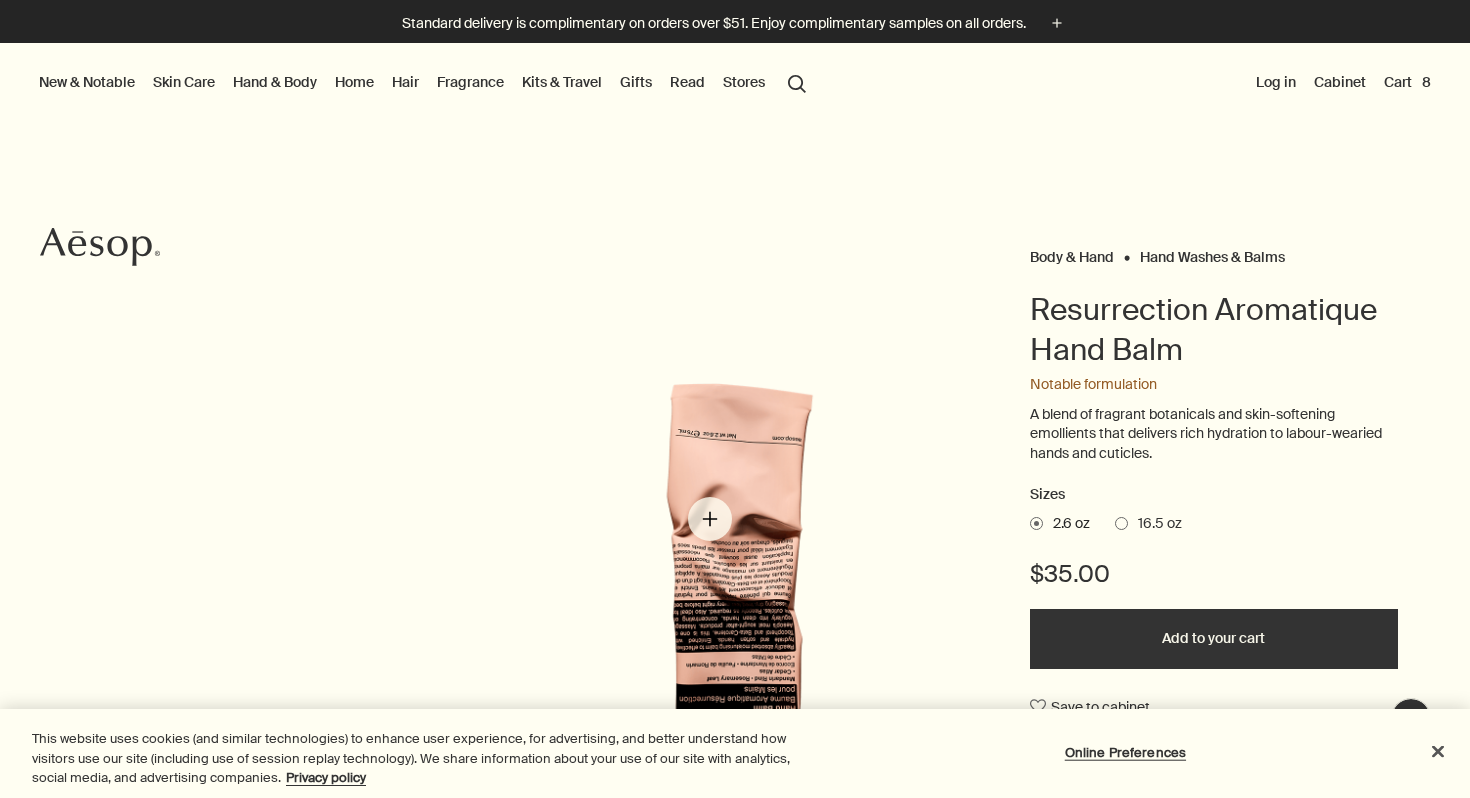 click at bounding box center [747, 643] 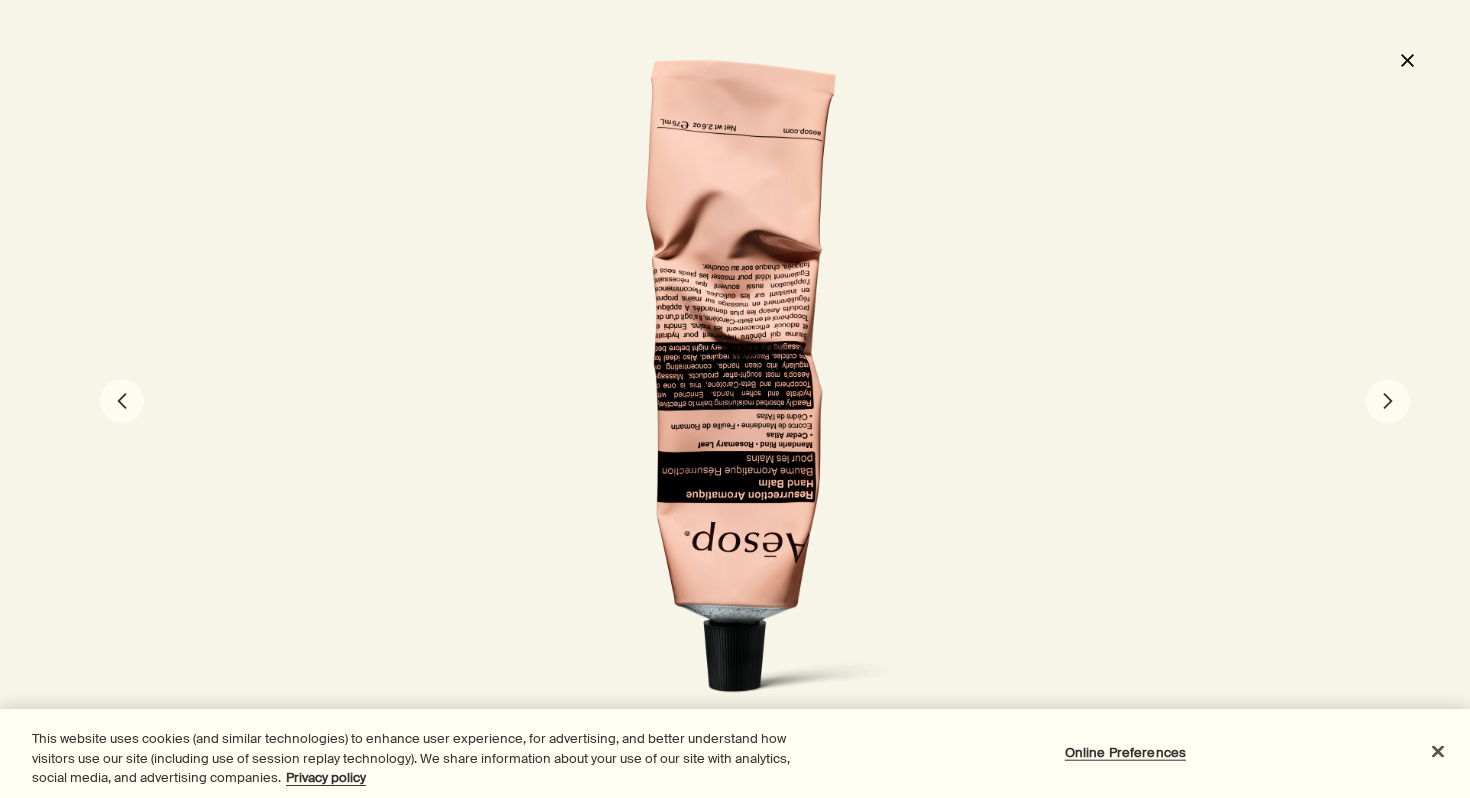 click on "chevron" at bounding box center (1388, 401) 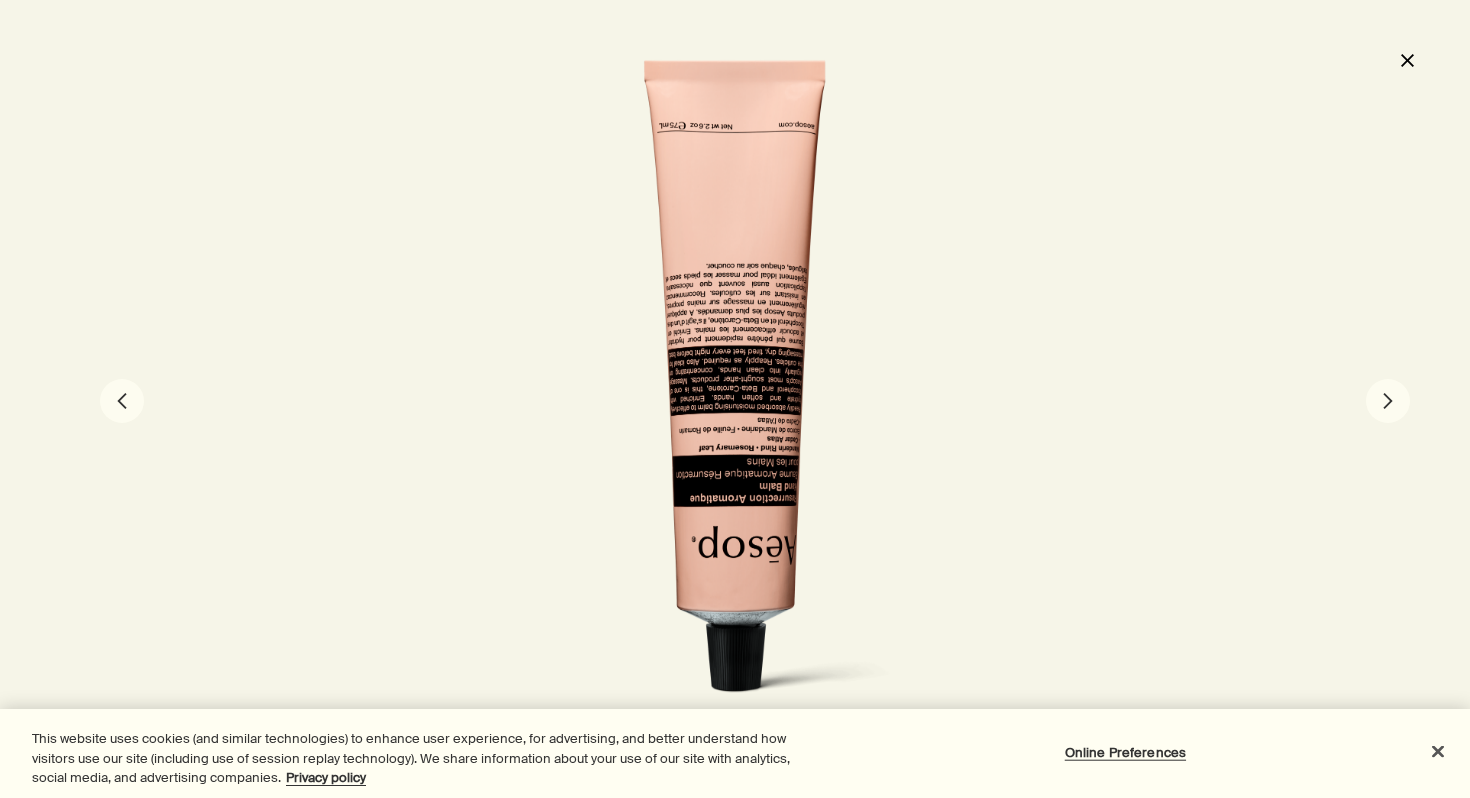 click on "chevron" at bounding box center (1388, 401) 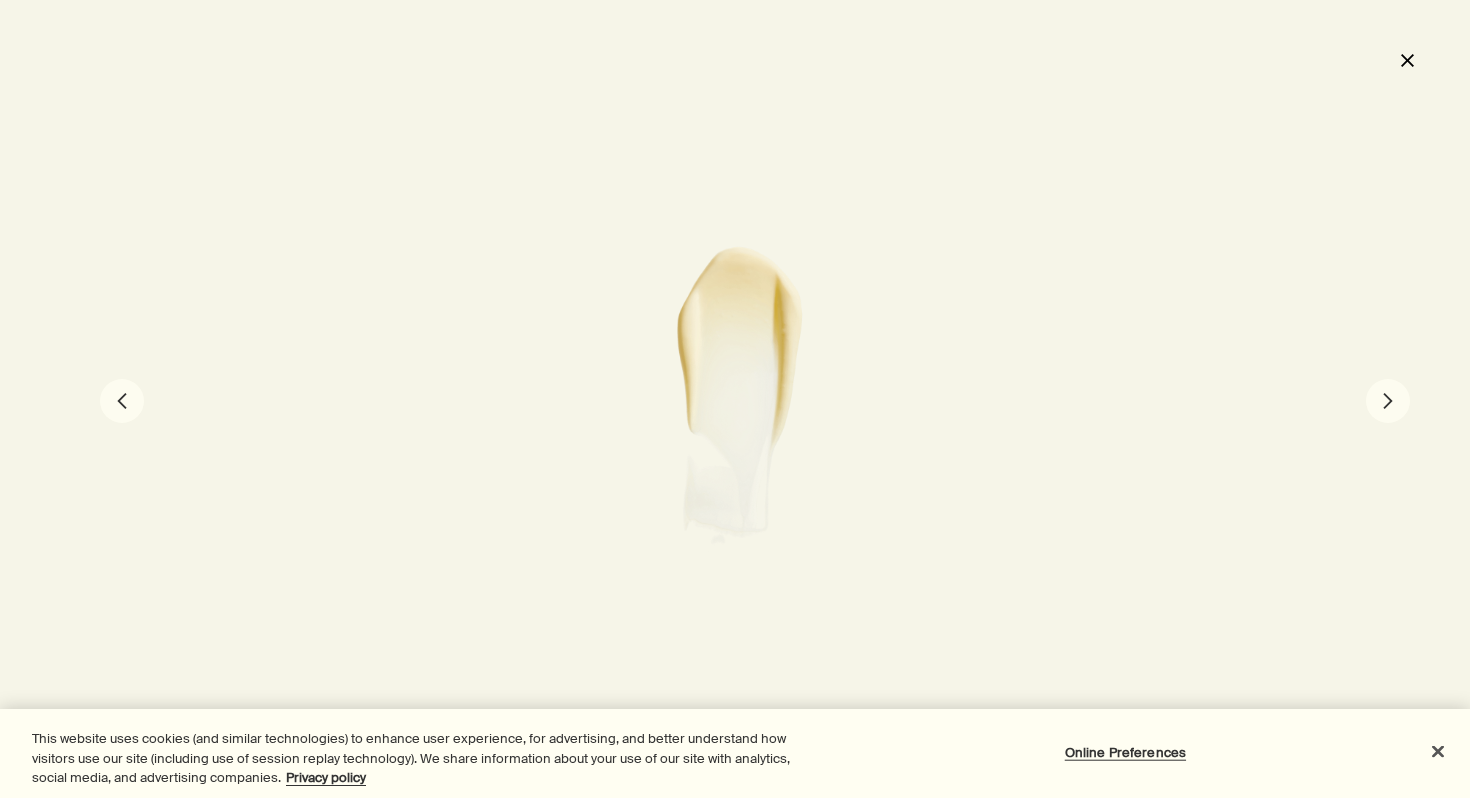 click on "chevron" at bounding box center [122, 401] 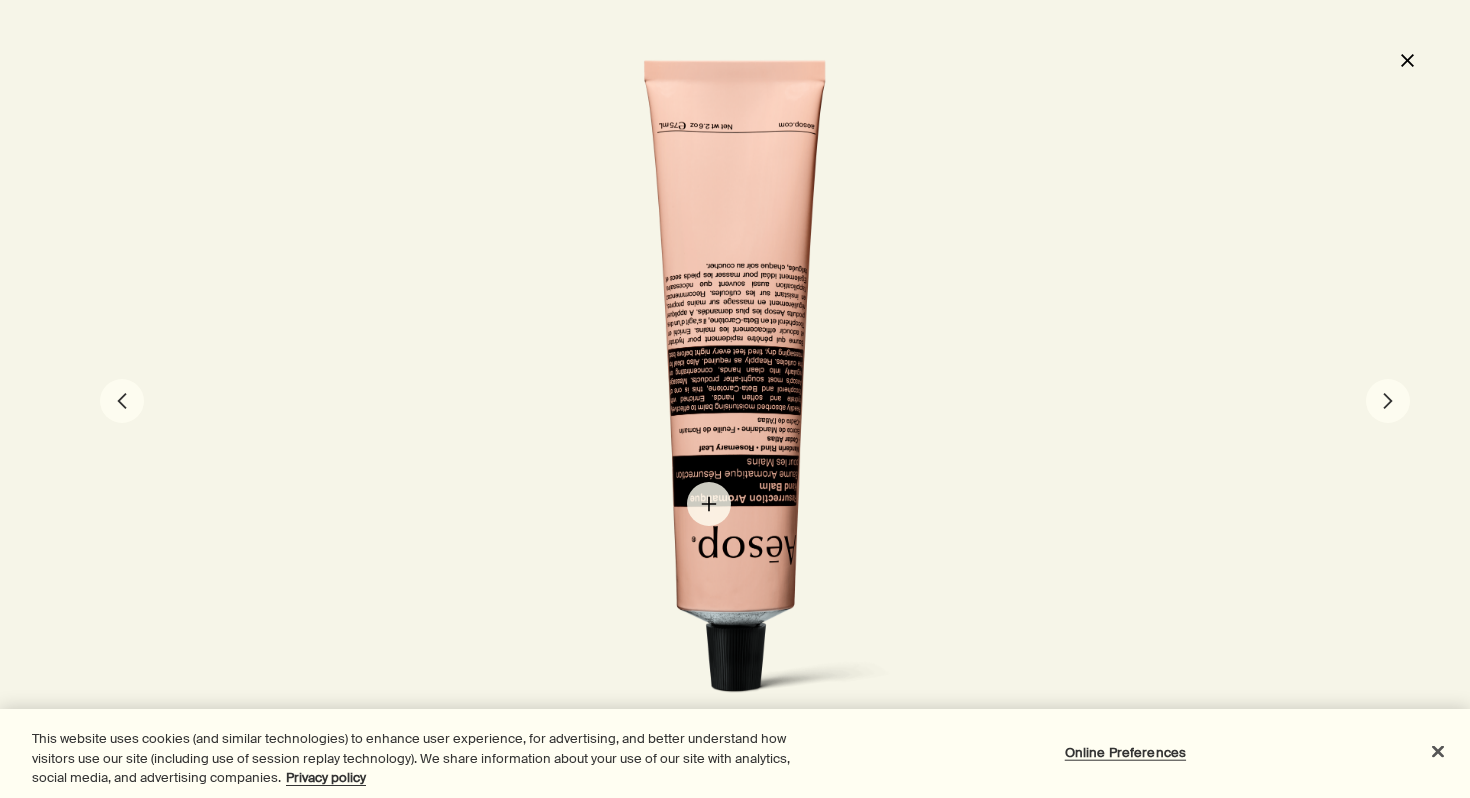 click at bounding box center (734, 399) 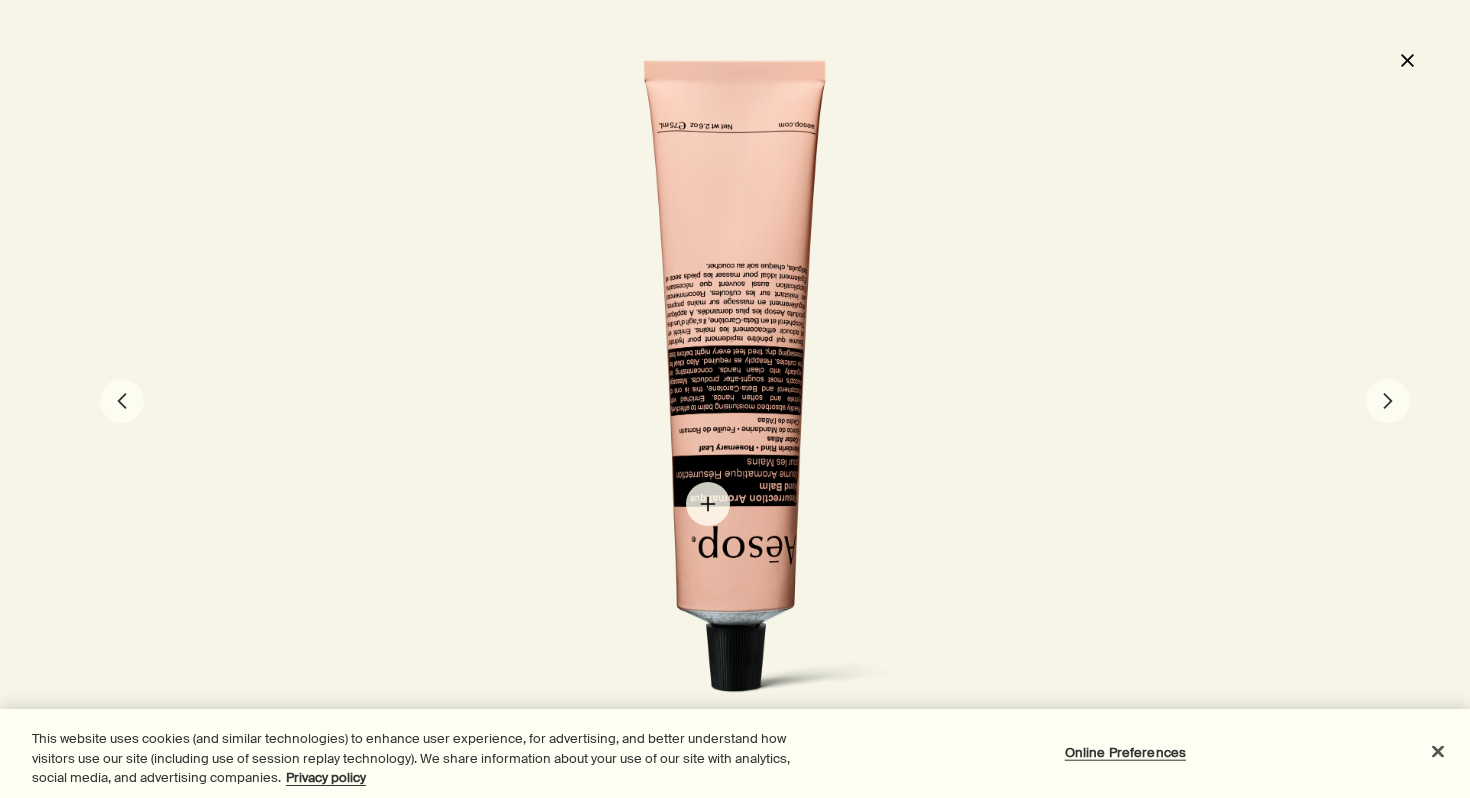click at bounding box center [734, 399] 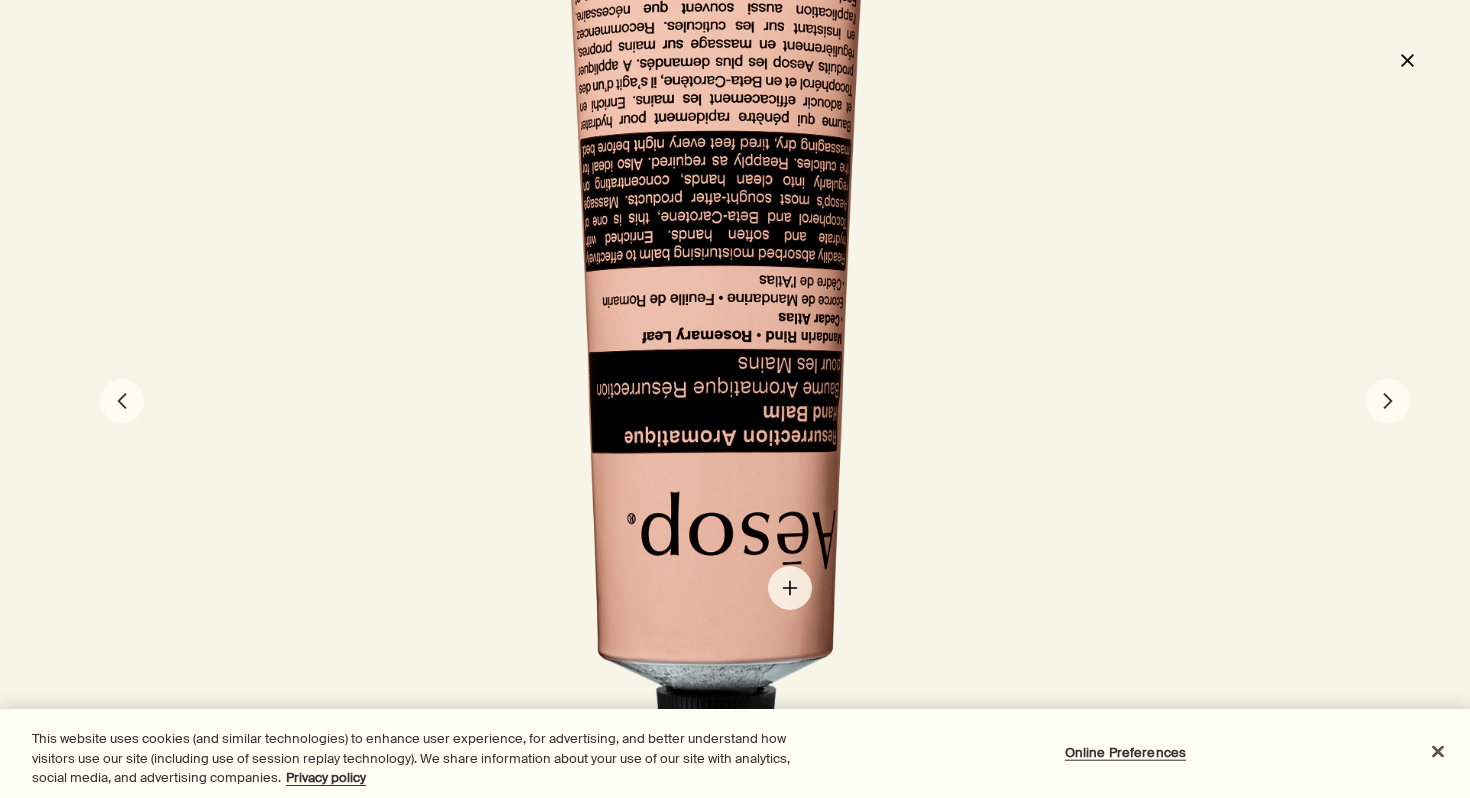click at bounding box center (714, 238) 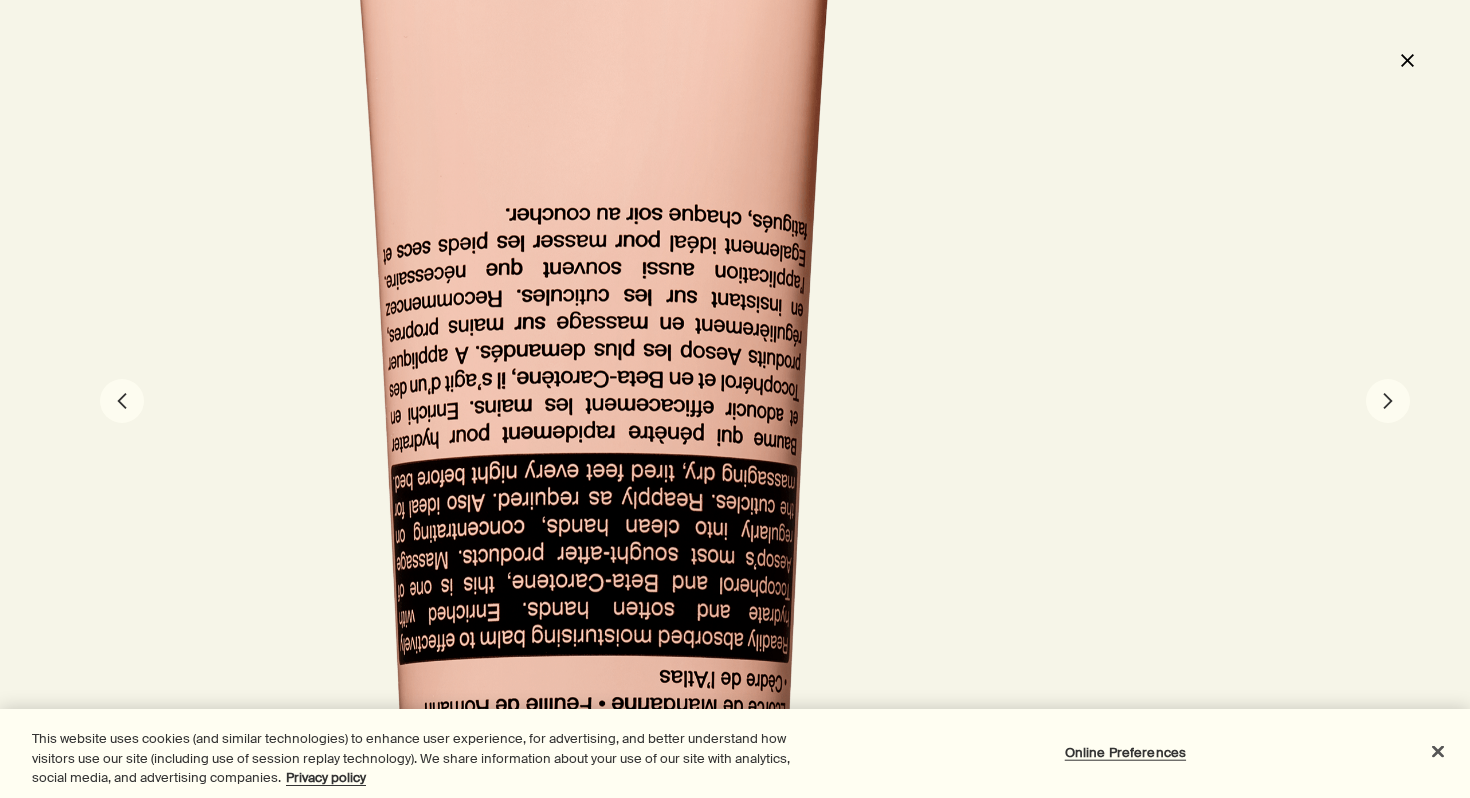 click at bounding box center [735, 798] 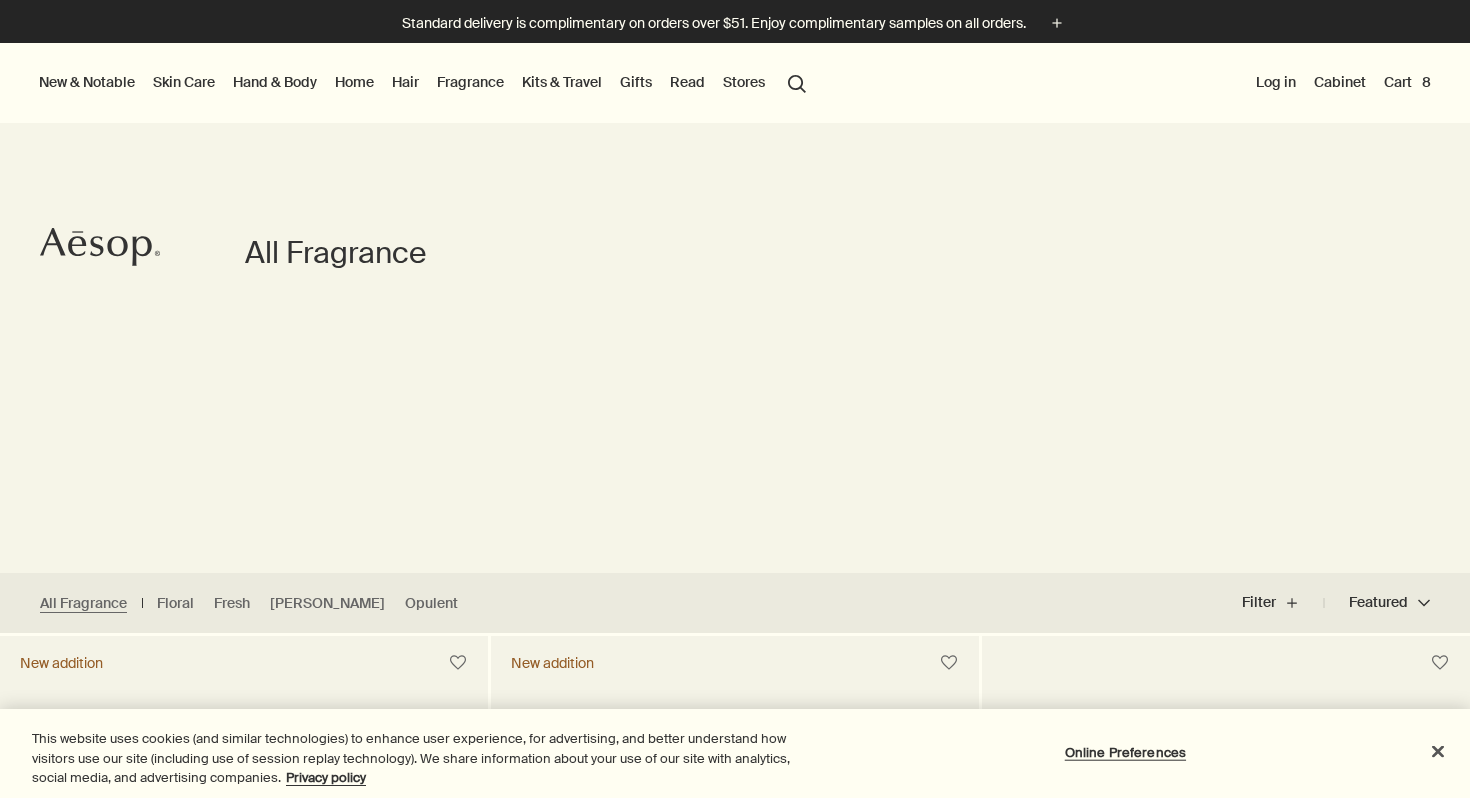 scroll, scrollTop: 0, scrollLeft: 0, axis: both 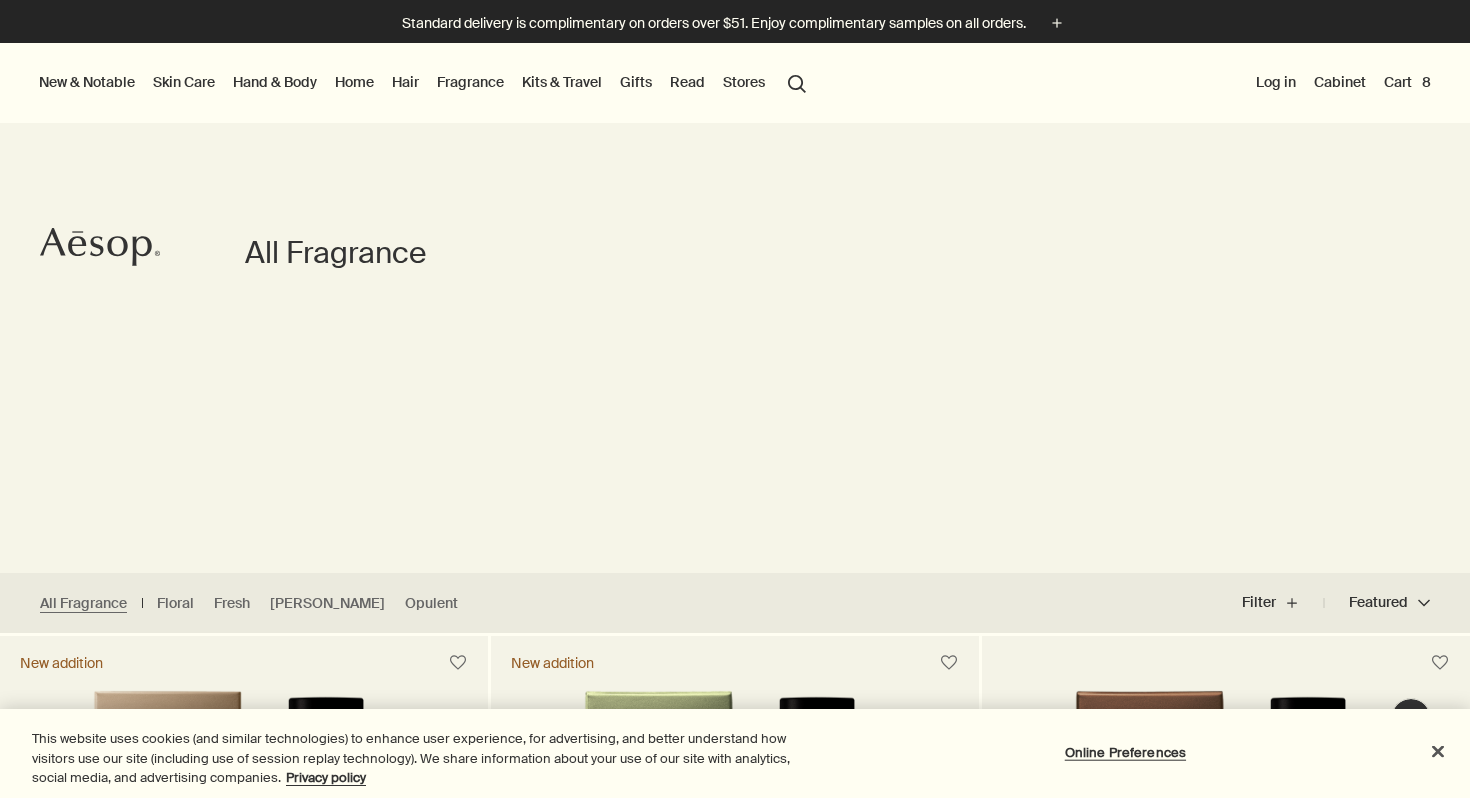 click on "Cart 8" at bounding box center [1407, 83] 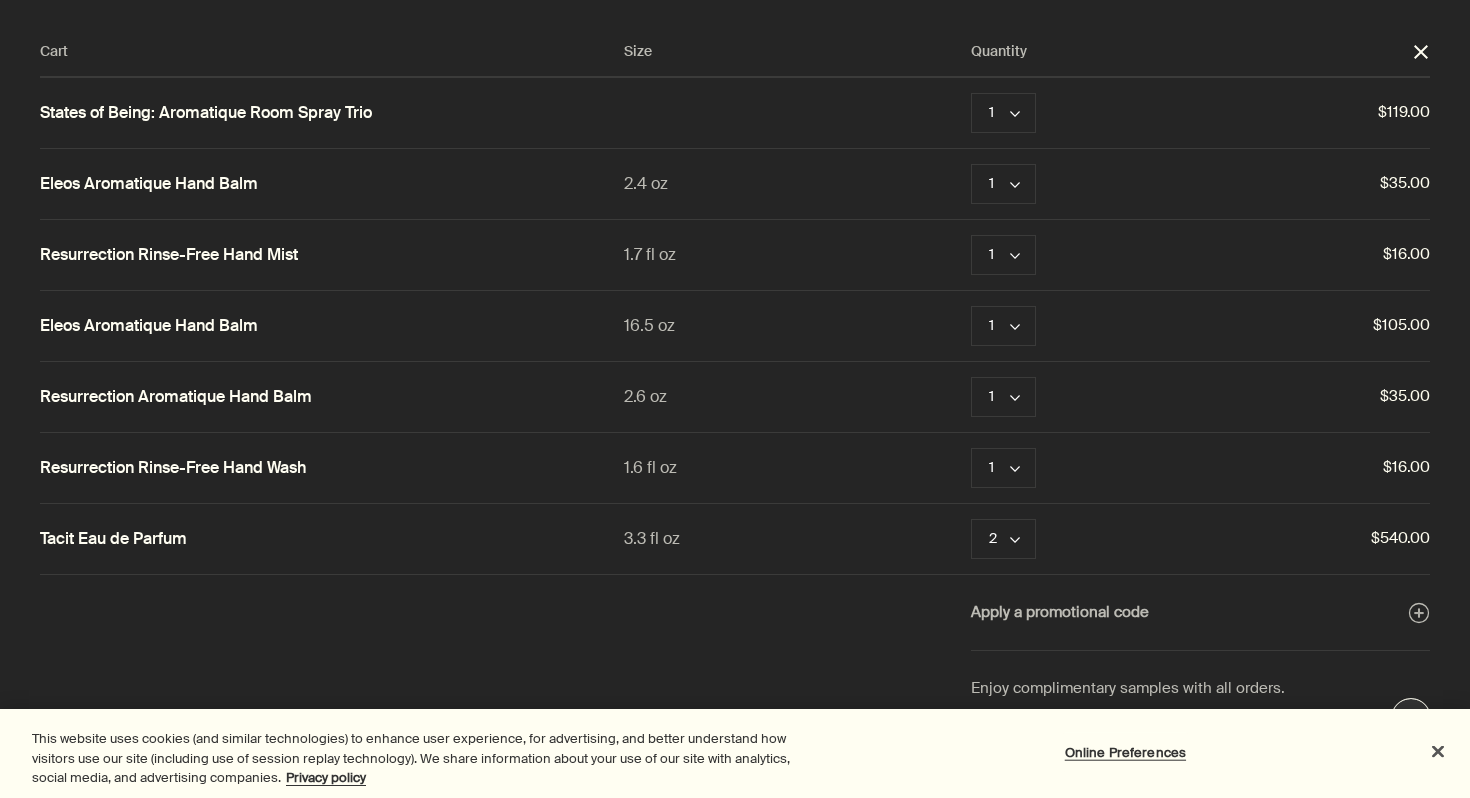 click at bounding box center (735, 0) 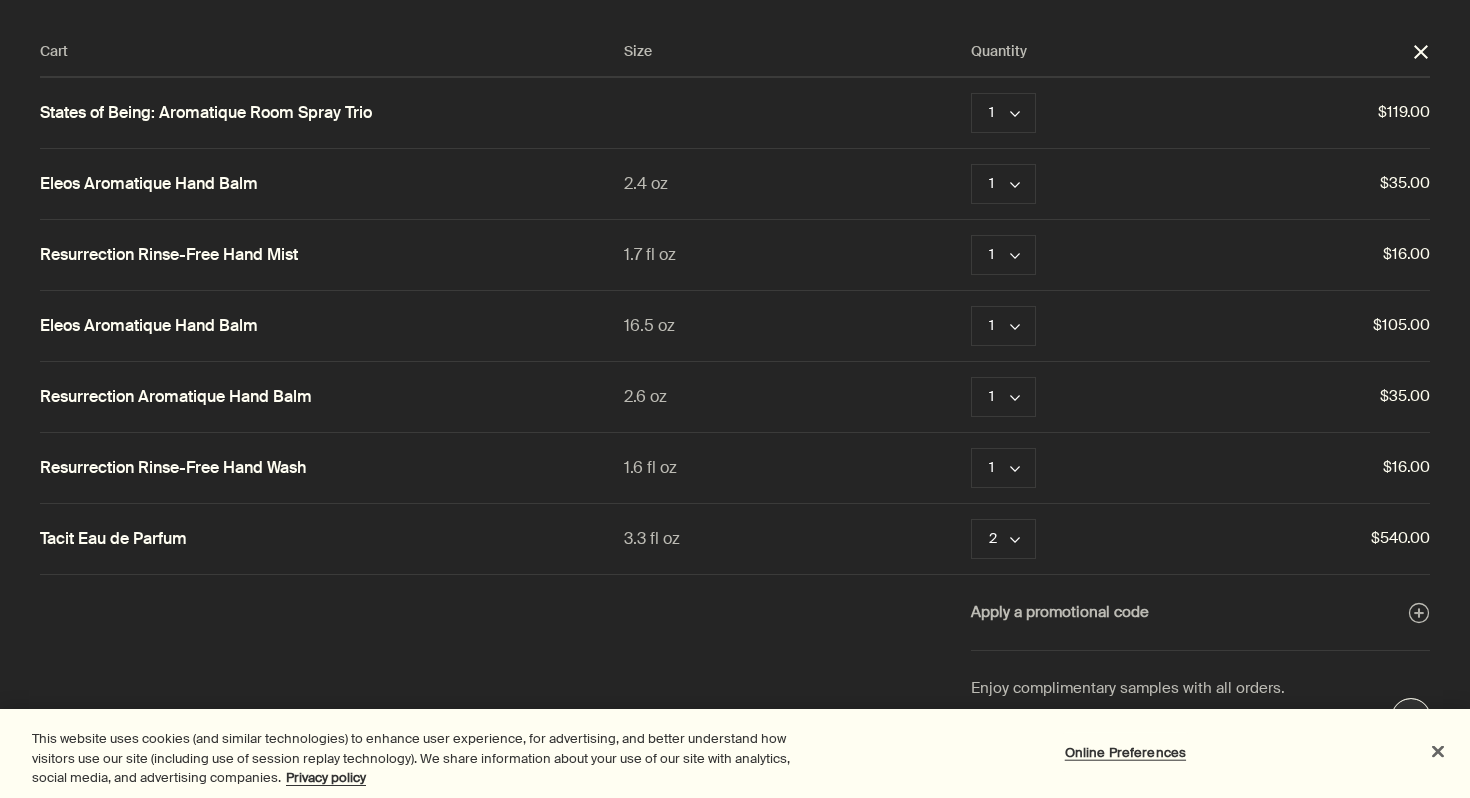 click at bounding box center [1438, 751] 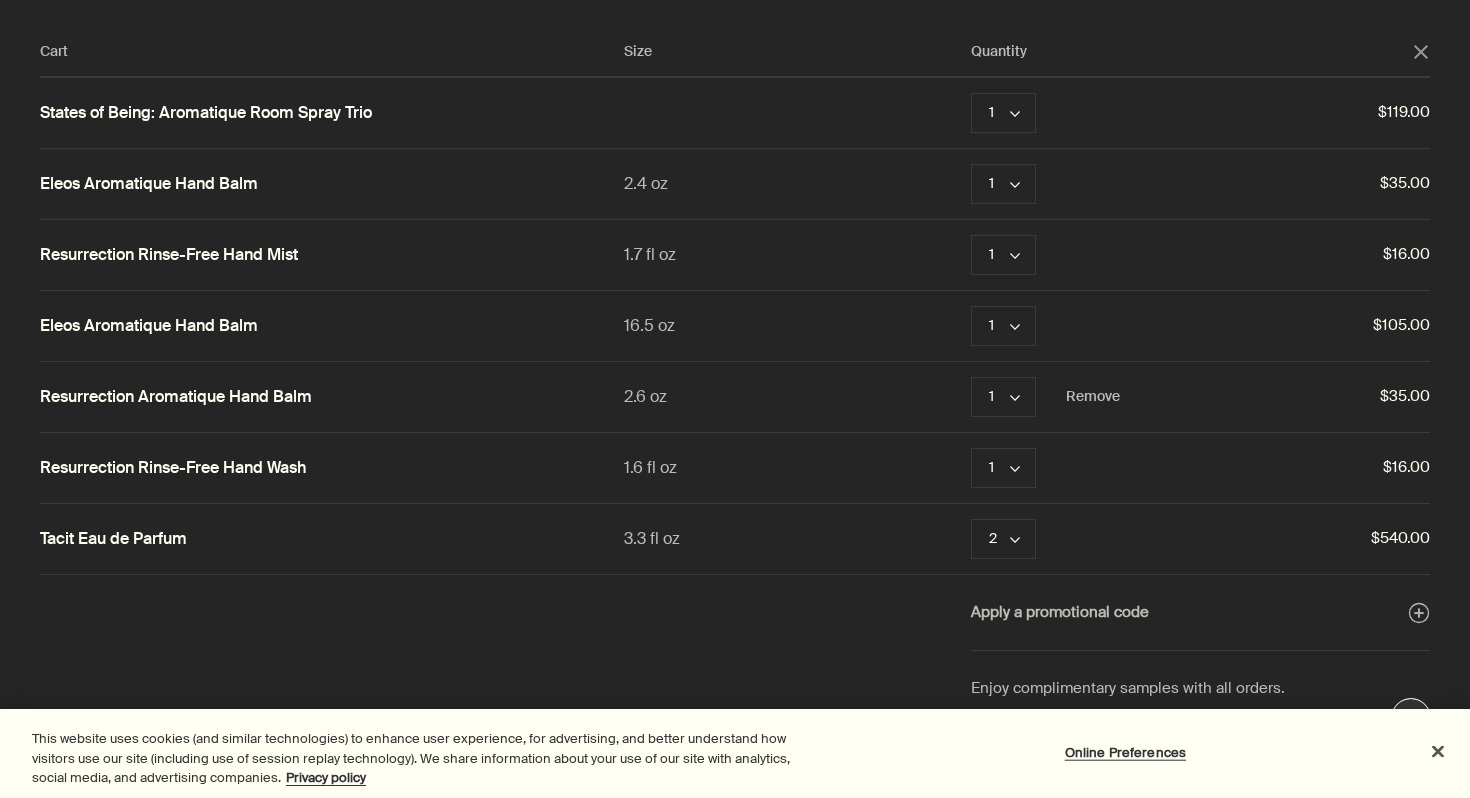 click on "Resurrection Aromatique Hand Balm" at bounding box center (176, 397) 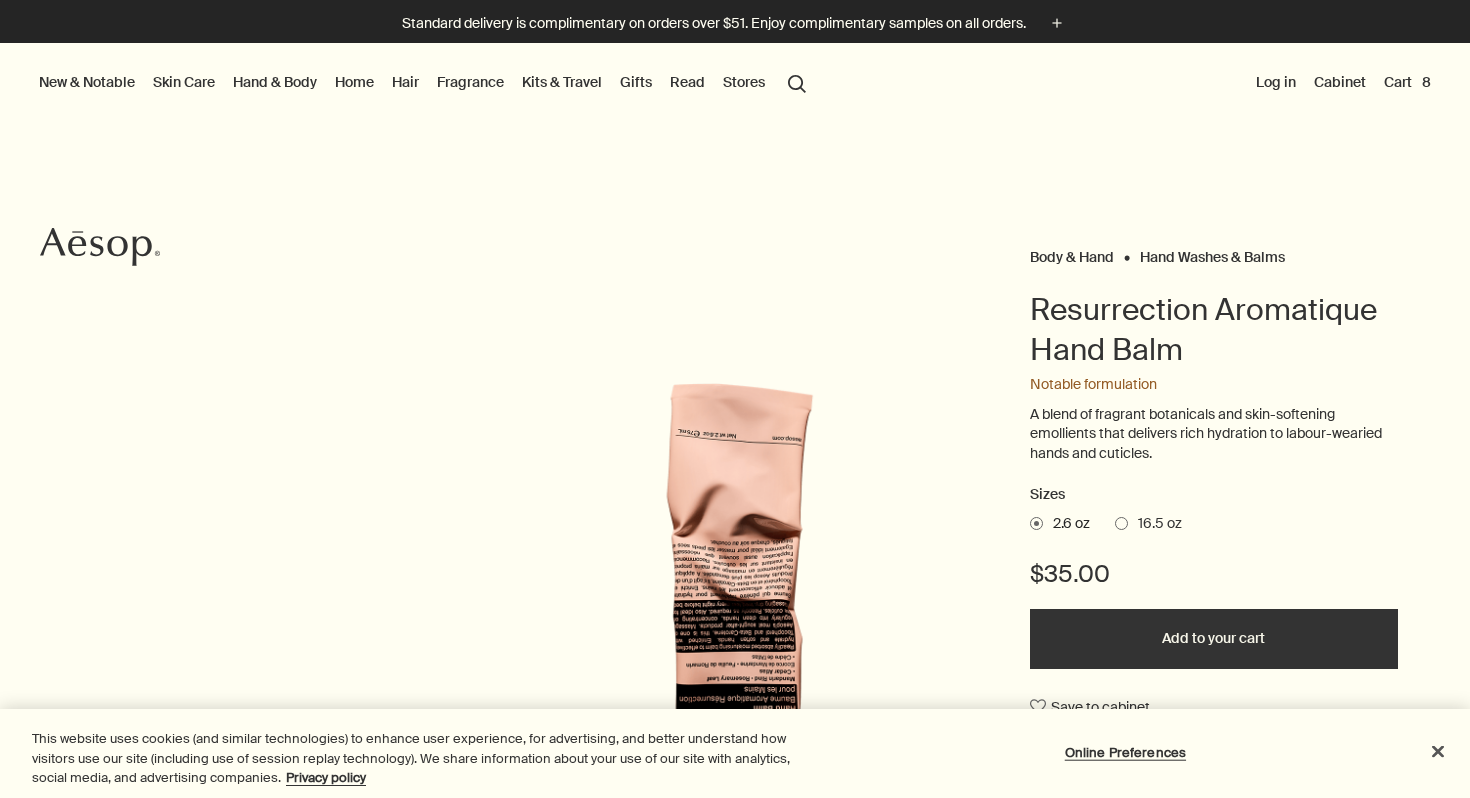 scroll, scrollTop: 0, scrollLeft: 0, axis: both 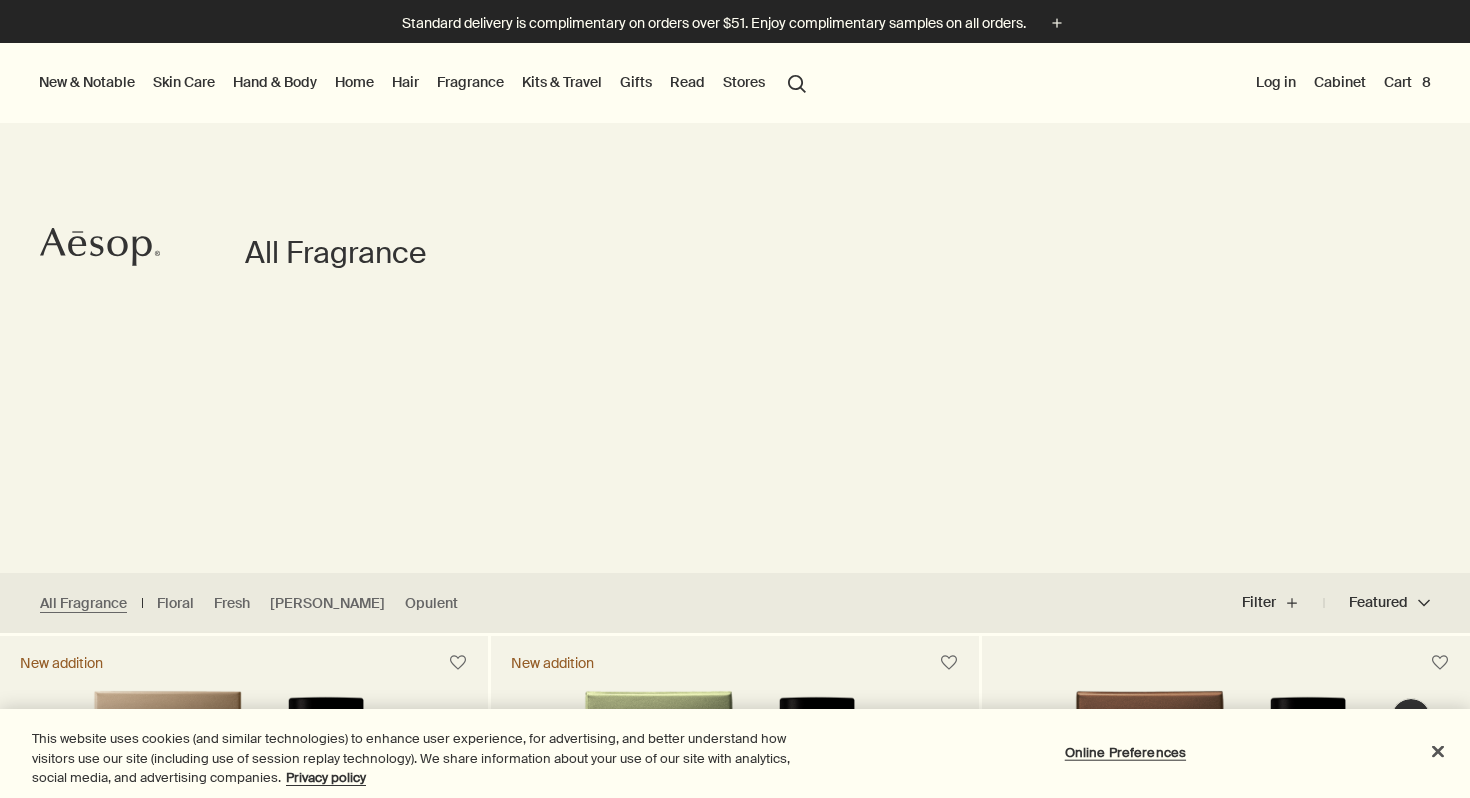 click on "Cart 8" at bounding box center [1407, 82] 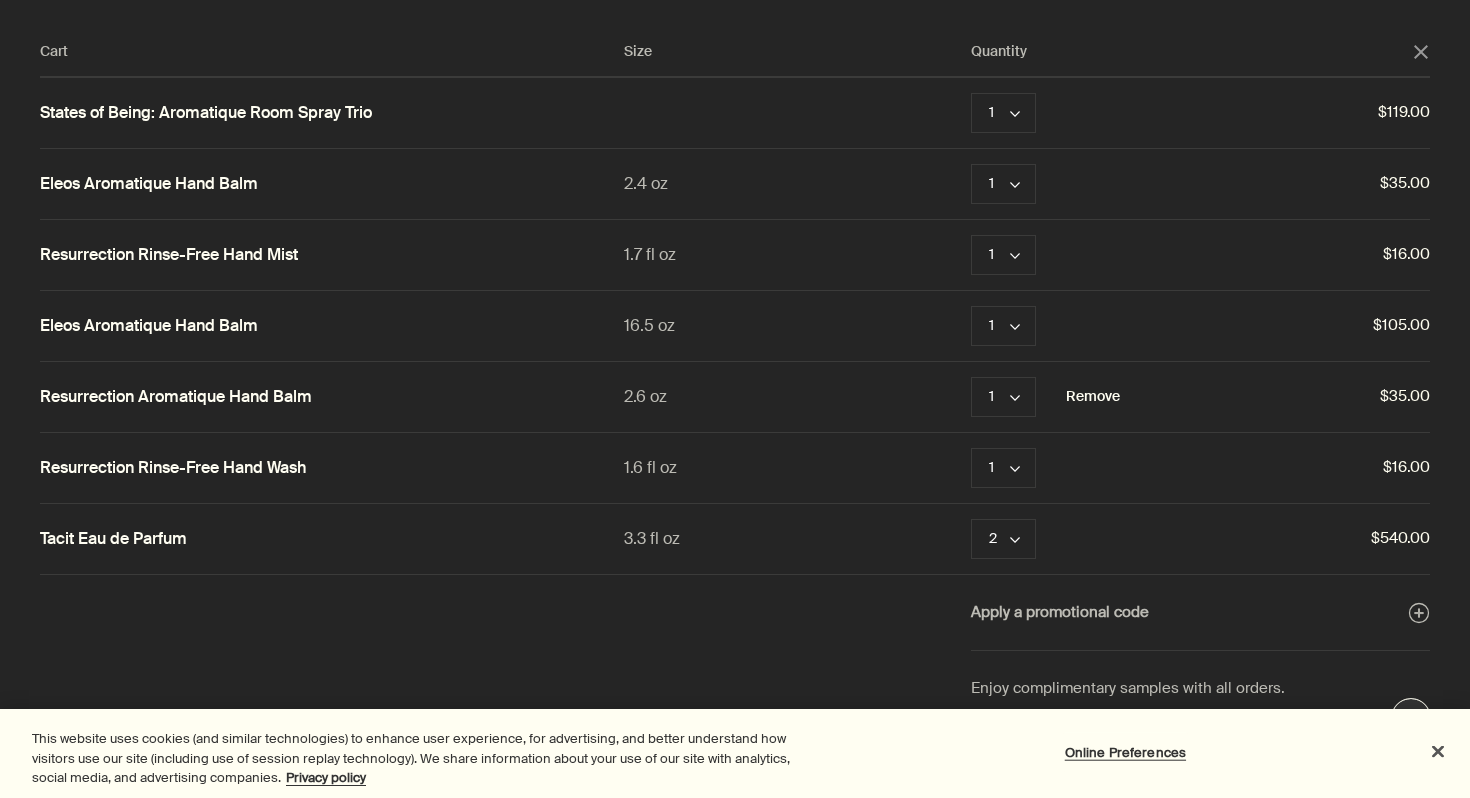 click on "Remove" at bounding box center (1093, 397) 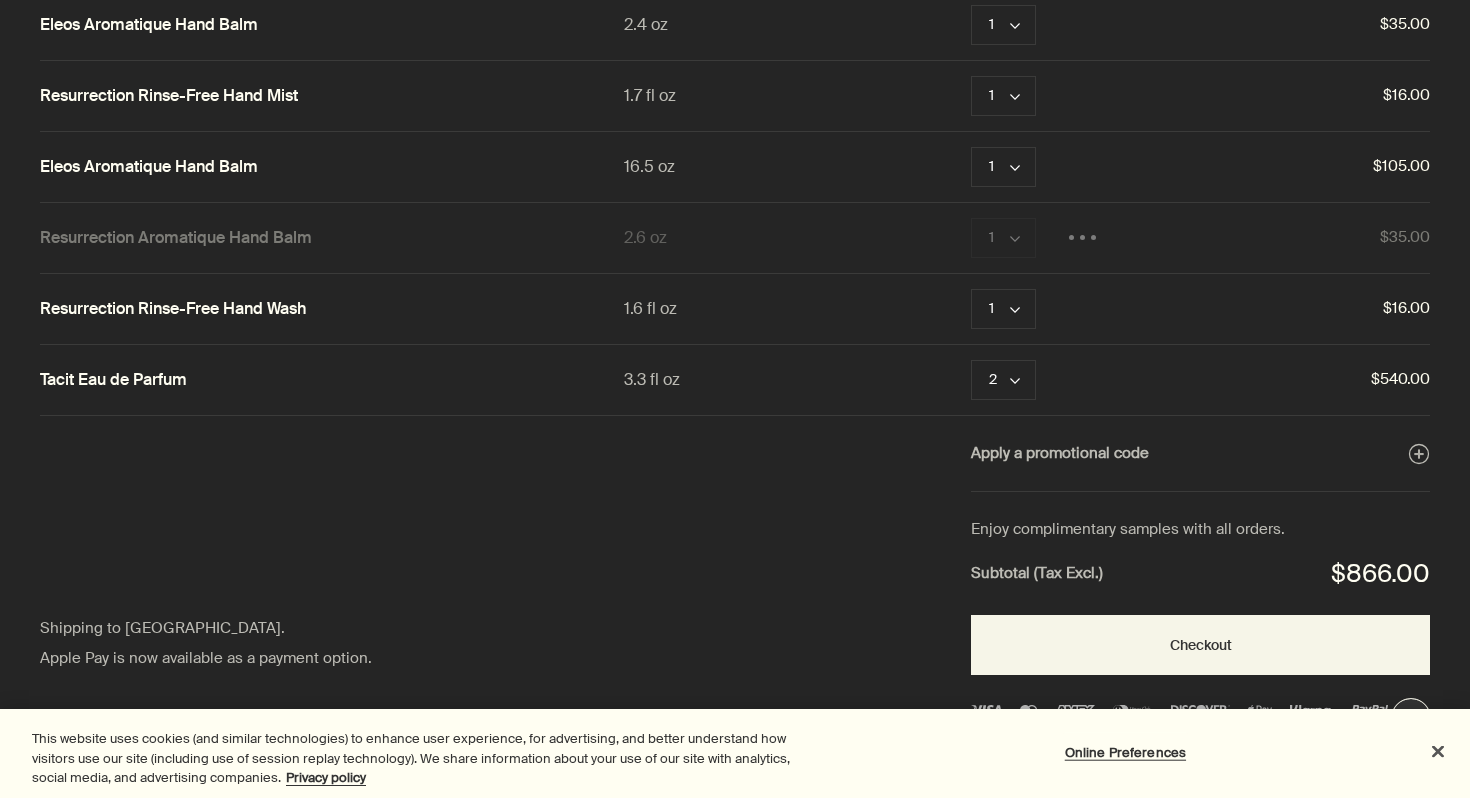 scroll, scrollTop: 0, scrollLeft: 0, axis: both 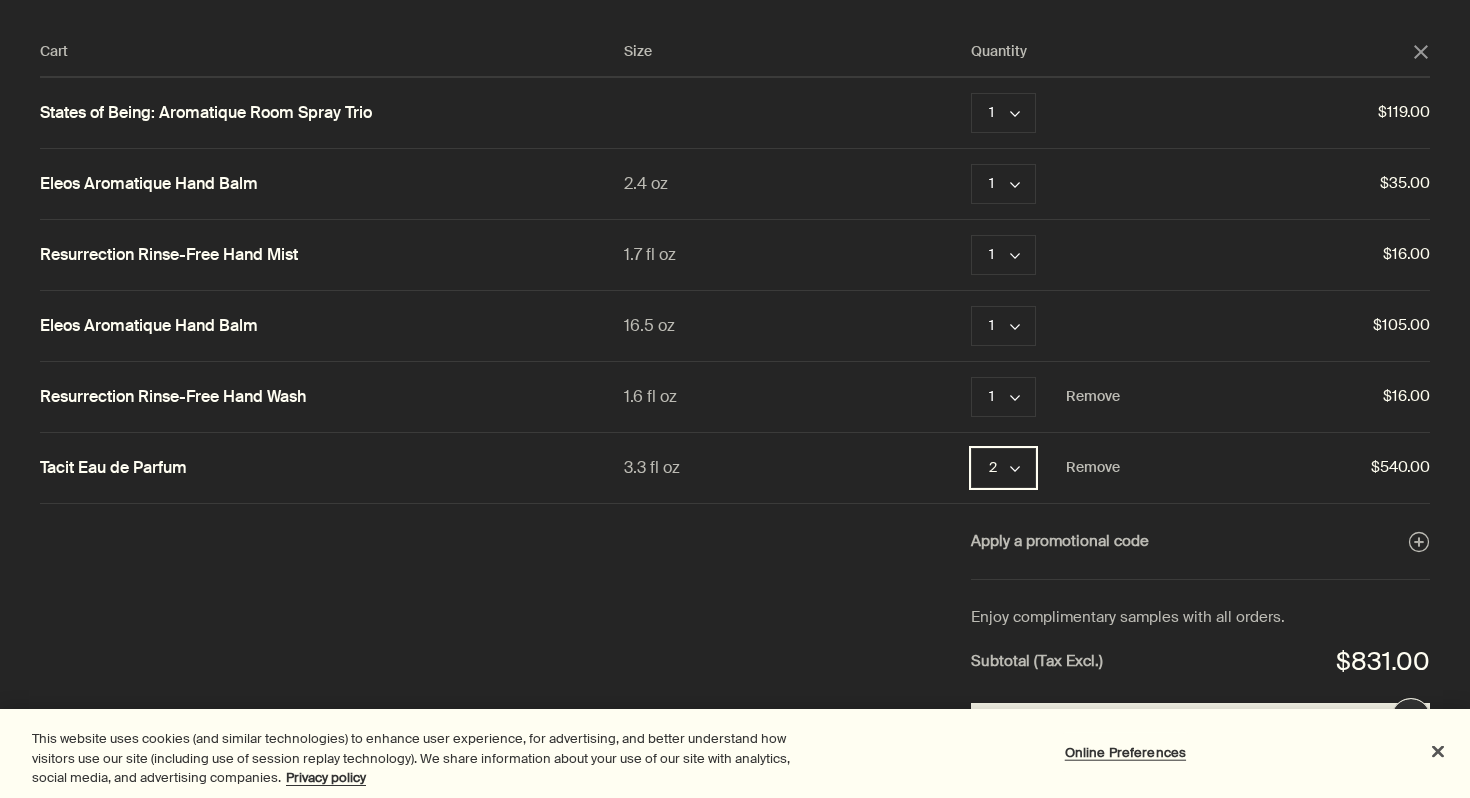 click on "2 chevron" at bounding box center (1003, 468) 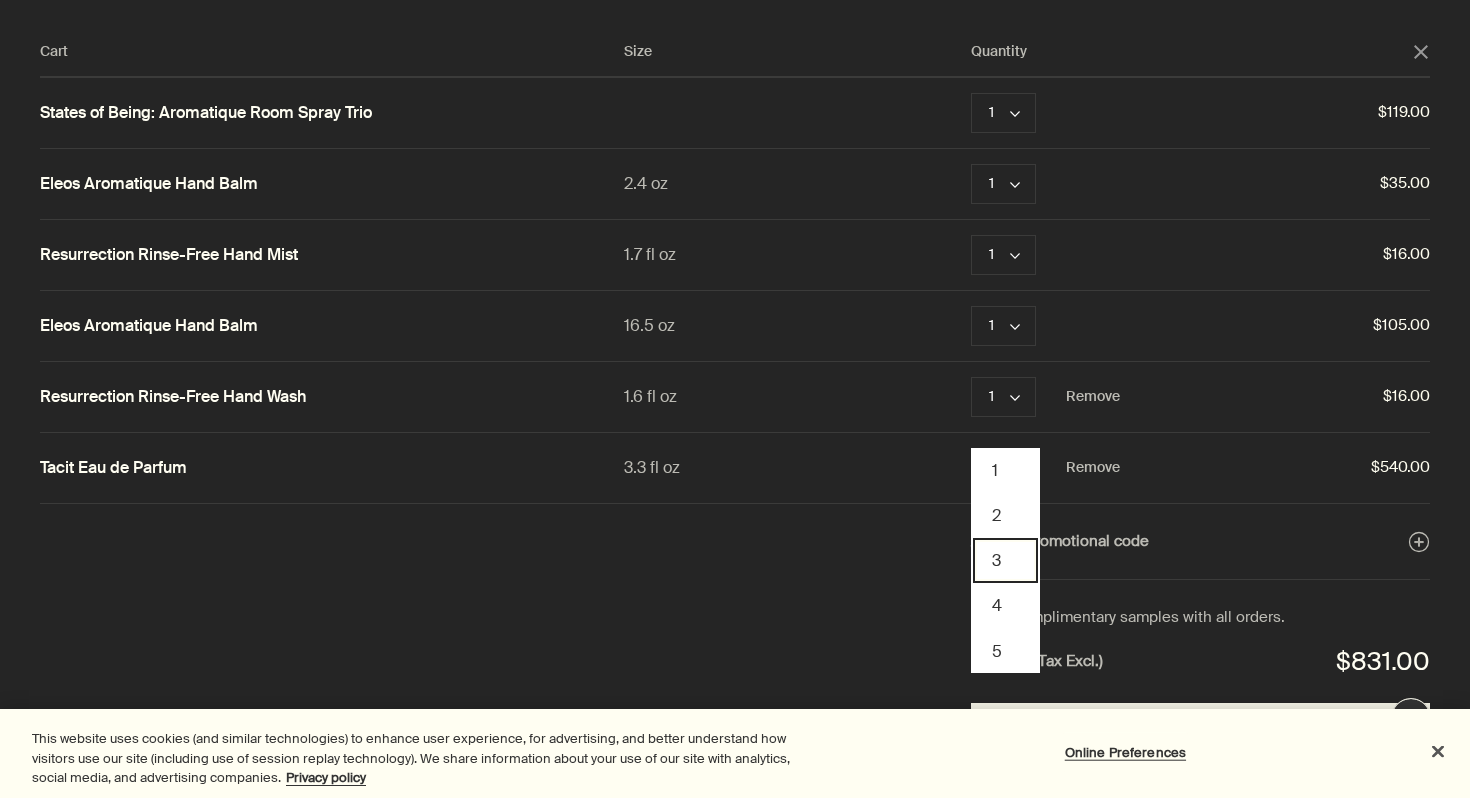 click on "3" at bounding box center [1005, 560] 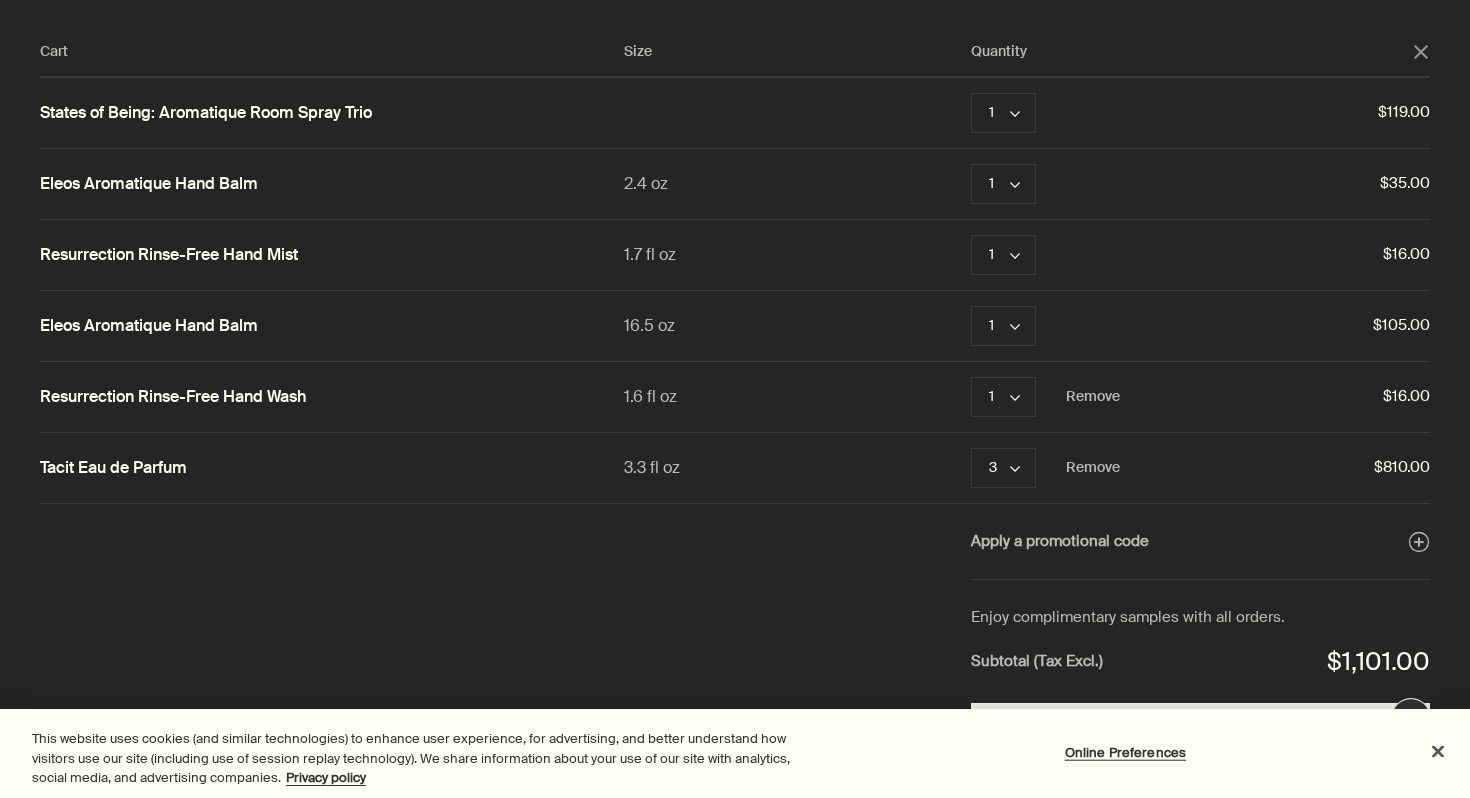 click at bounding box center (735, 0) 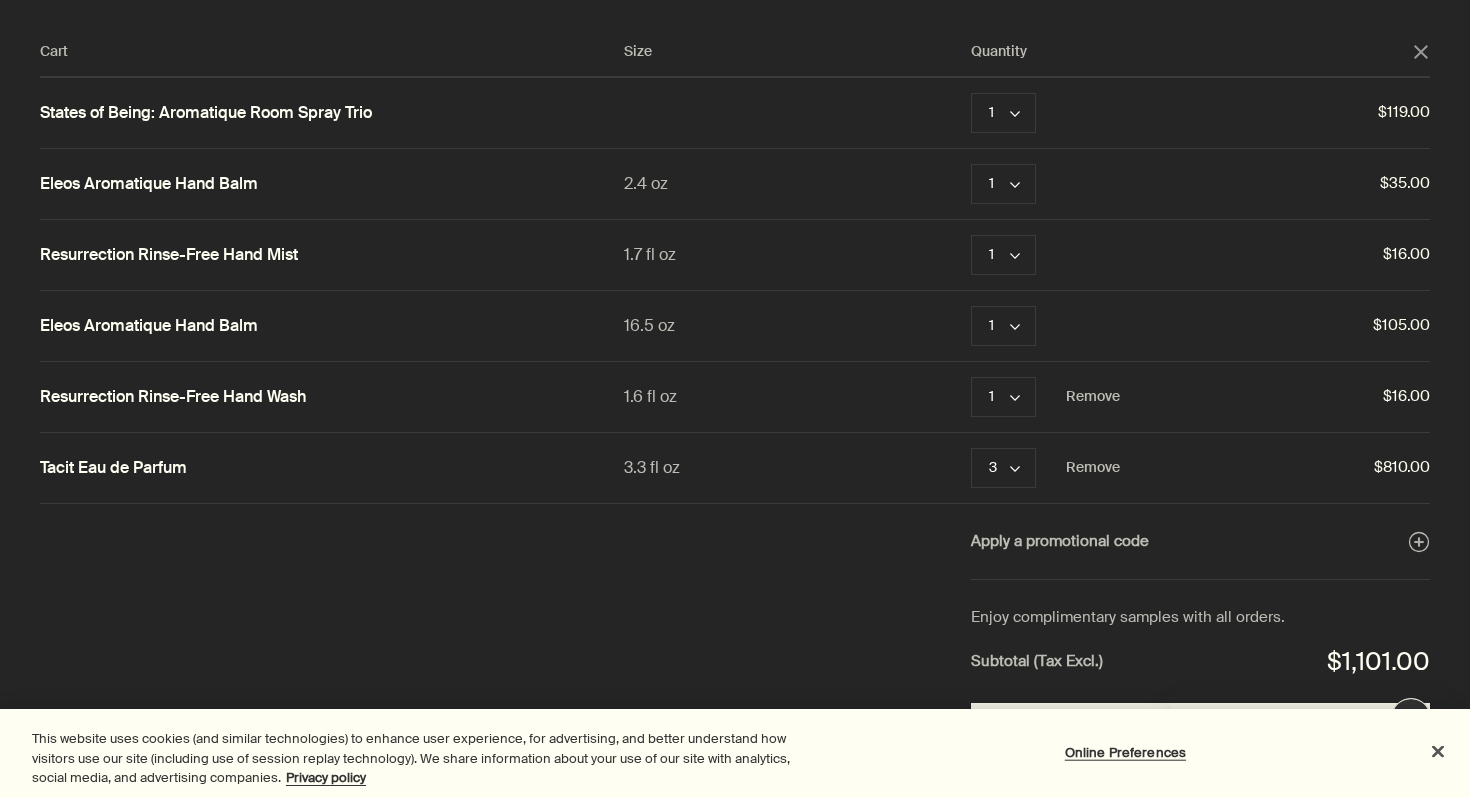 scroll, scrollTop: 0, scrollLeft: 0, axis: both 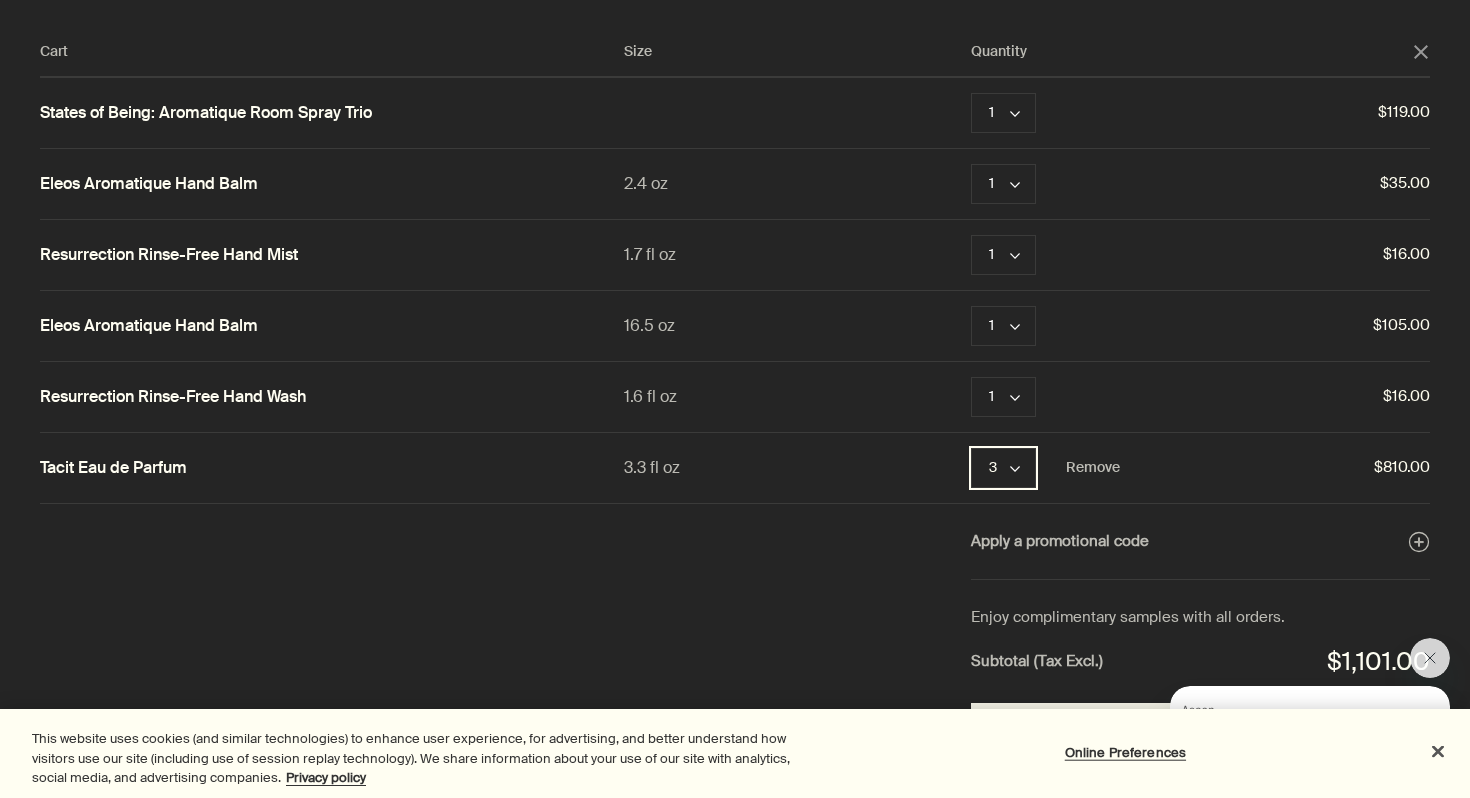 click on "3 chevron" at bounding box center (1003, 468) 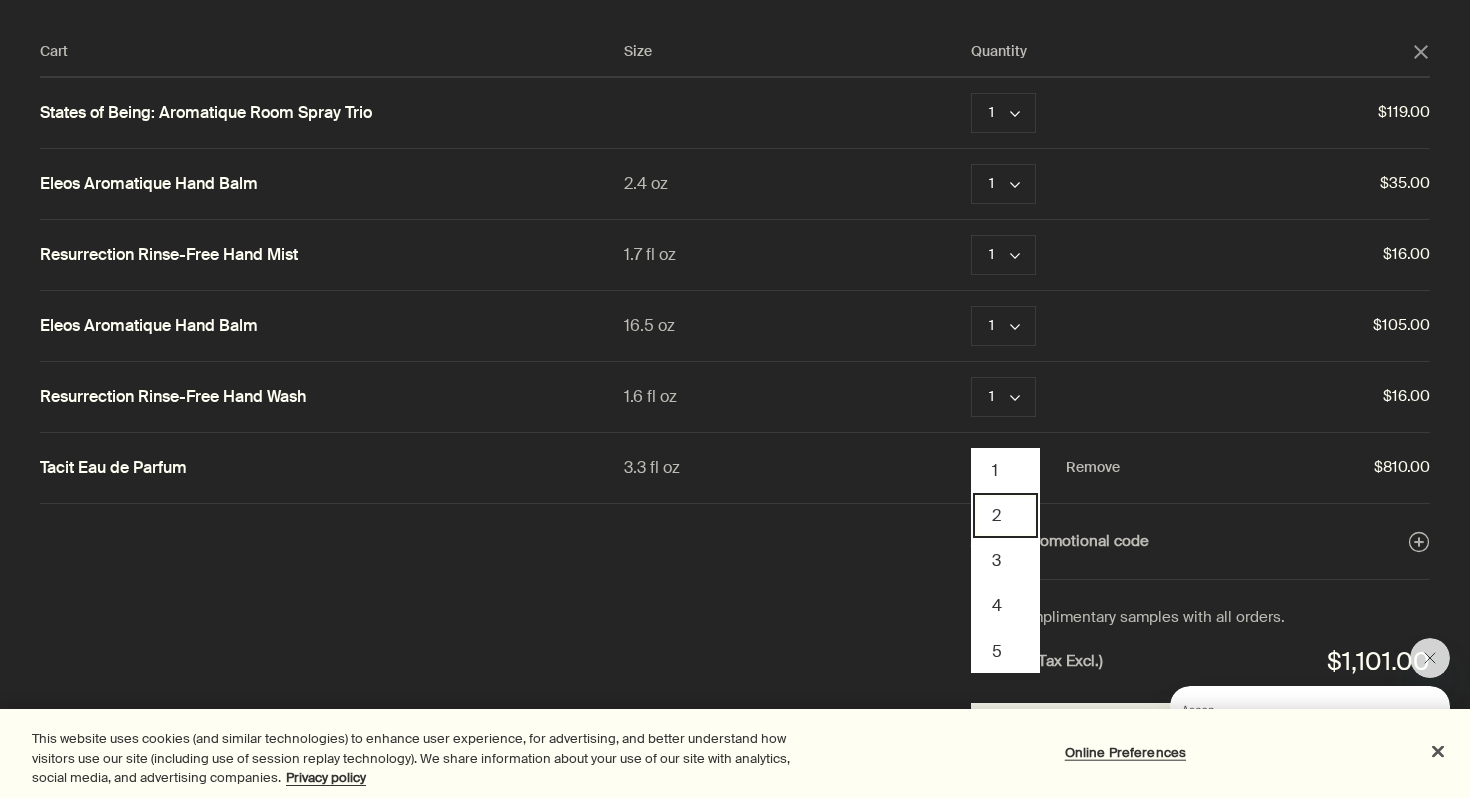 click on "2" at bounding box center [1005, 515] 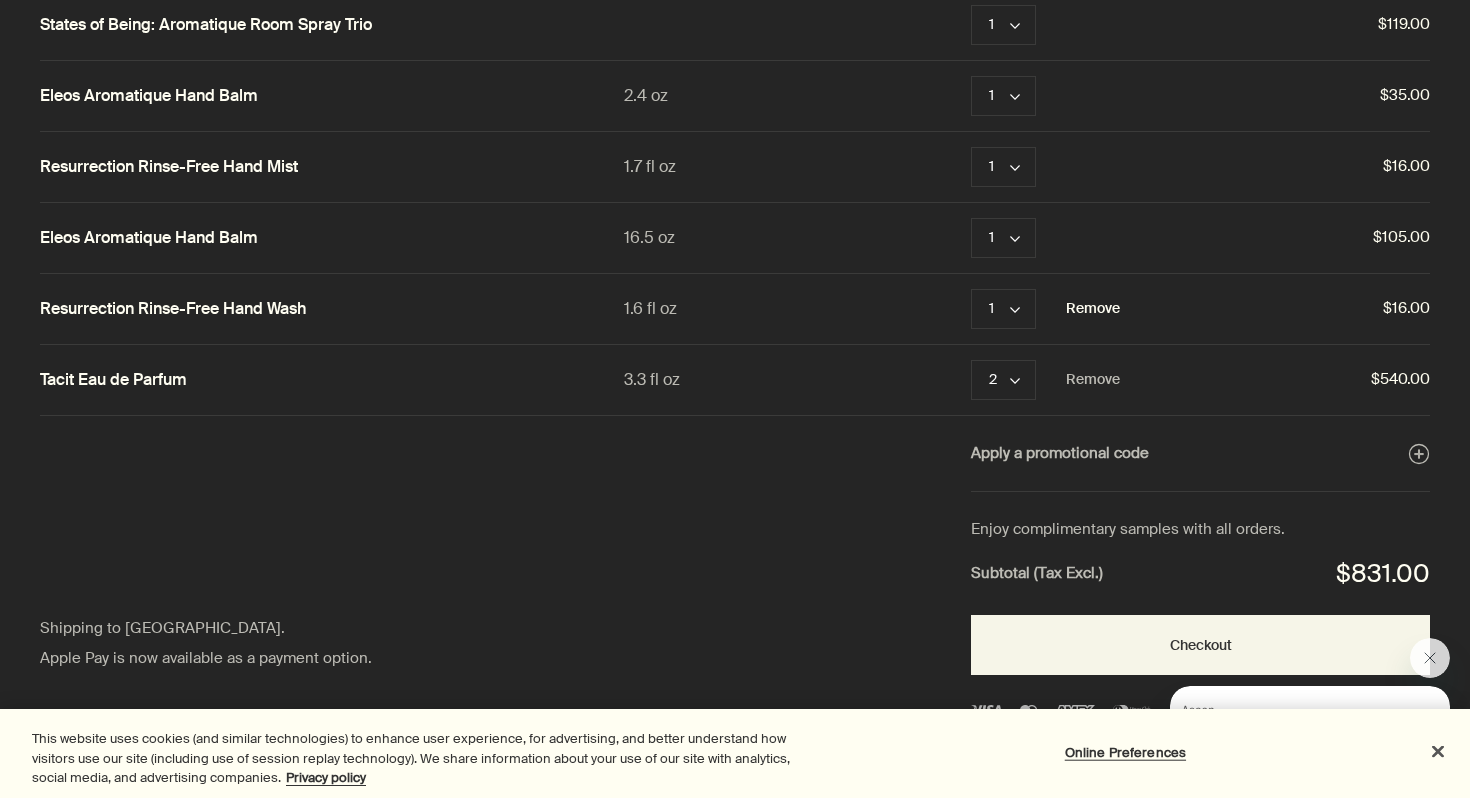 scroll, scrollTop: 0, scrollLeft: 0, axis: both 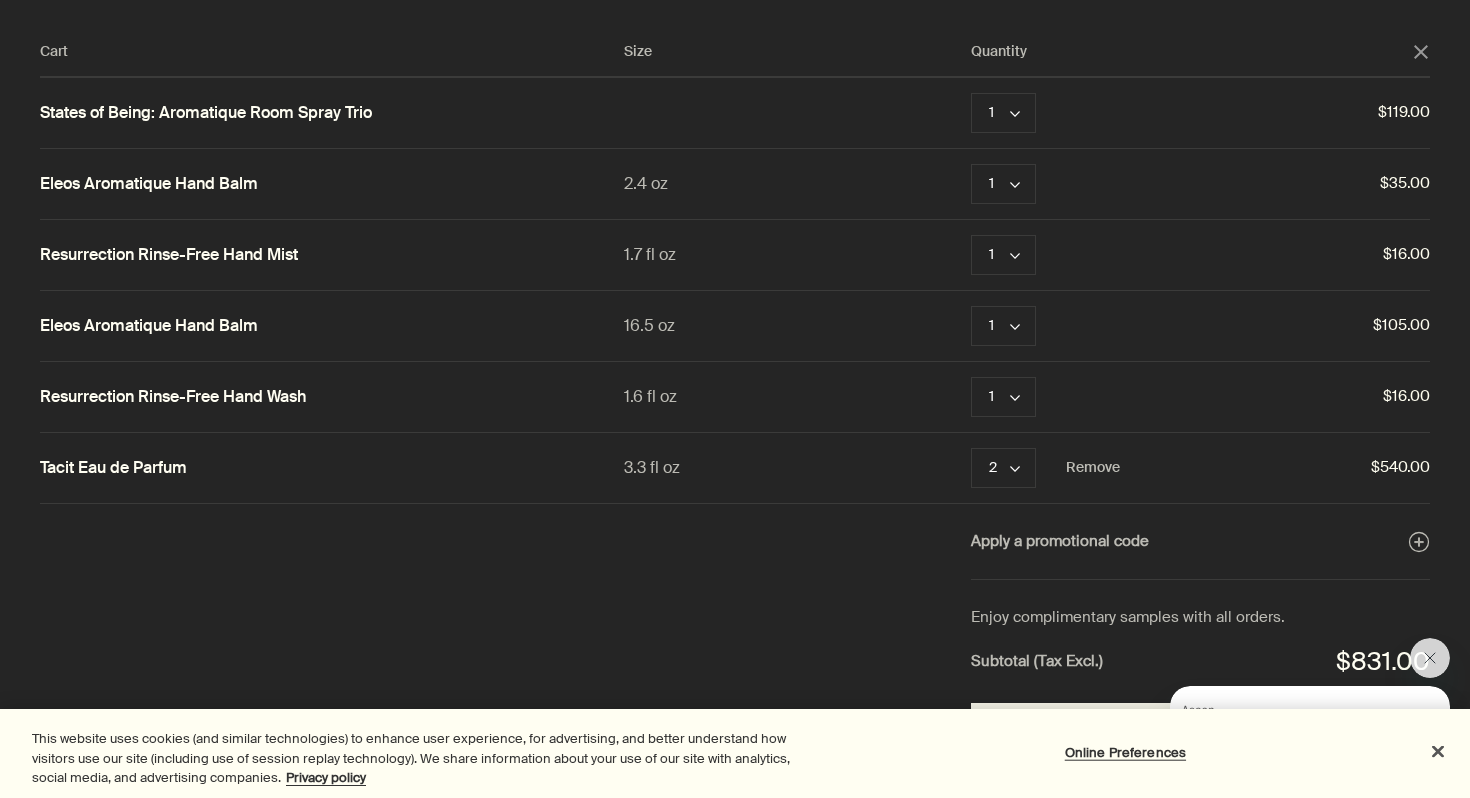 click at bounding box center (735, 0) 